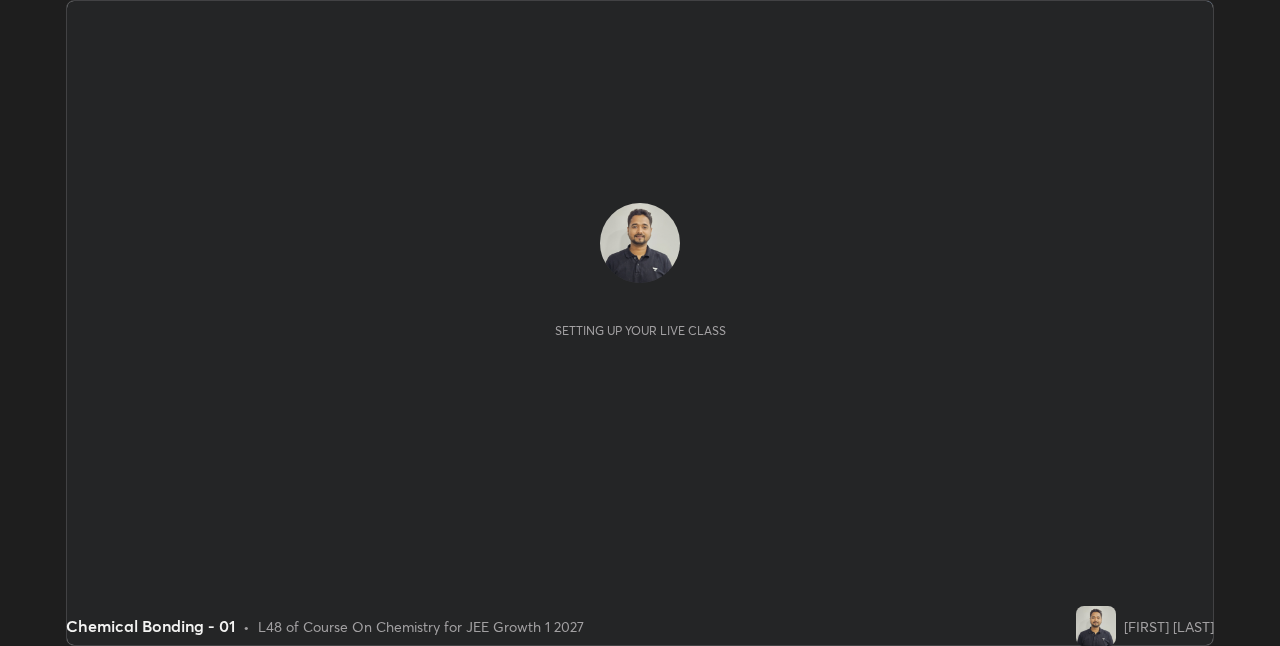 scroll, scrollTop: 0, scrollLeft: 0, axis: both 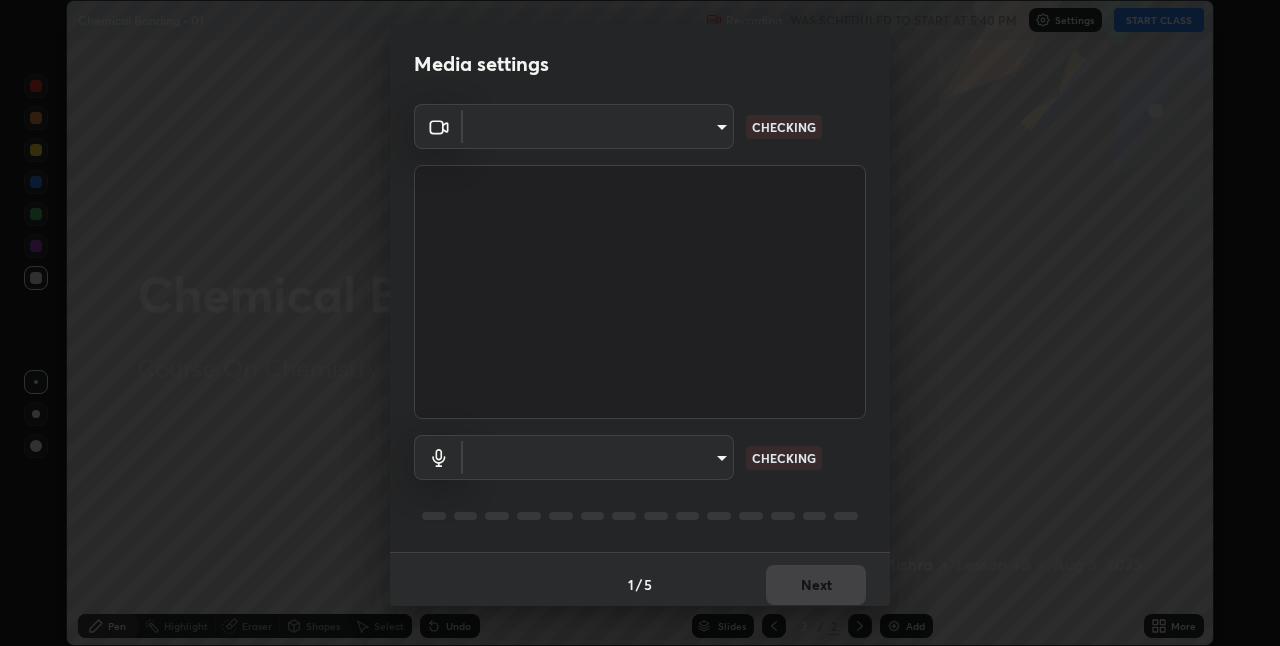 type on "028e6636b9c1bc203e9b8b979946ed412555754adccde9980a10a4eaffcc1ffb" 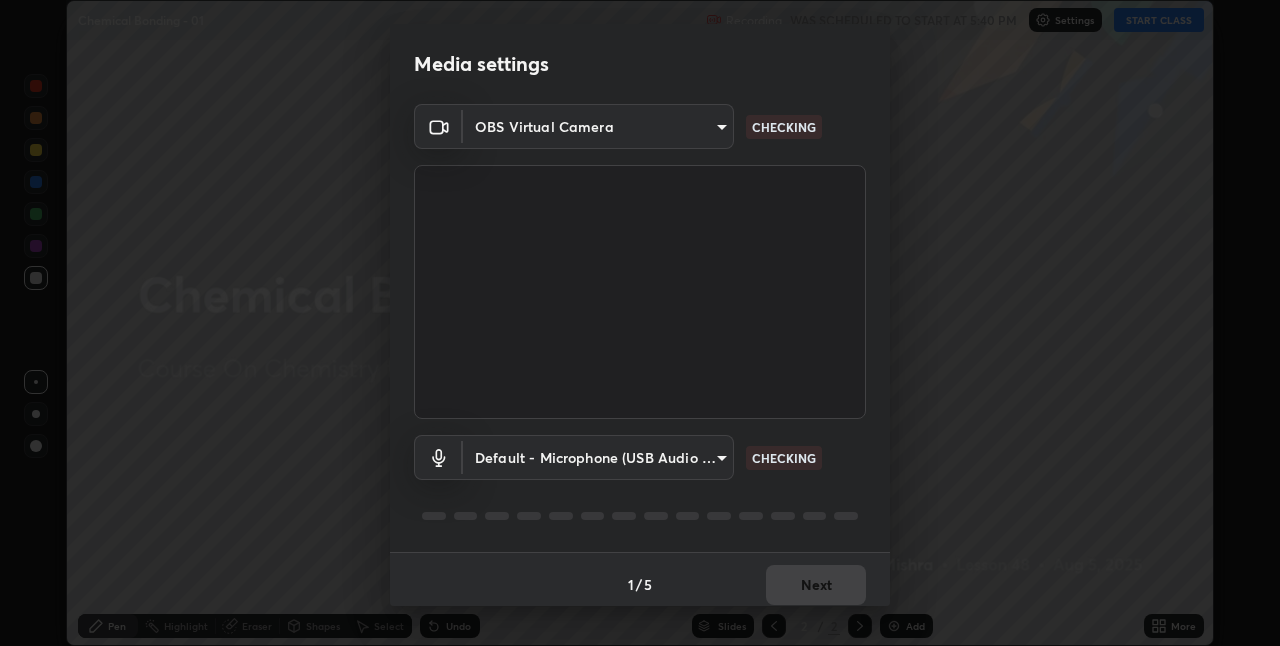click on "Erase all Chemical Bonding - 01 Recording WAS SCHEDULED TO START AT  5:40 PM Settings START CLASS Setting up your live class Chemical Bonding - 01 • L48 of Course On Chemistry for JEE Growth 1 2027 [FIRST] [LAST] Pen Highlight Eraser Shapes Select Undo Slides 2 / 2 Add More No doubts shared Encourage your learners to ask a doubt for better clarity Report an issue Reason for reporting Buffering Chat not working Audio - Video sync issue Educator video quality low ​ Attach an image Report Media settings OBS Virtual Camera [HASH] Default - Microphone (USB Audio Device) default CHECKING 1 / 5 Next" at bounding box center [640, 323] 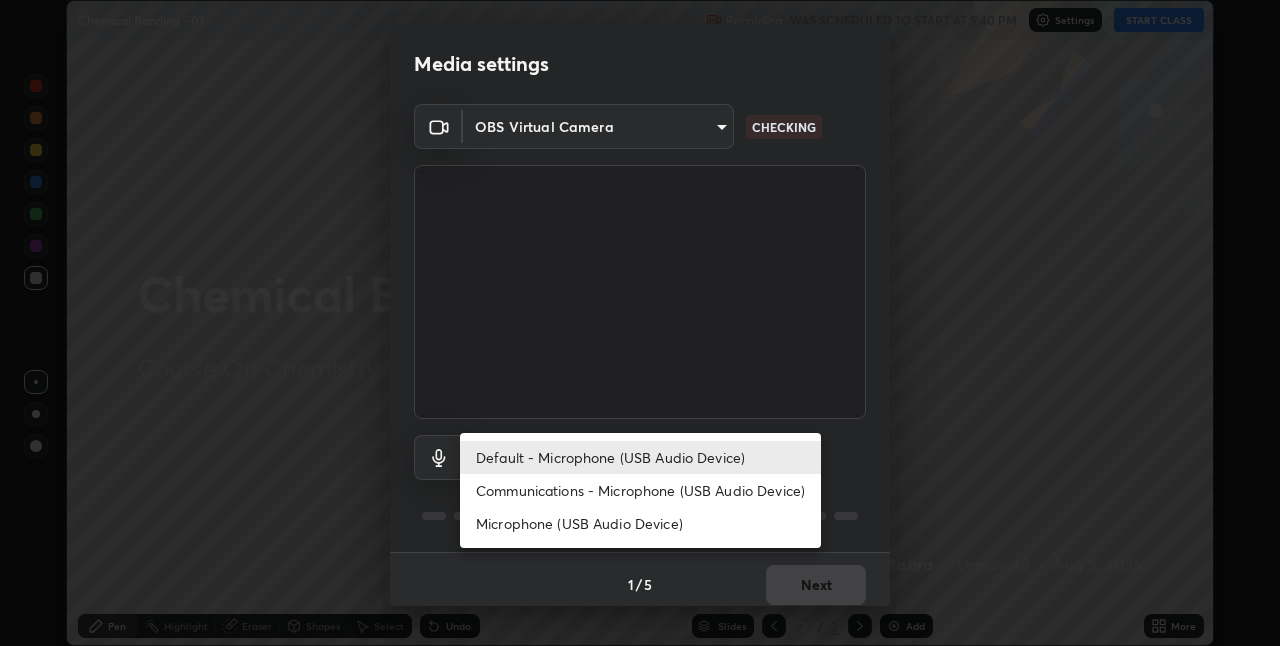 click on "Communications - Microphone (USB Audio Device)" at bounding box center [640, 490] 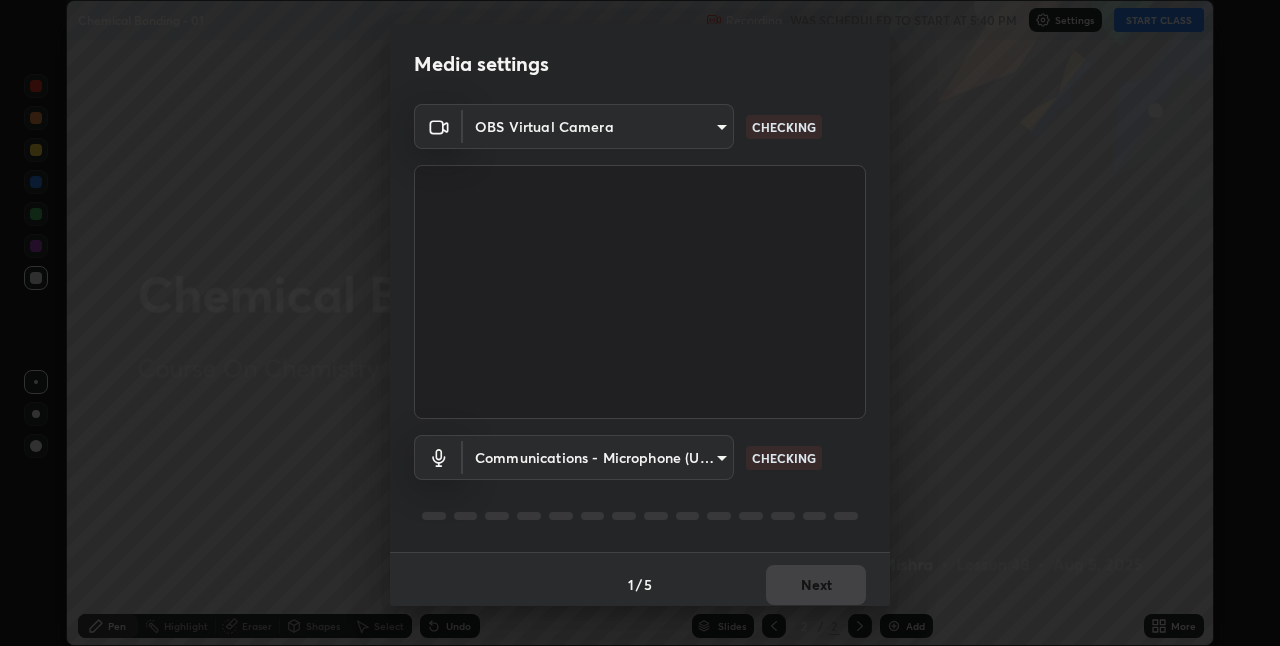click on "Erase all Chemical Bonding - 01 Recording WAS SCHEDULED TO START AT  5:40 PM Settings START CLASS Setting up your live class Chemical Bonding - 01 • L48 of Course On Chemistry for JEE Growth 1 2027 [FIRST] [LAST] Pen Highlight Eraser Shapes Select Undo Slides 2 / 2 Add More No doubts shared Encourage your learners to ask a doubt for better clarity Report an issue Reason for reporting Buffering Chat not working Audio - Video sync issue Educator video quality low ​ Attach an image Report Media settings OBS Virtual Camera [HASH] CHECKING Communications - Microphone (USB Audio Device) communications CHECKING 1 / 5 Next" at bounding box center (640, 323) 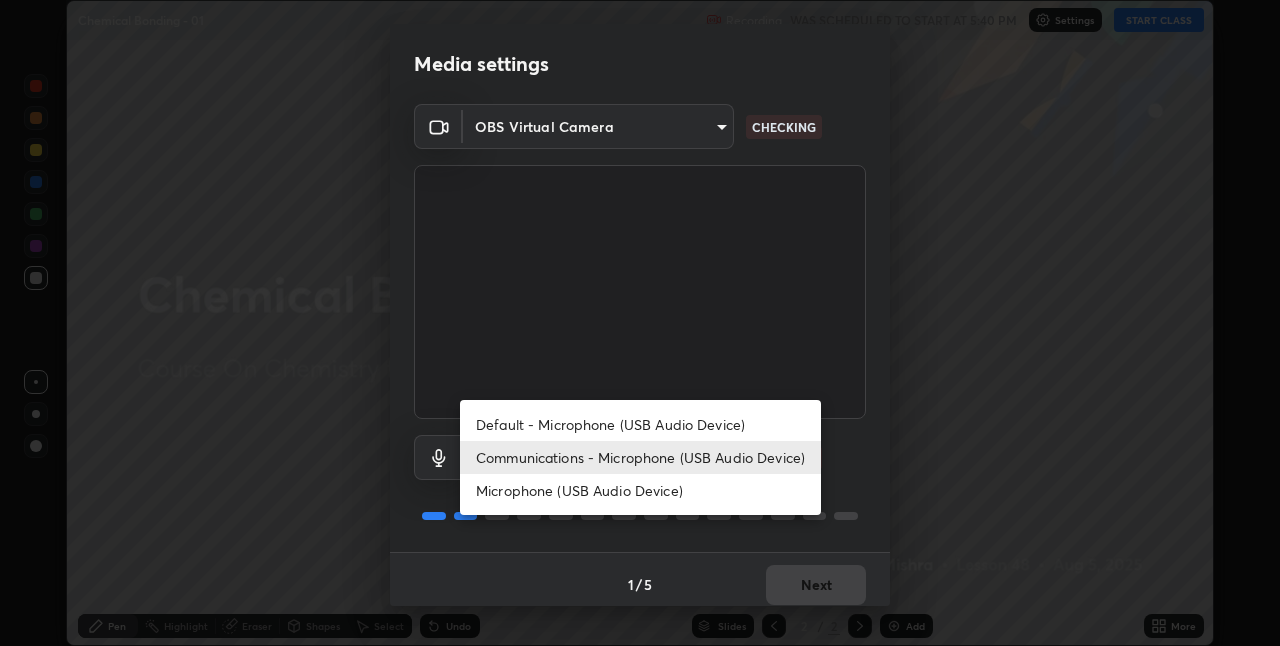 click on "Default - Microphone (USB Audio Device)" at bounding box center [640, 424] 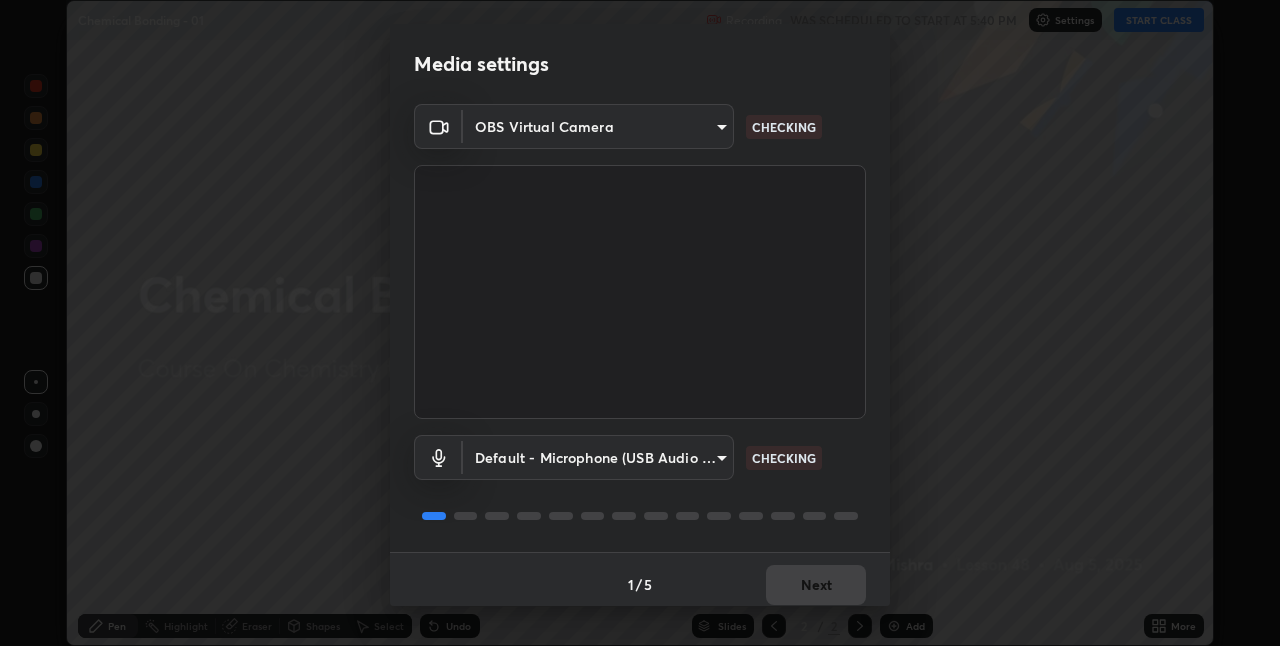 scroll, scrollTop: 10, scrollLeft: 0, axis: vertical 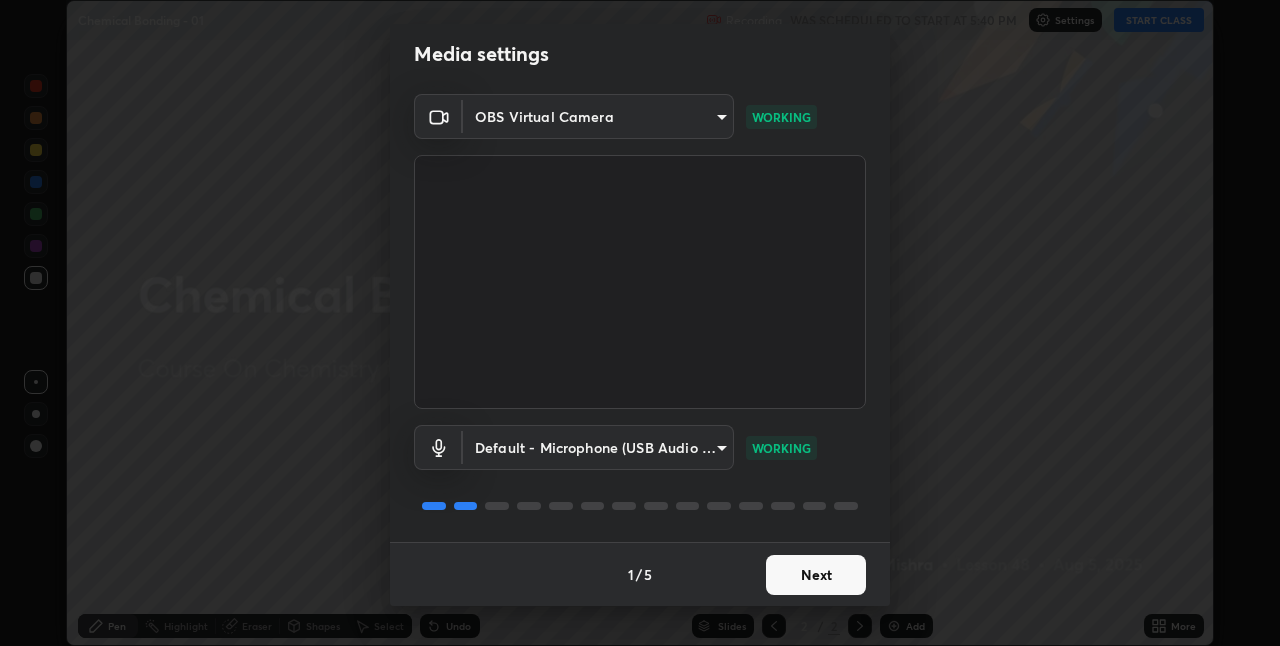 click on "Next" at bounding box center (816, 575) 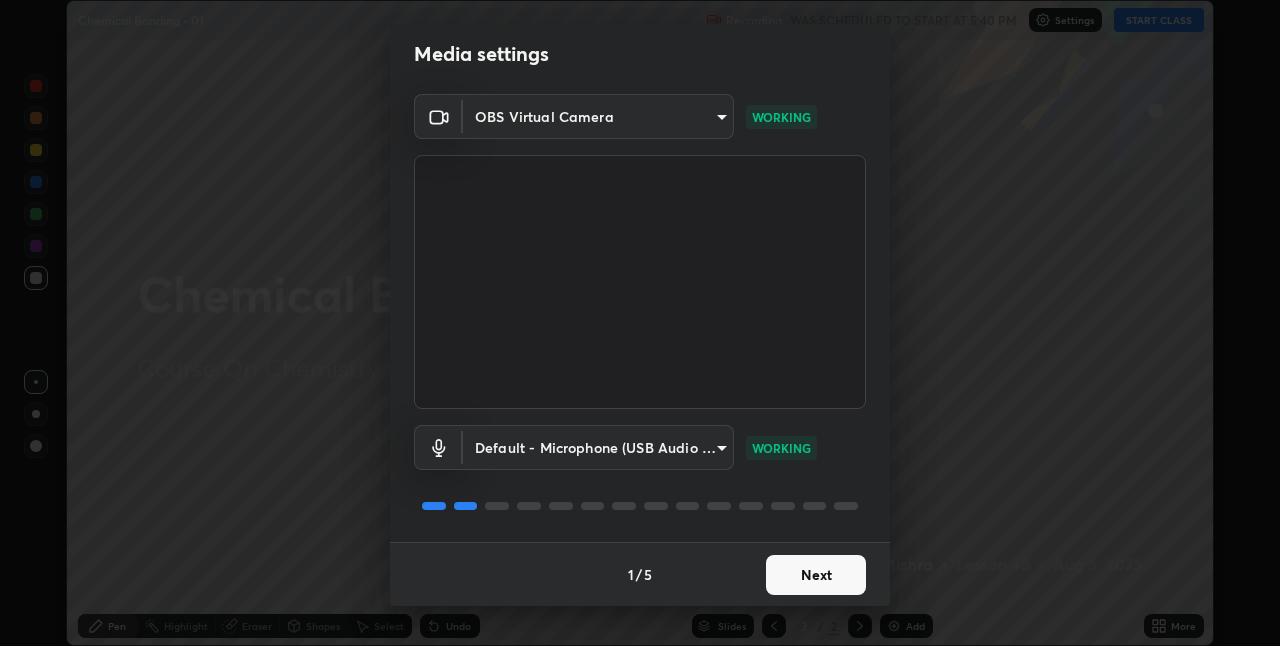 scroll, scrollTop: 0, scrollLeft: 0, axis: both 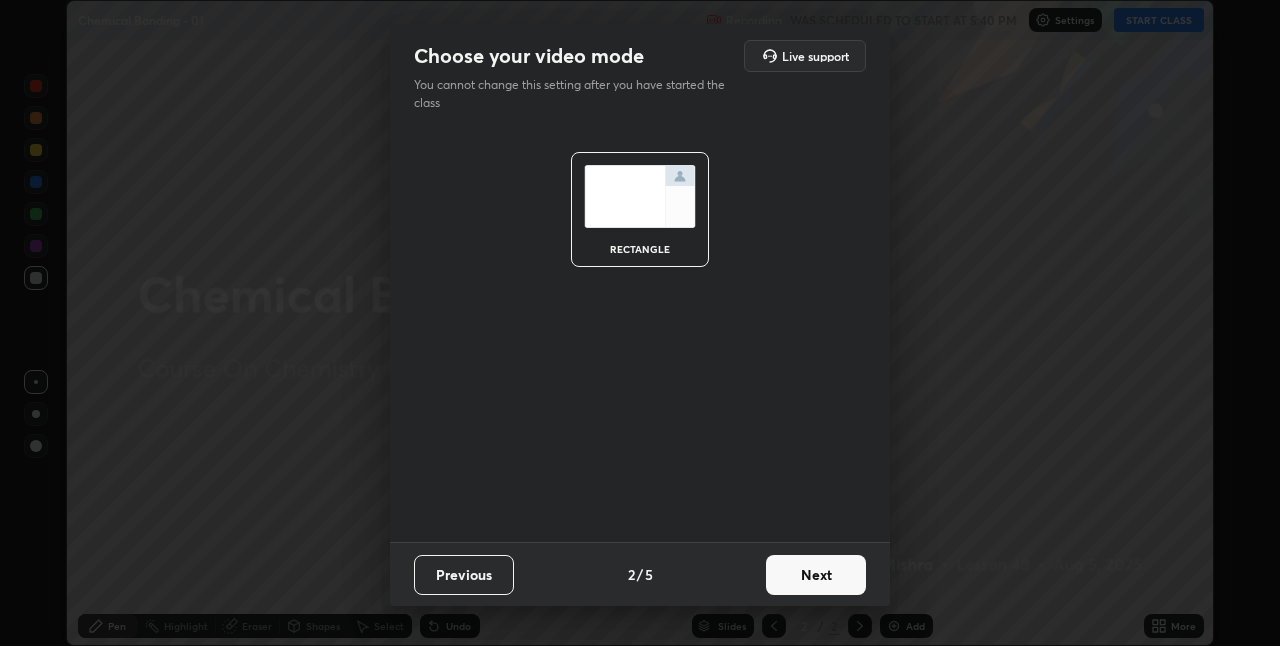 click on "Next" at bounding box center [816, 575] 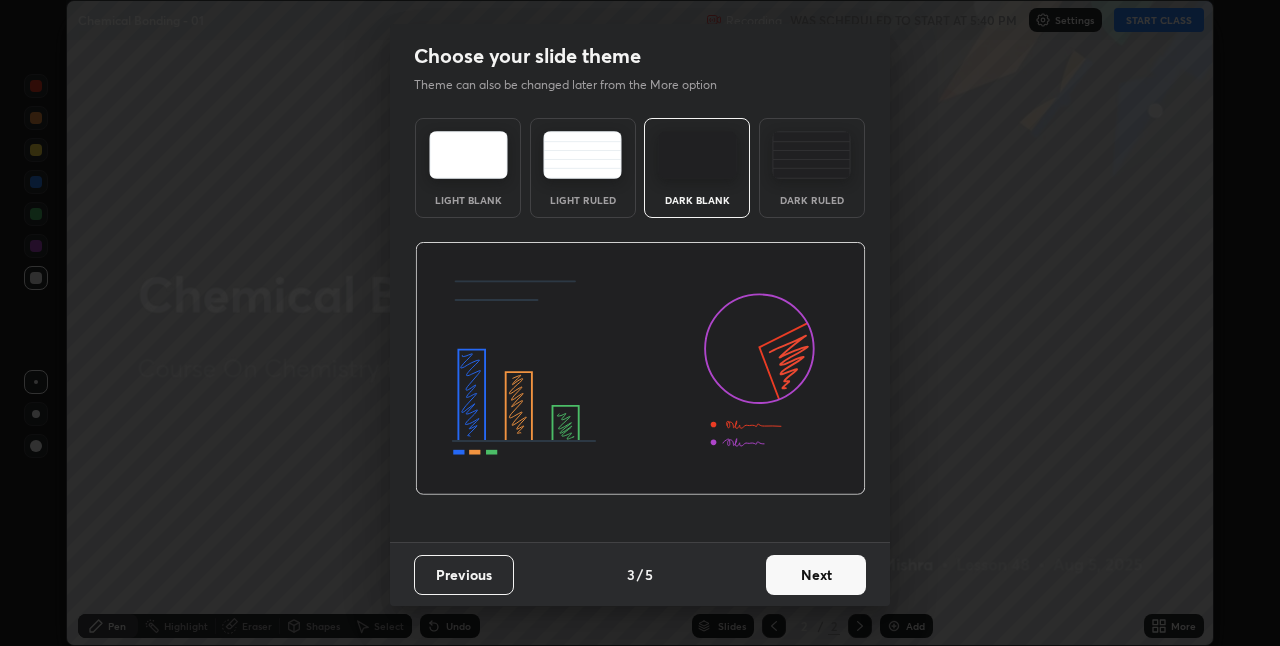 click on "Next" at bounding box center (816, 575) 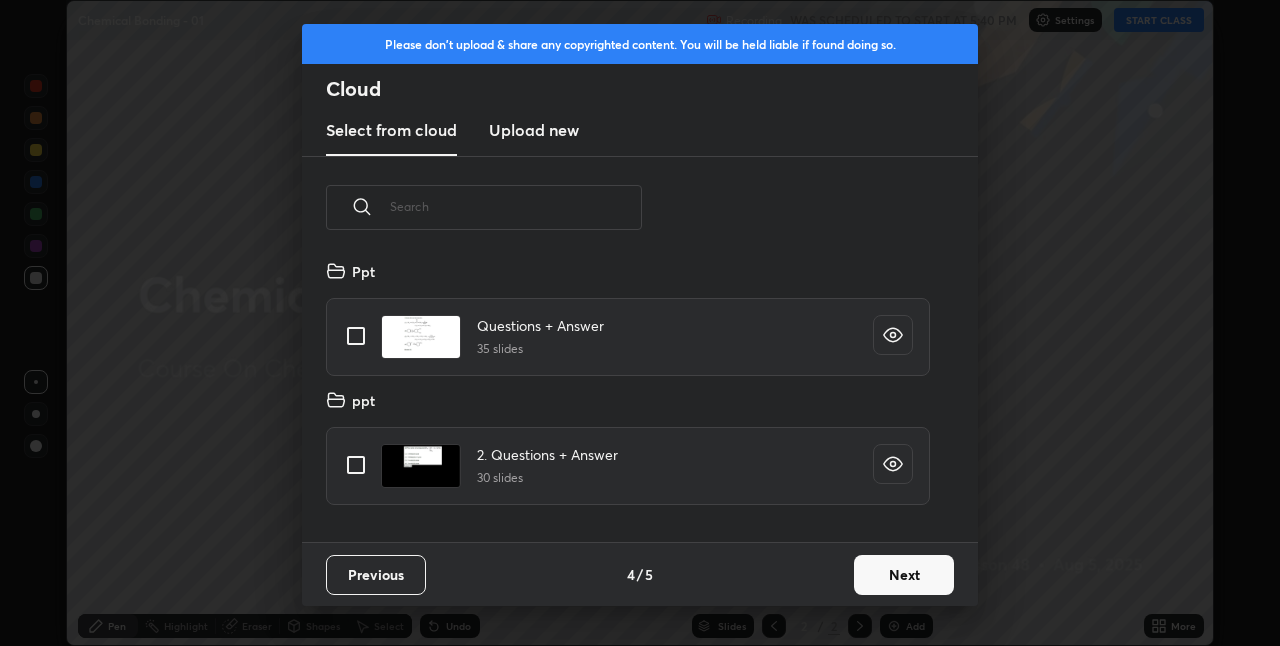 scroll, scrollTop: 7, scrollLeft: 11, axis: both 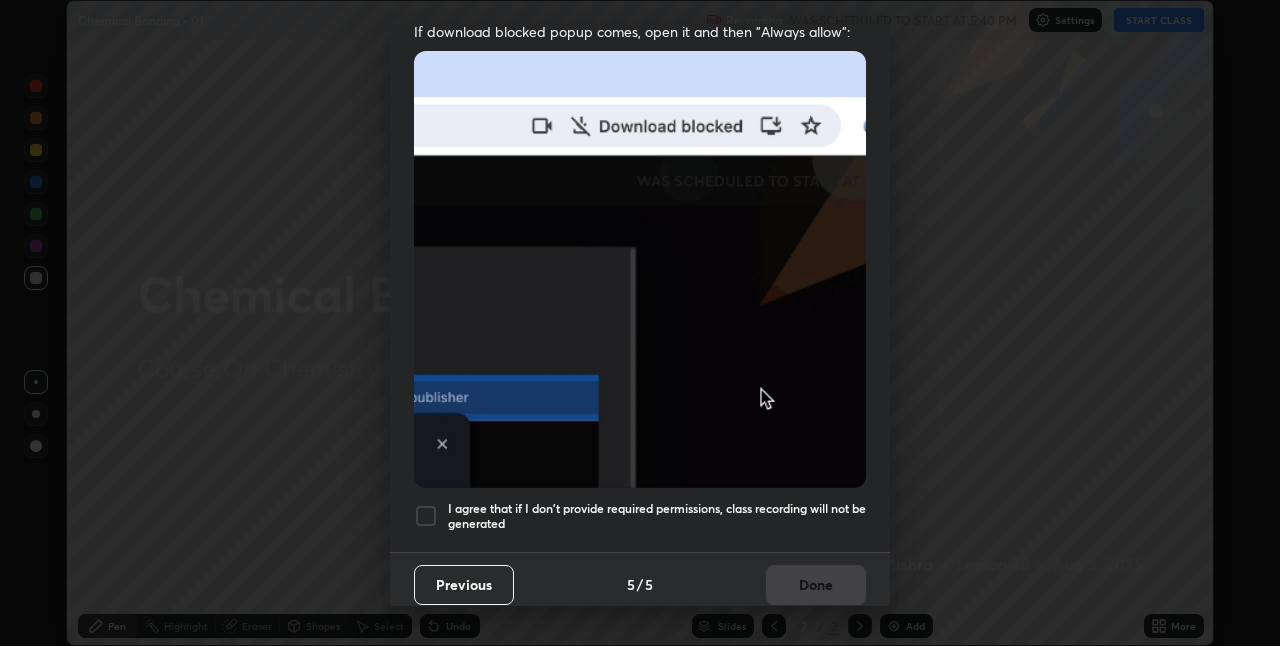 click on "I agree that if I don't provide required permissions, class recording will not be generated" at bounding box center (657, 516) 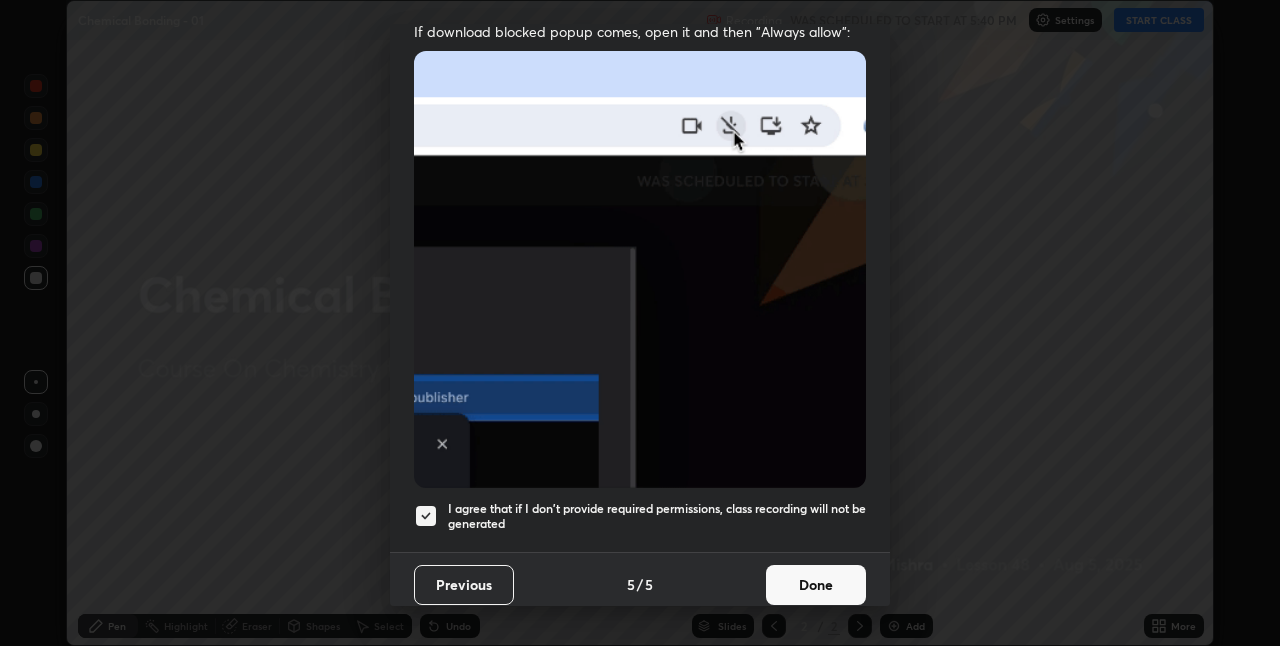 click on "Done" at bounding box center [816, 585] 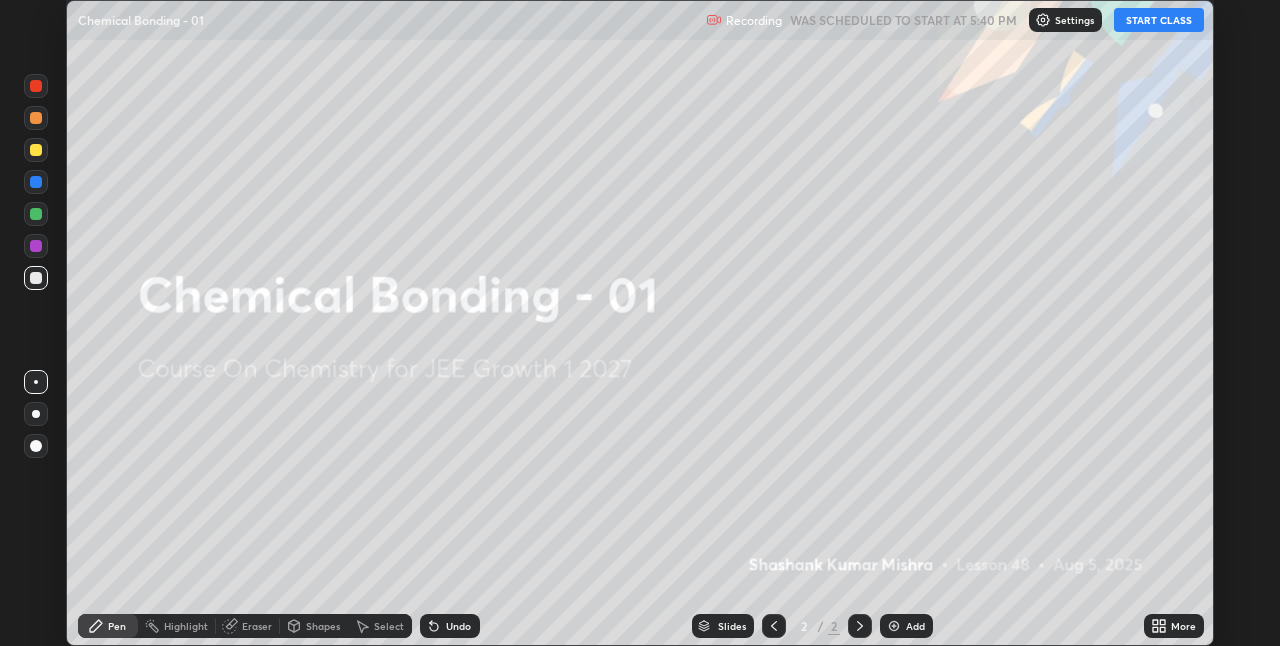 click on "START CLASS" at bounding box center [1159, 20] 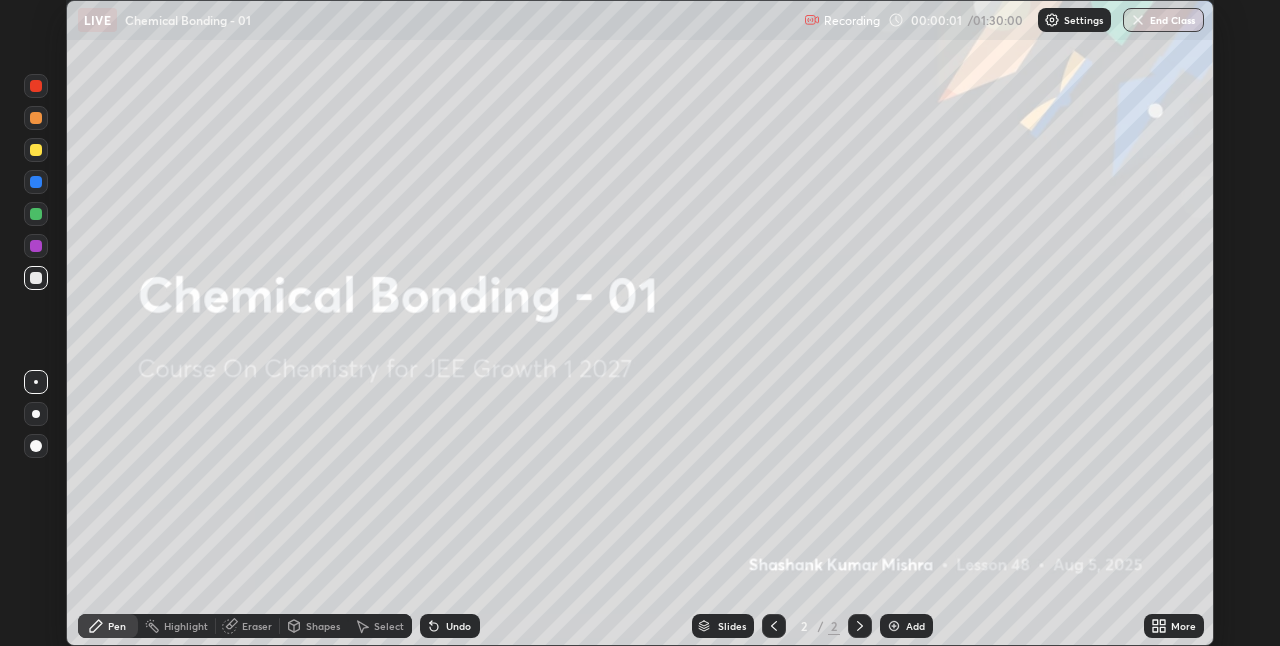 click 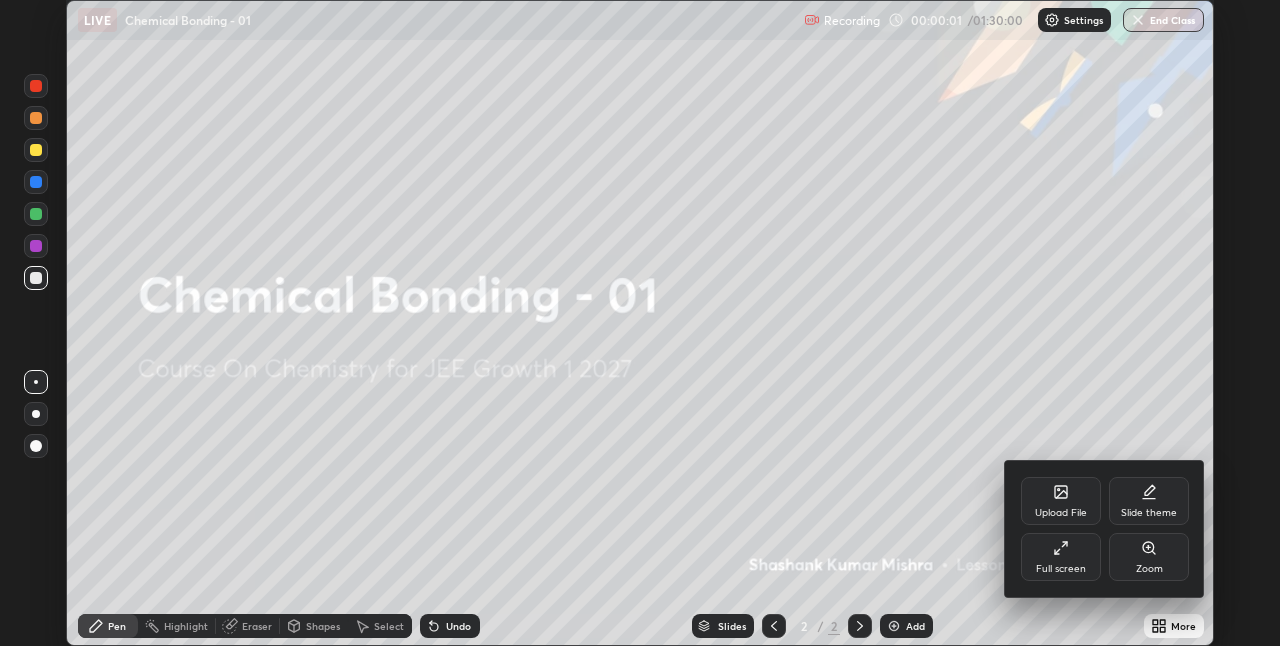 click on "Full screen" at bounding box center [1061, 557] 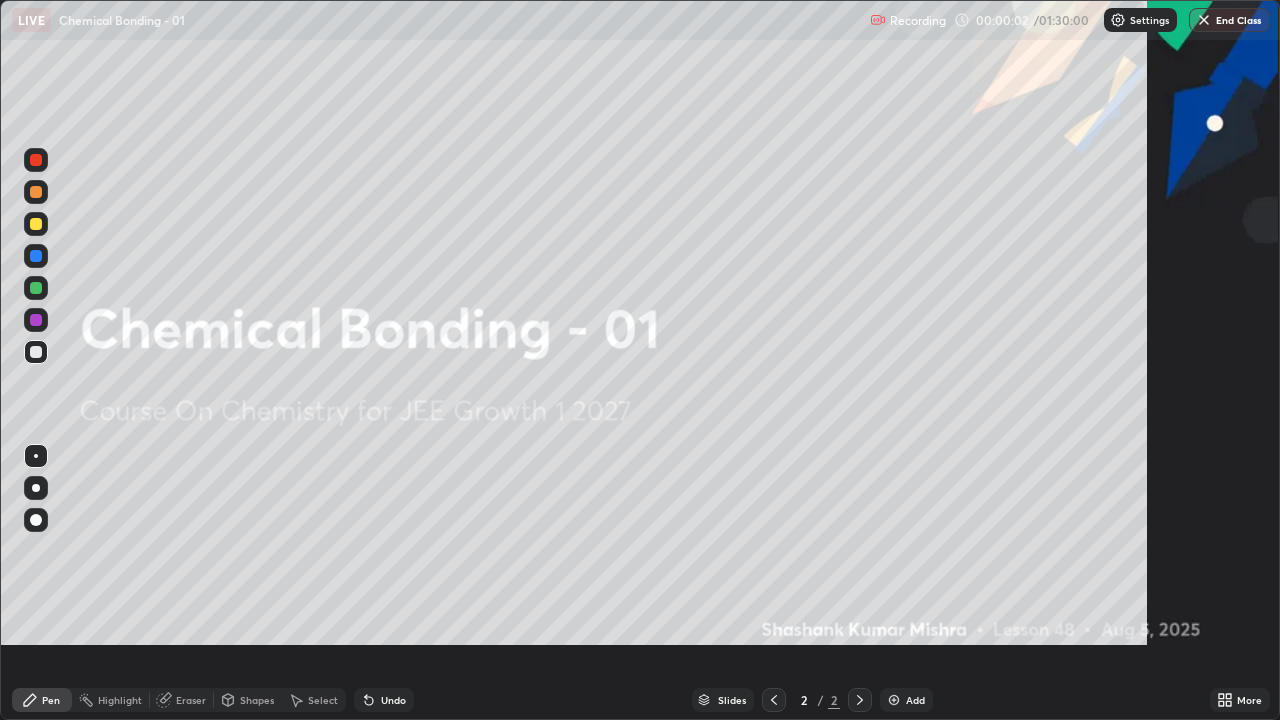 scroll, scrollTop: 99280, scrollLeft: 98720, axis: both 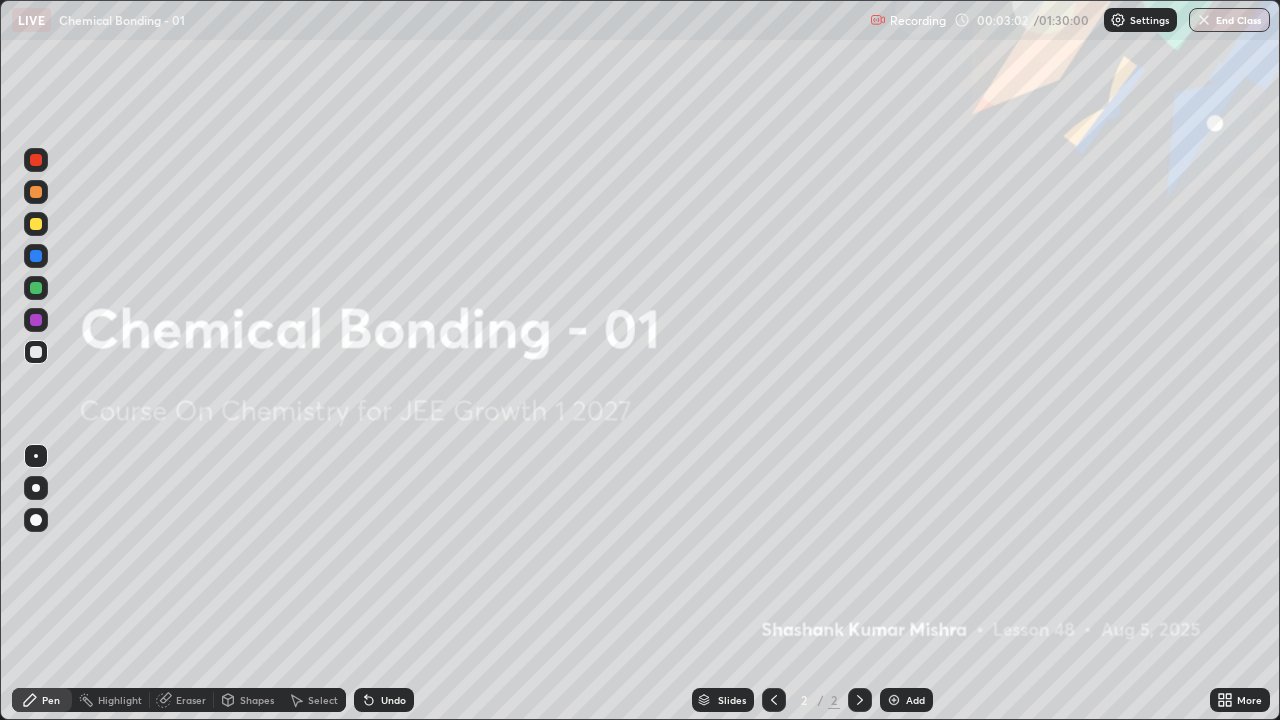 click at bounding box center (894, 700) 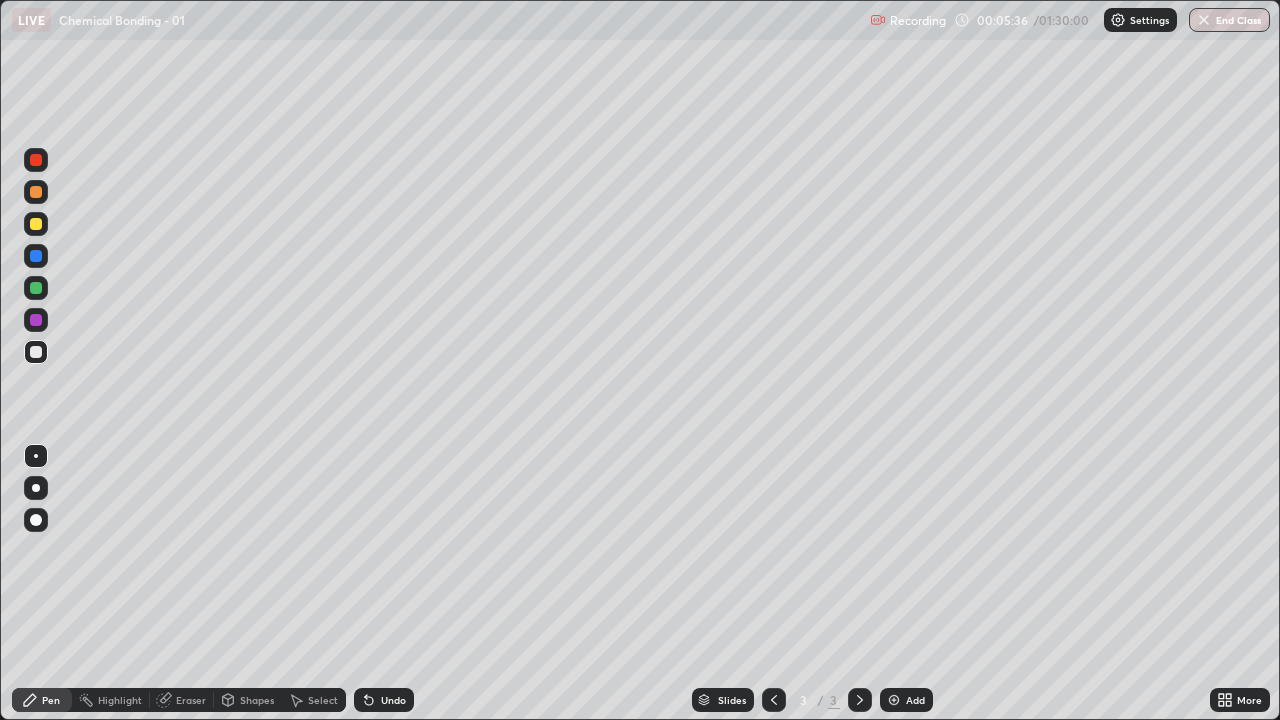 click on "Select" at bounding box center [323, 700] 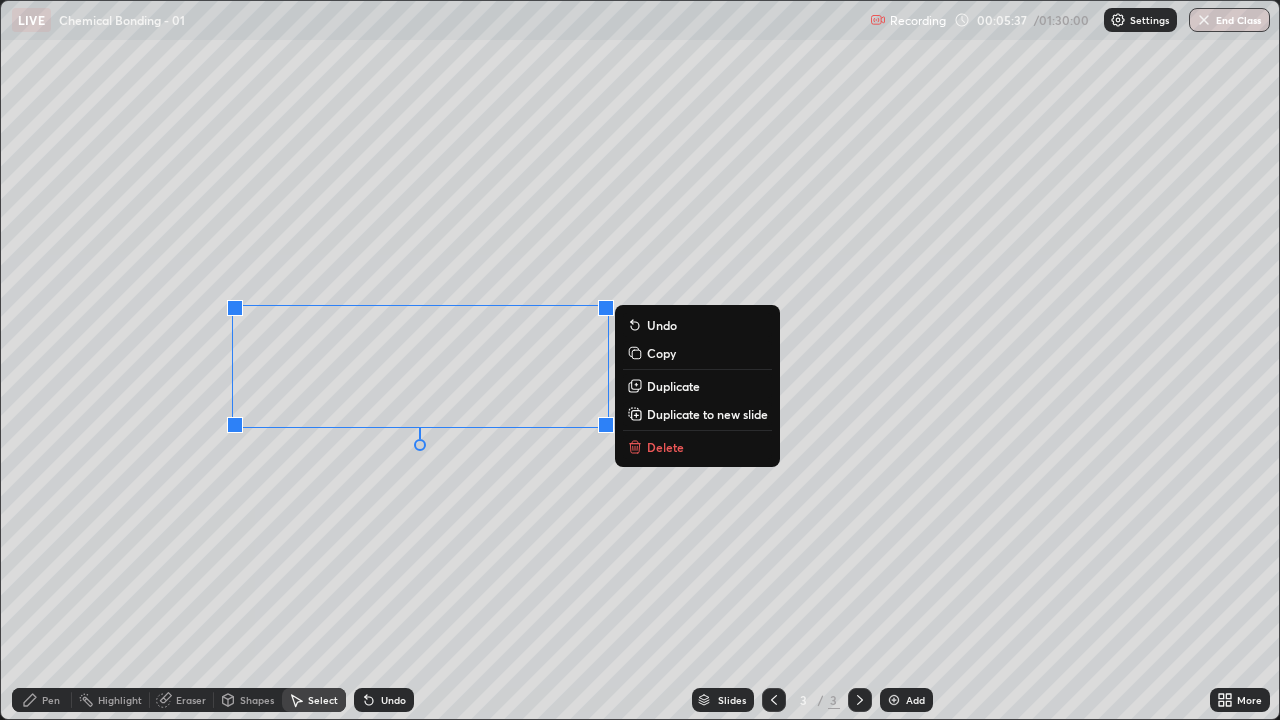 click on "Delete" at bounding box center [665, 447] 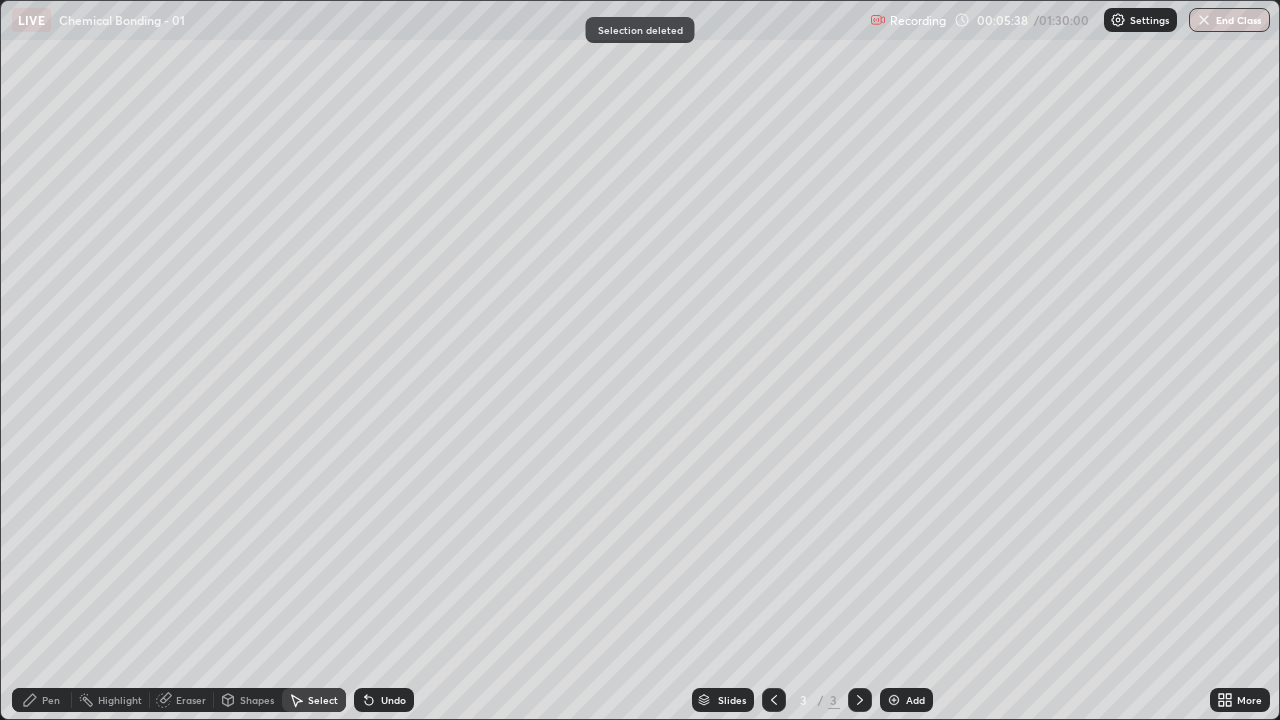 click on "Pen" at bounding box center [42, 700] 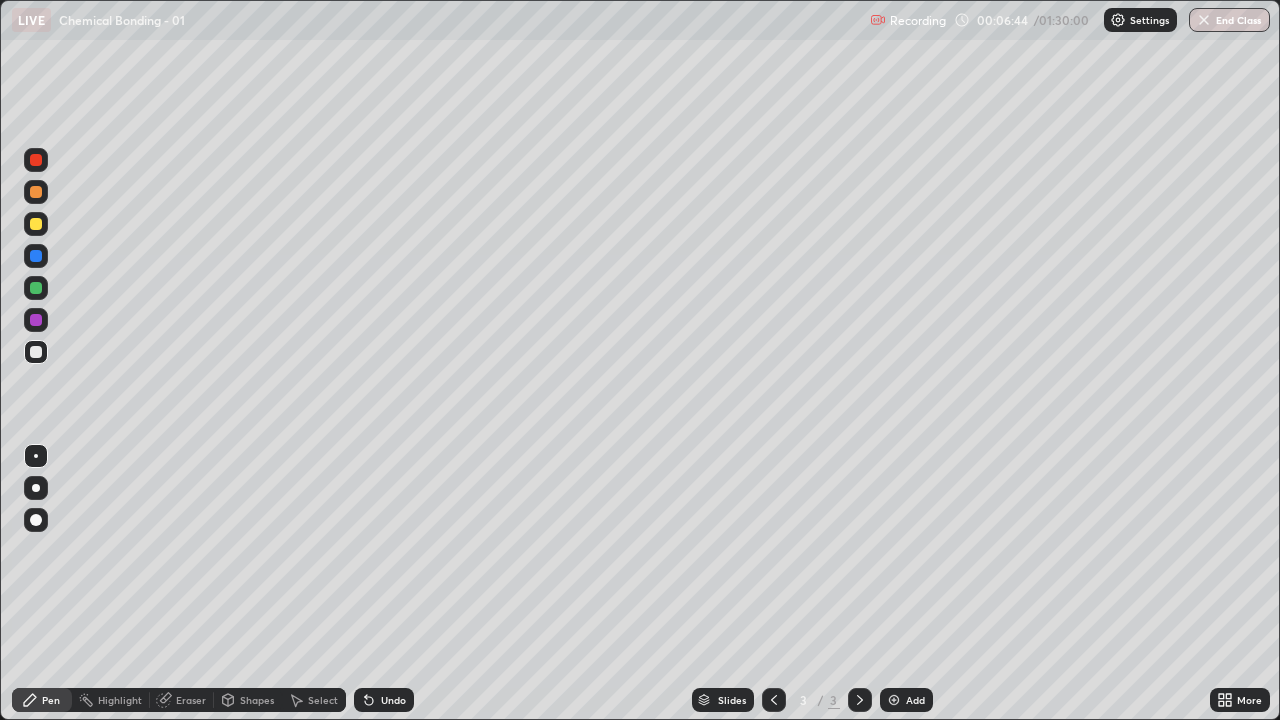 click at bounding box center [36, 320] 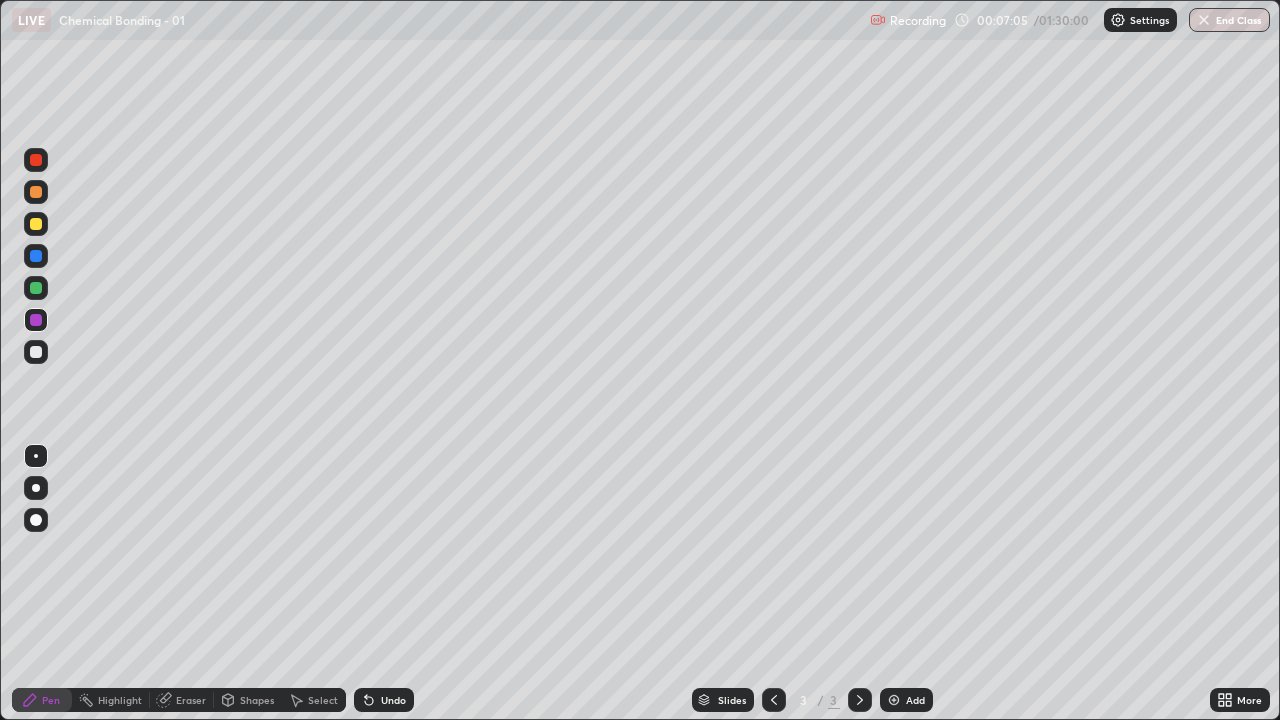 click on "Select" at bounding box center (323, 700) 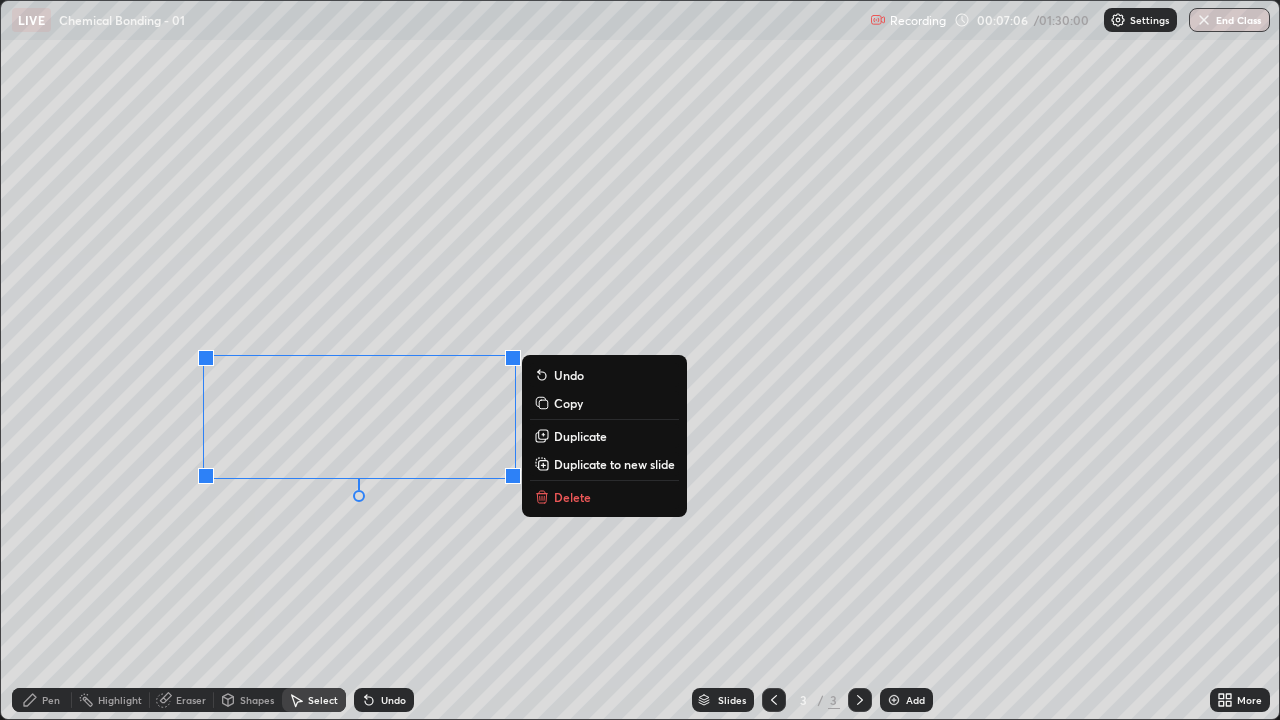 click on "Delete" at bounding box center (572, 497) 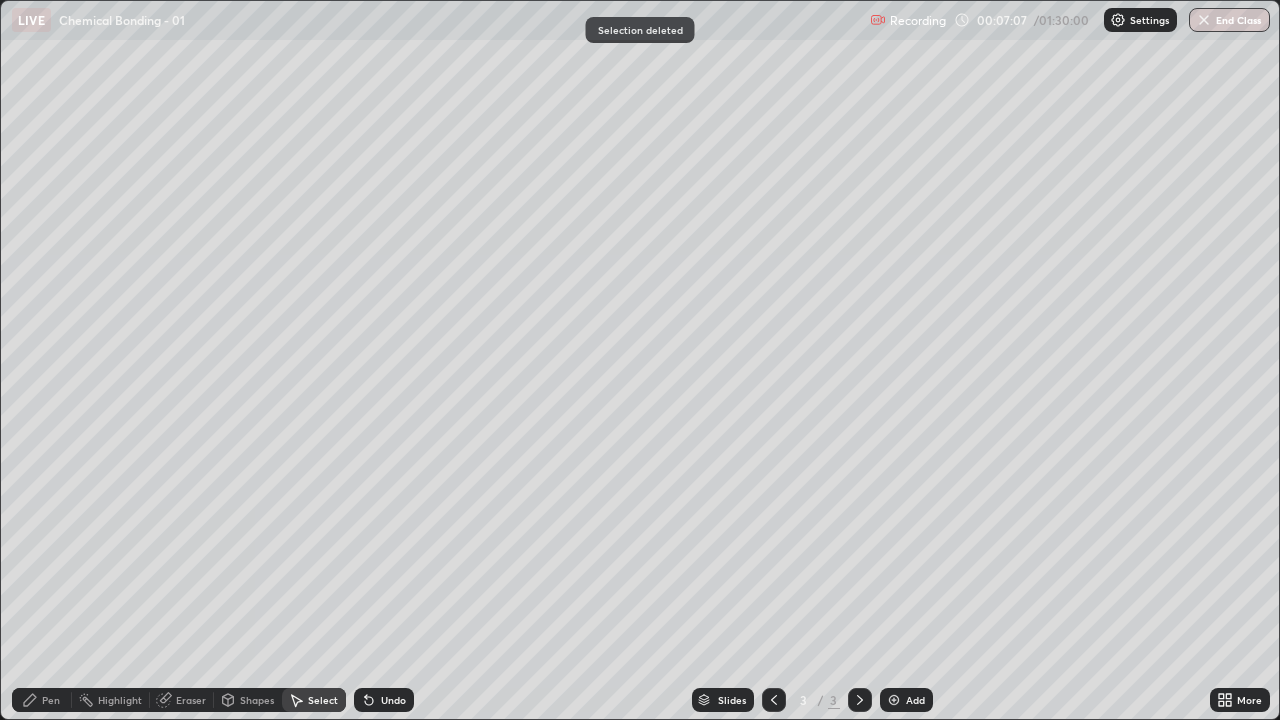 click on "Pen" at bounding box center (51, 700) 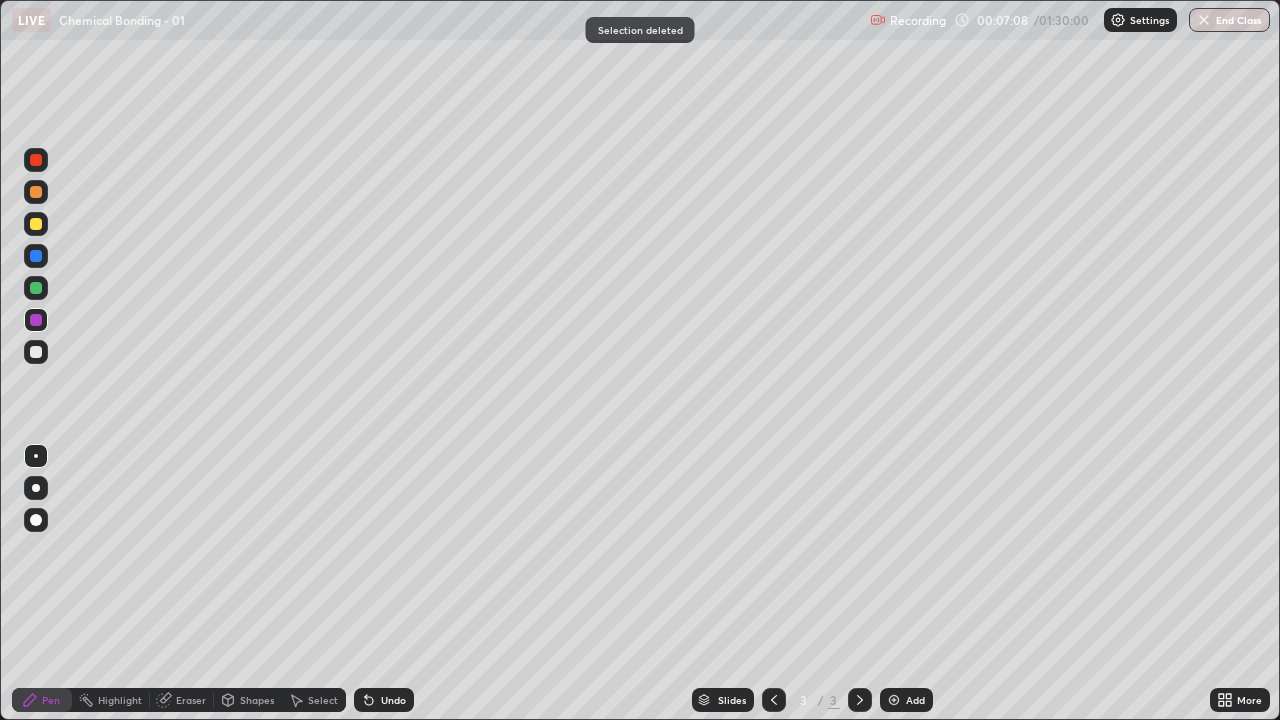 click at bounding box center (36, 352) 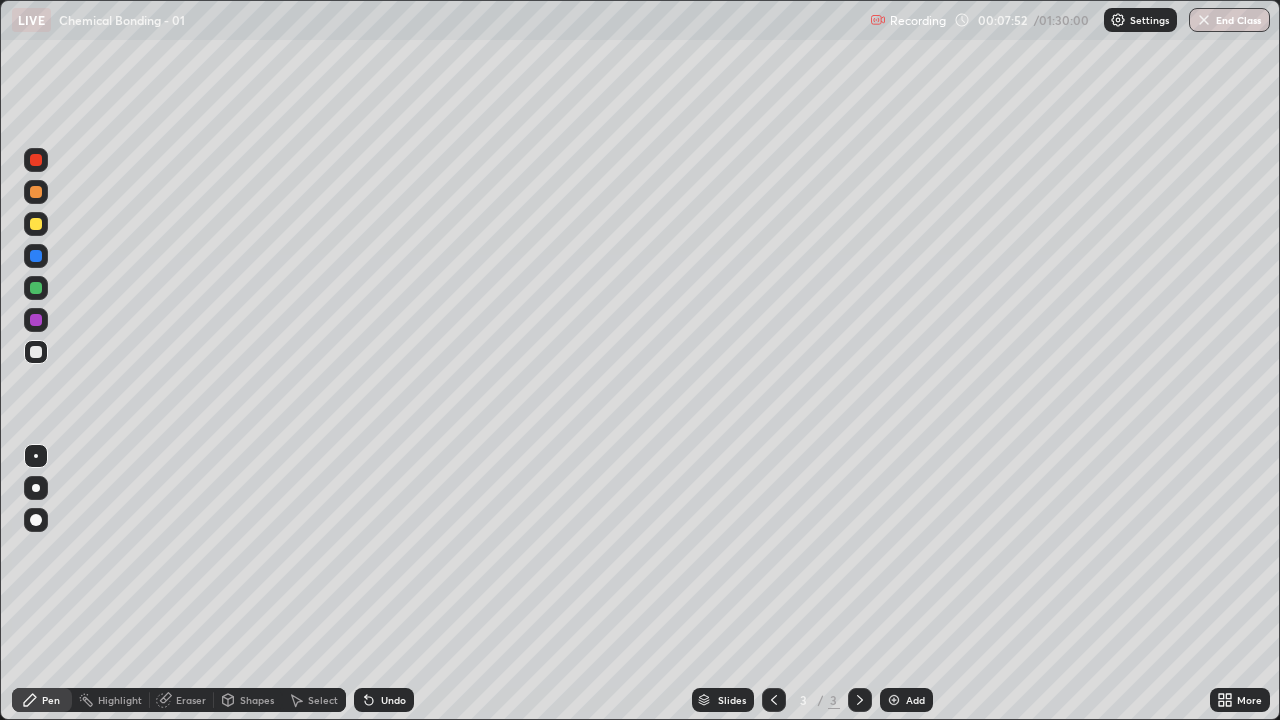 click on "Undo" at bounding box center [384, 700] 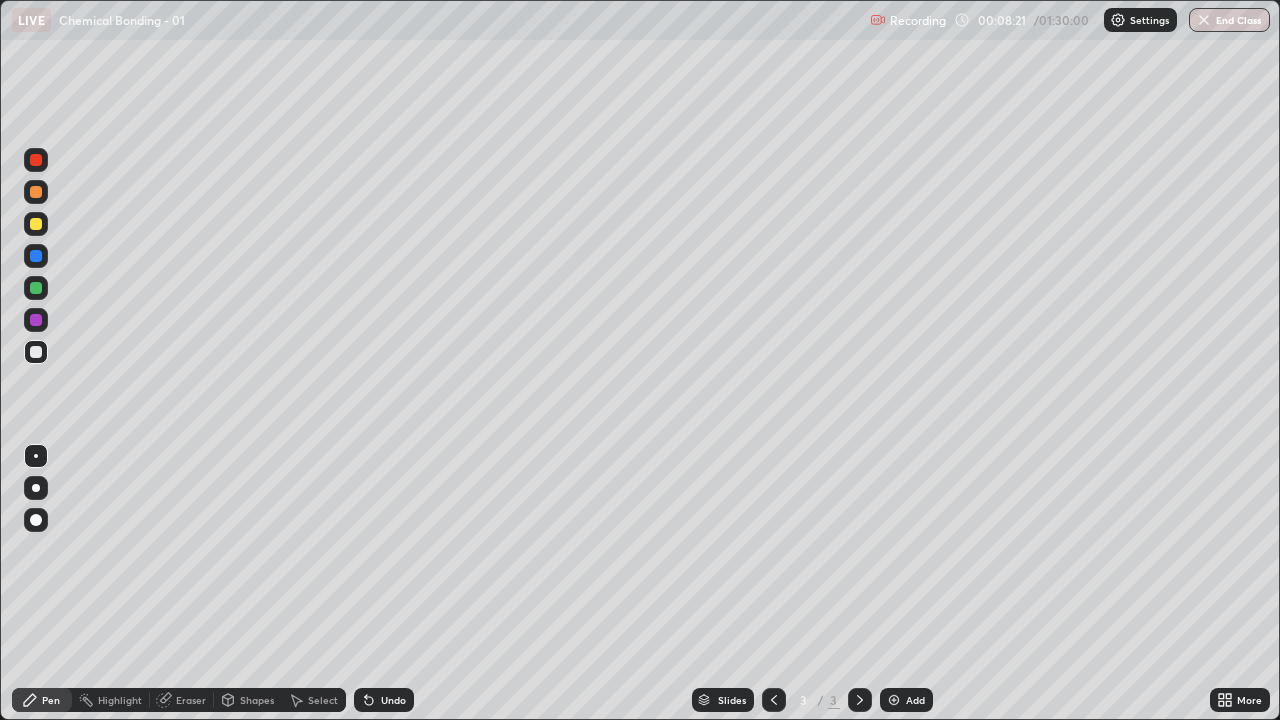 click on "Undo" at bounding box center (393, 700) 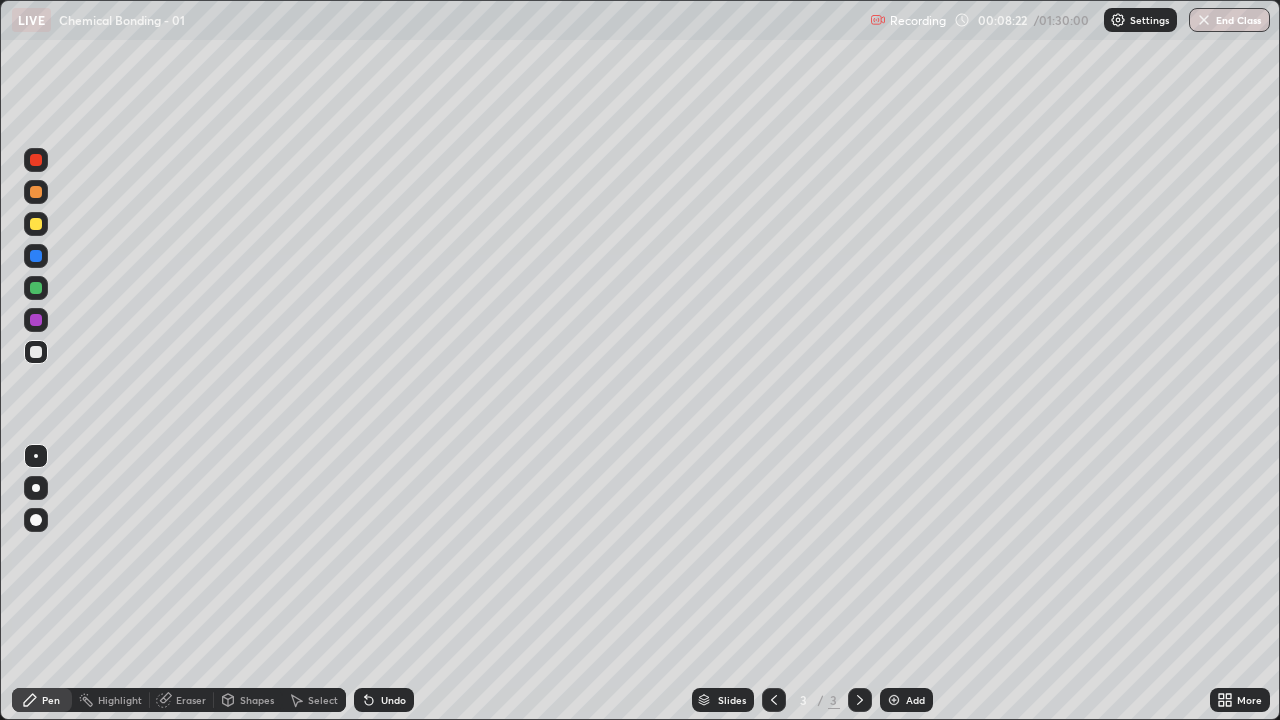 click on "Undo" at bounding box center [393, 700] 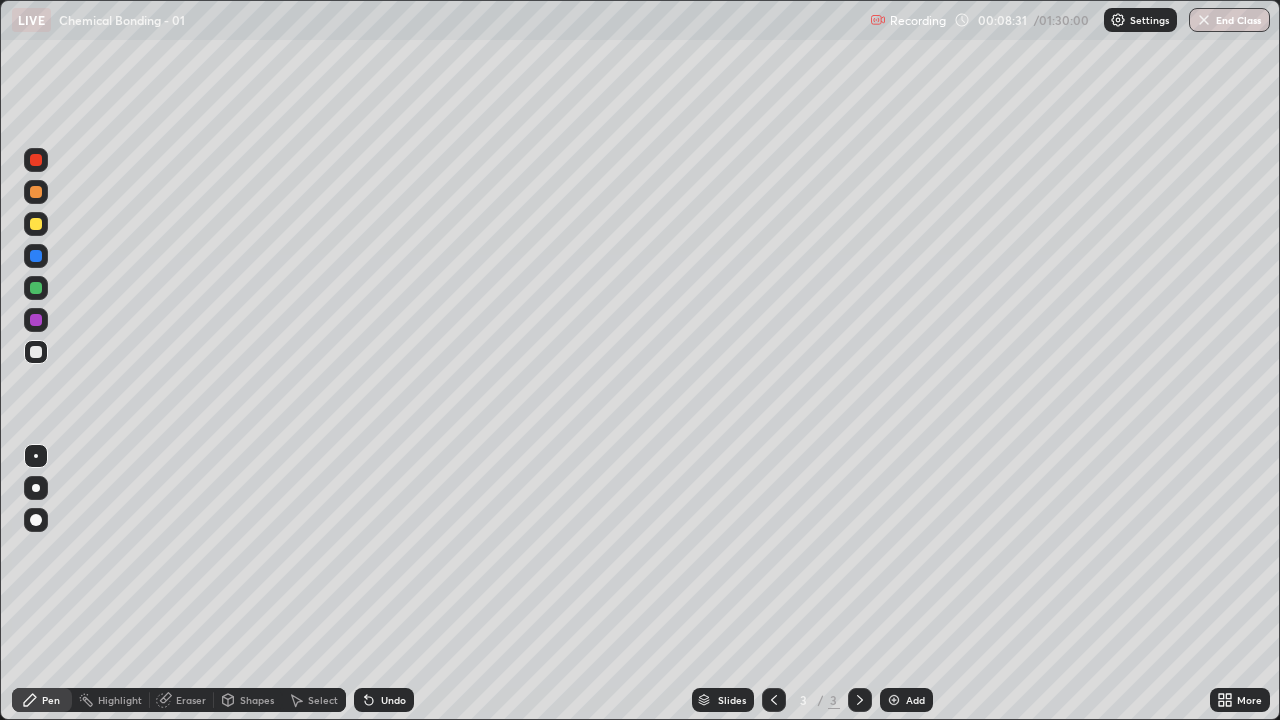click on "Undo" at bounding box center (384, 700) 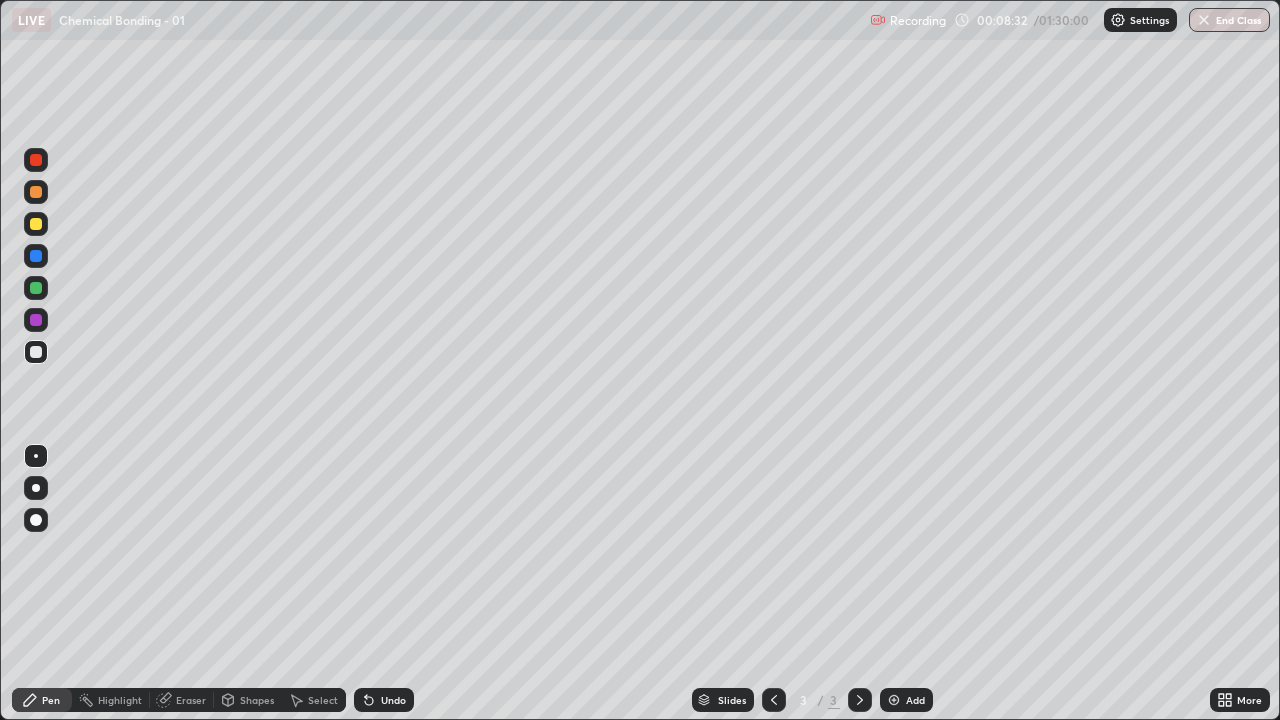 click on "Undo" at bounding box center (393, 700) 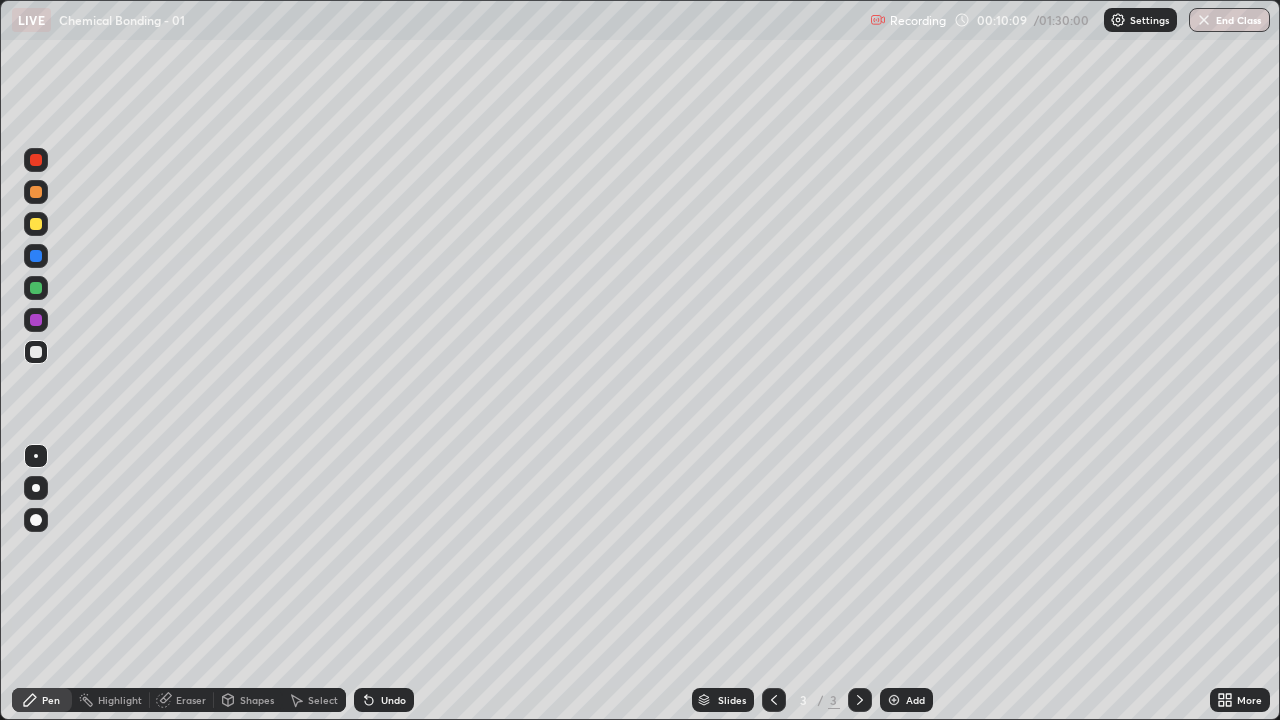 click on "Eraser" at bounding box center [191, 700] 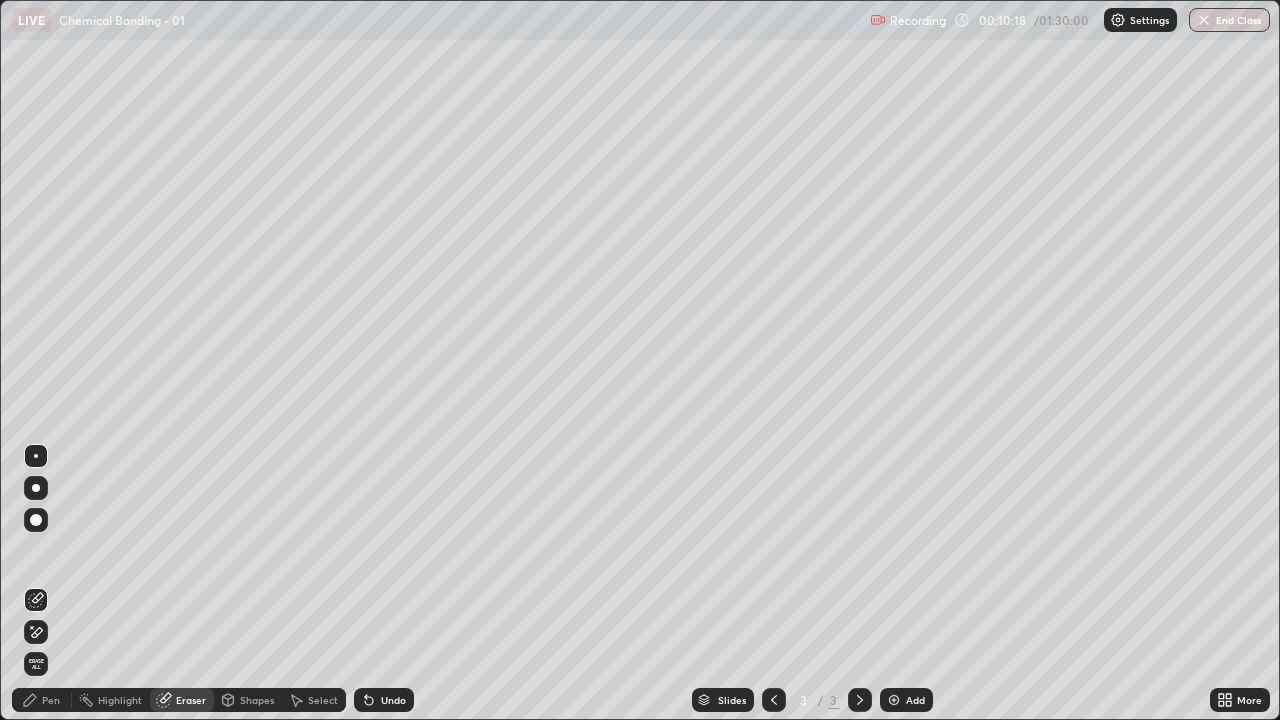 click 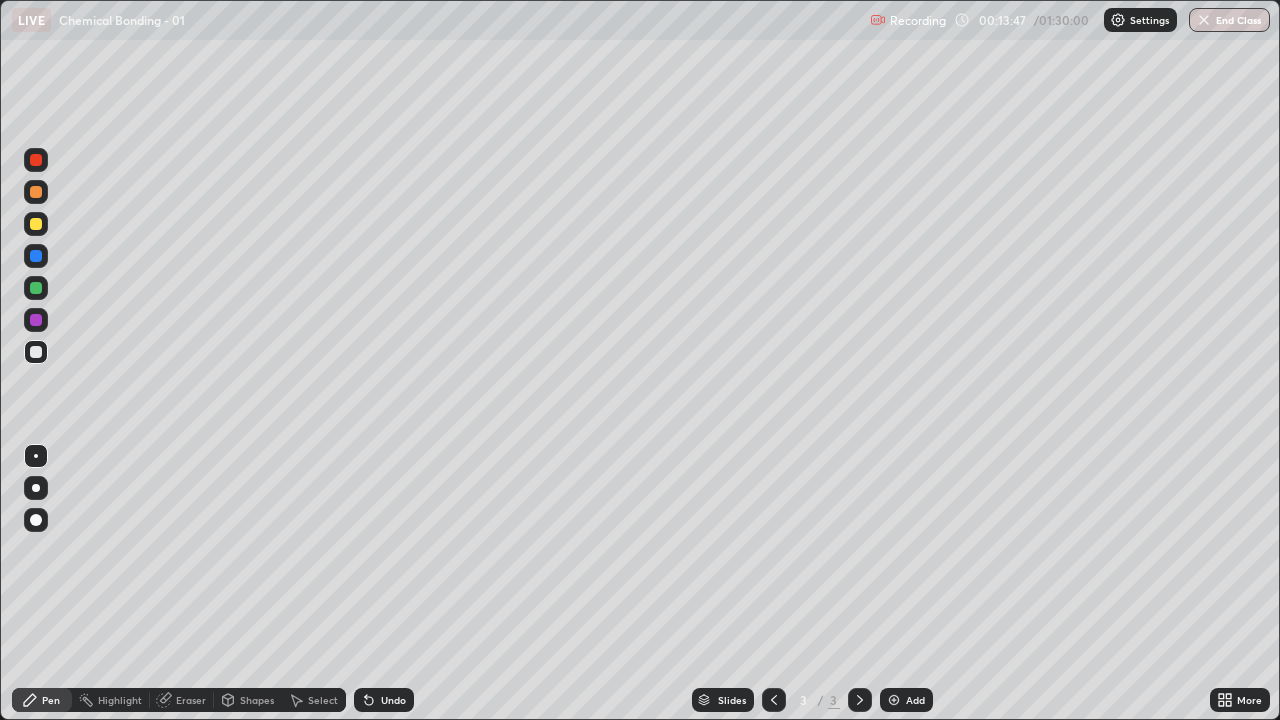 click 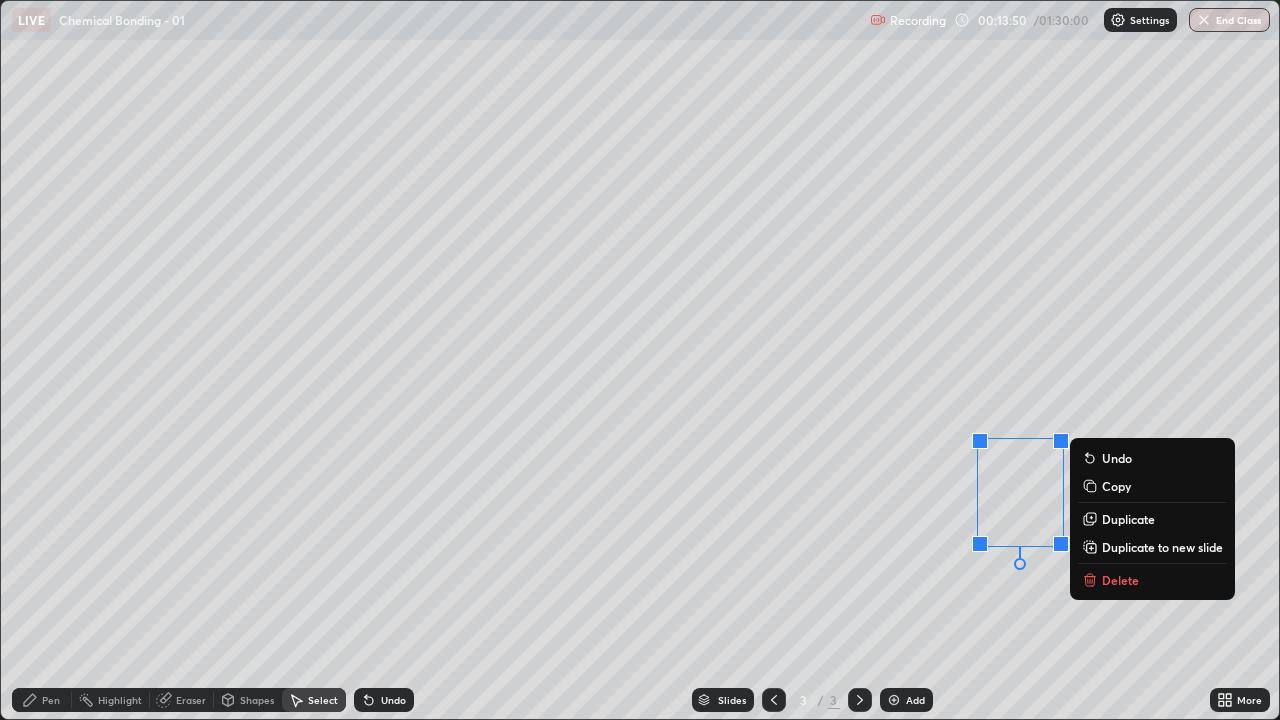 click on "Delete" at bounding box center (1120, 580) 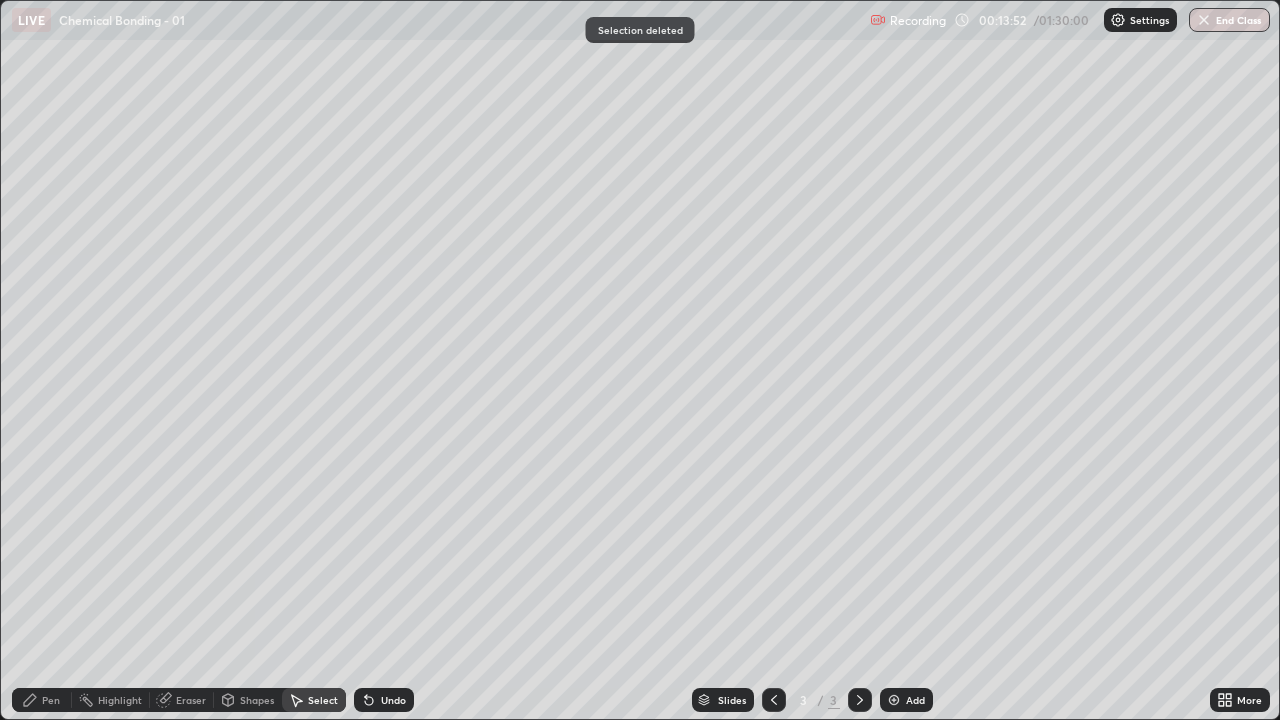 click 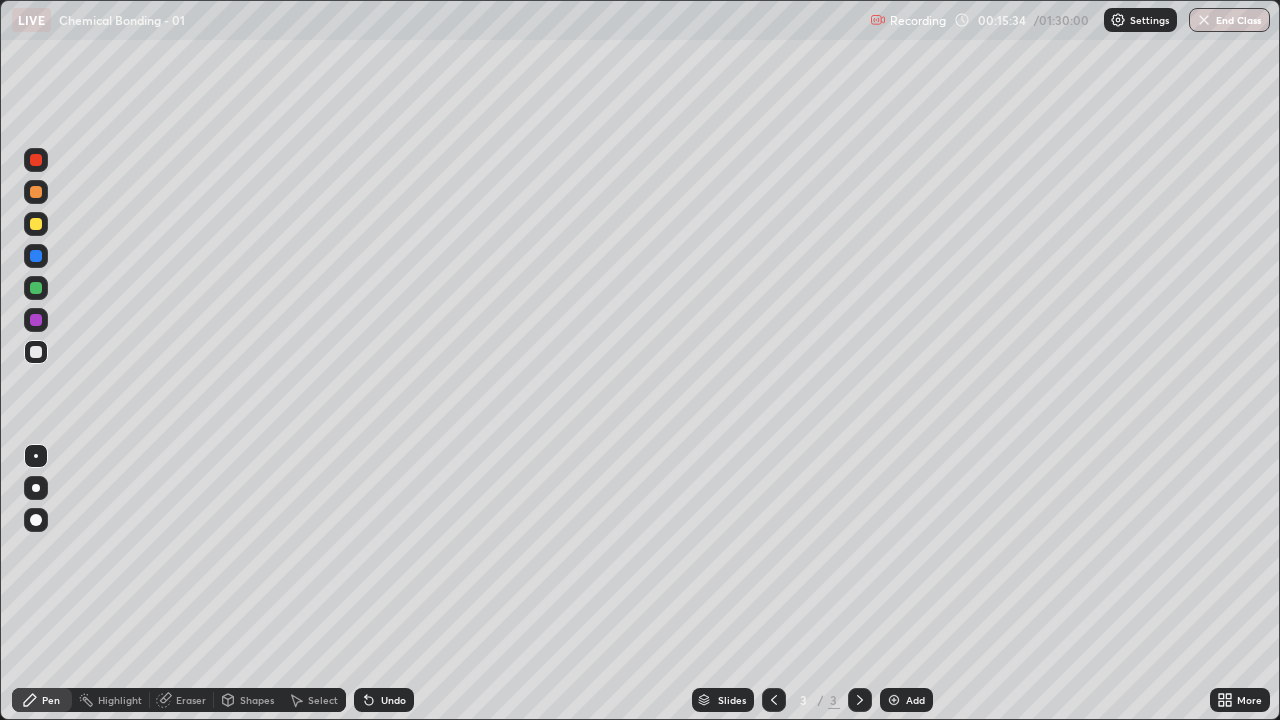 click at bounding box center [894, 700] 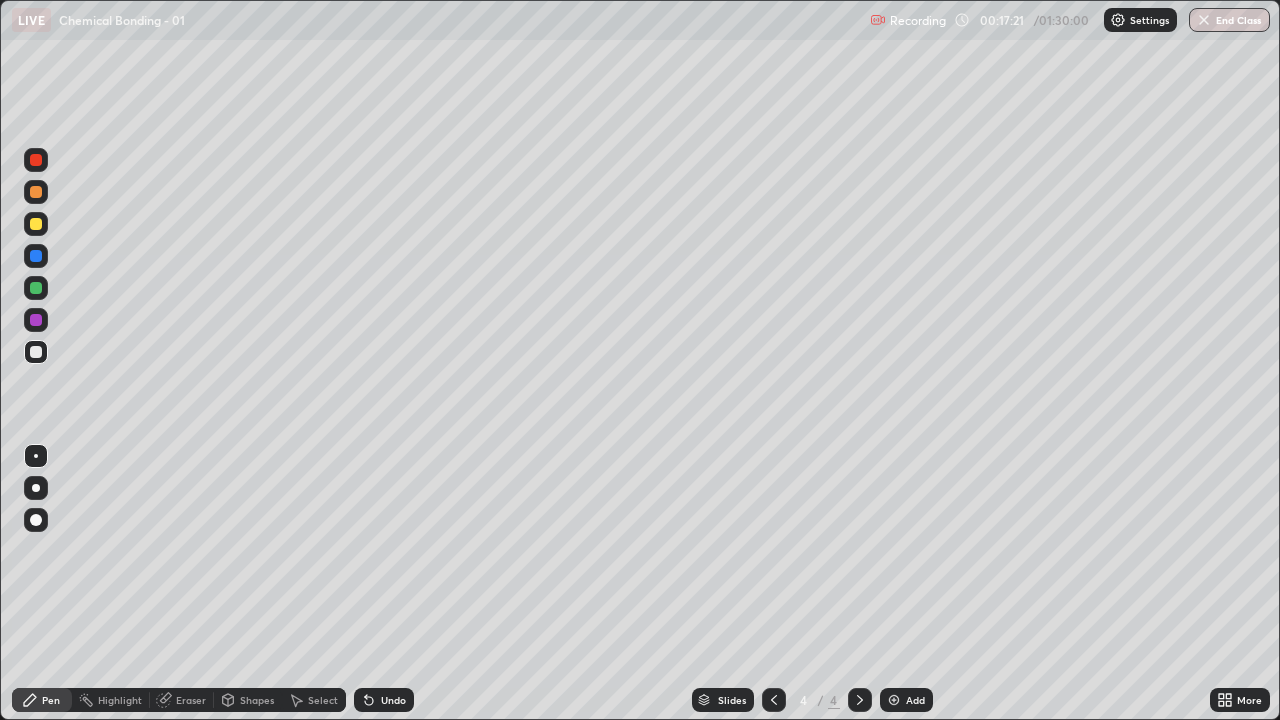 click on "Select" at bounding box center (323, 700) 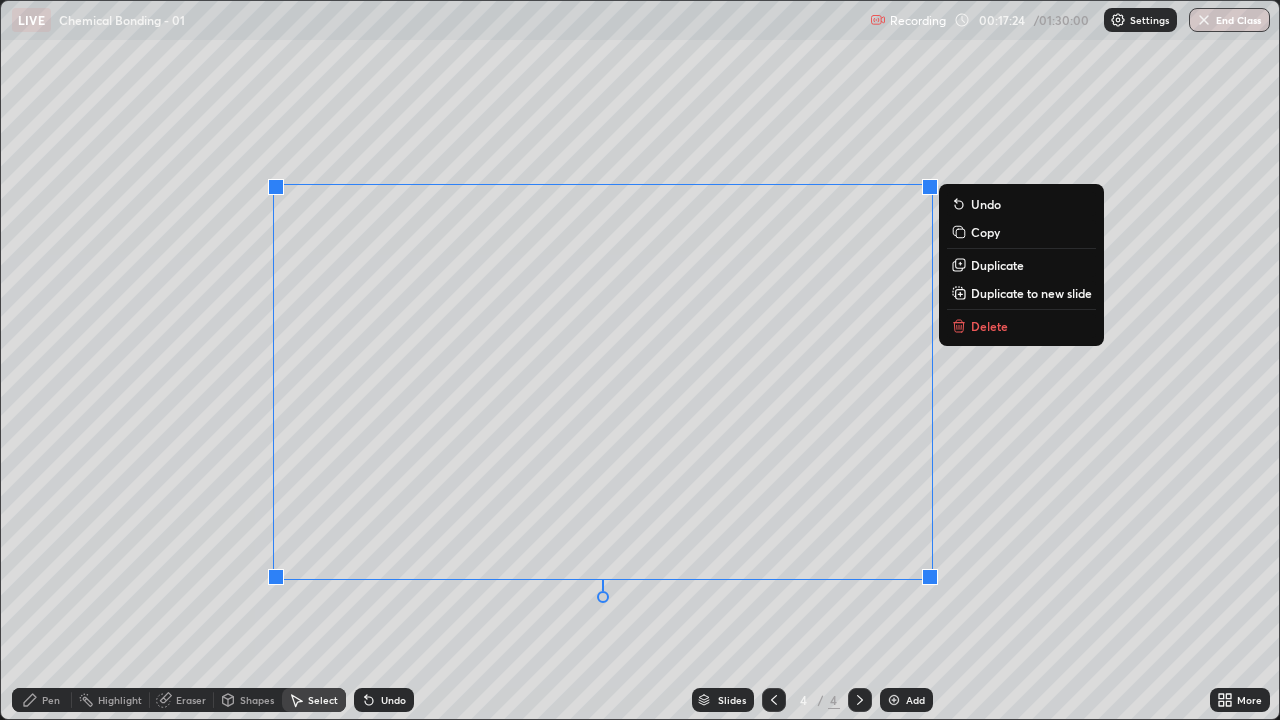 click on "Delete" at bounding box center [989, 326] 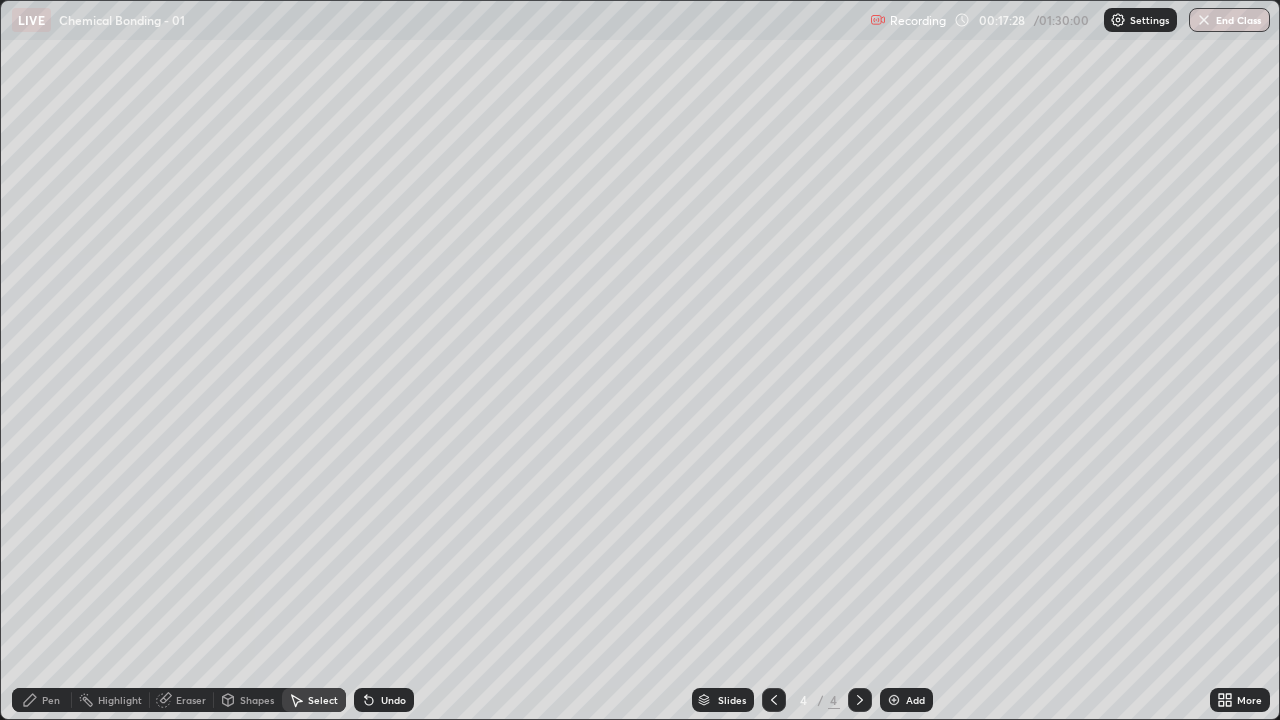 click on "Pen" at bounding box center [42, 700] 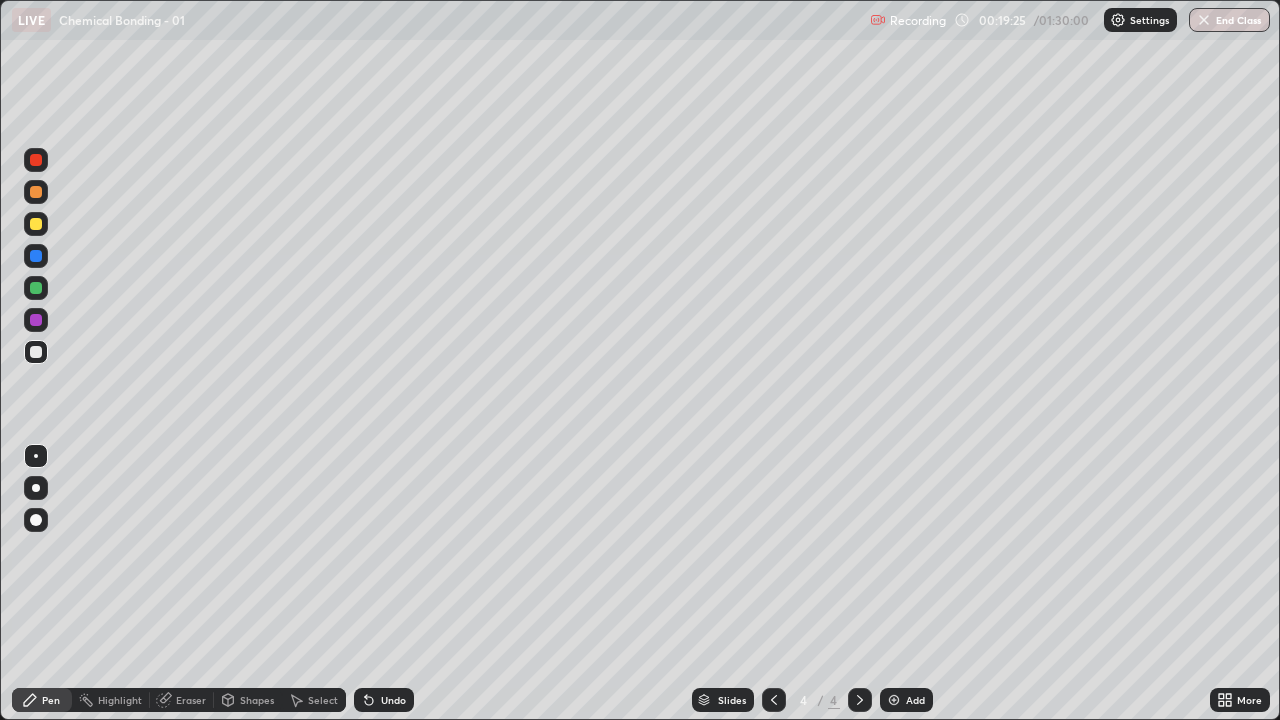 click on "Eraser" at bounding box center (191, 700) 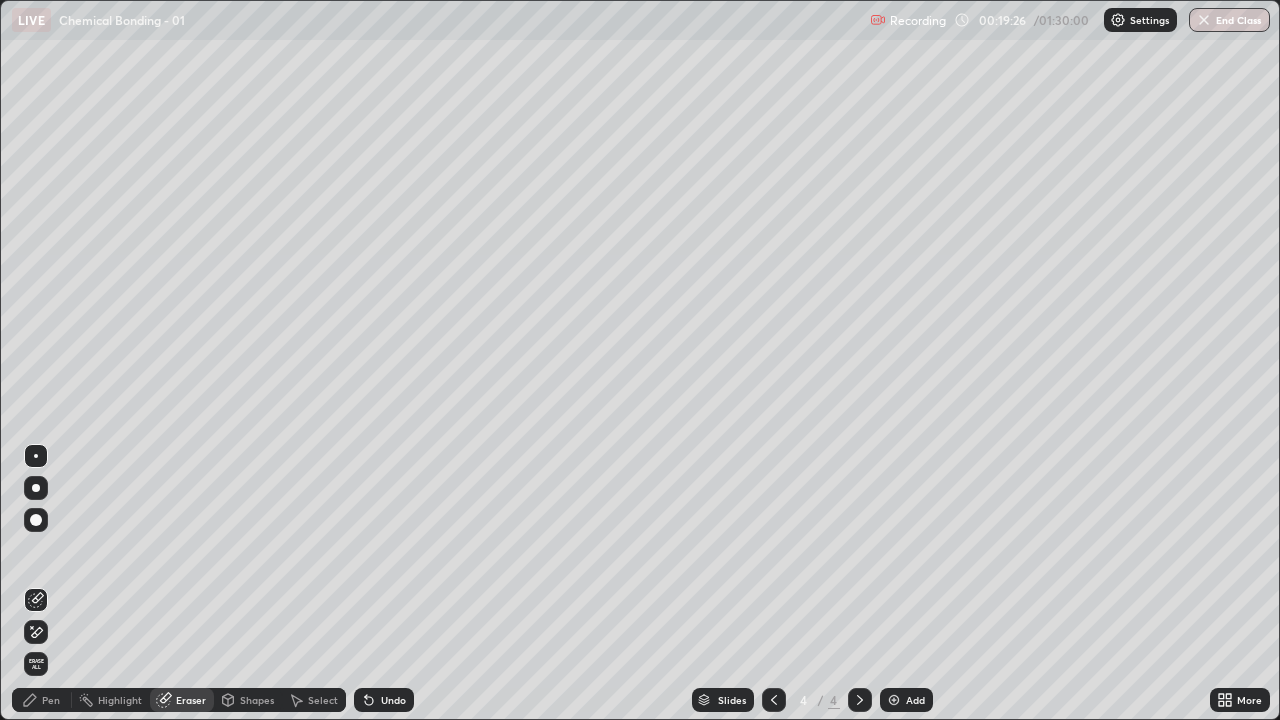 click on "Erase all" at bounding box center (36, 664) 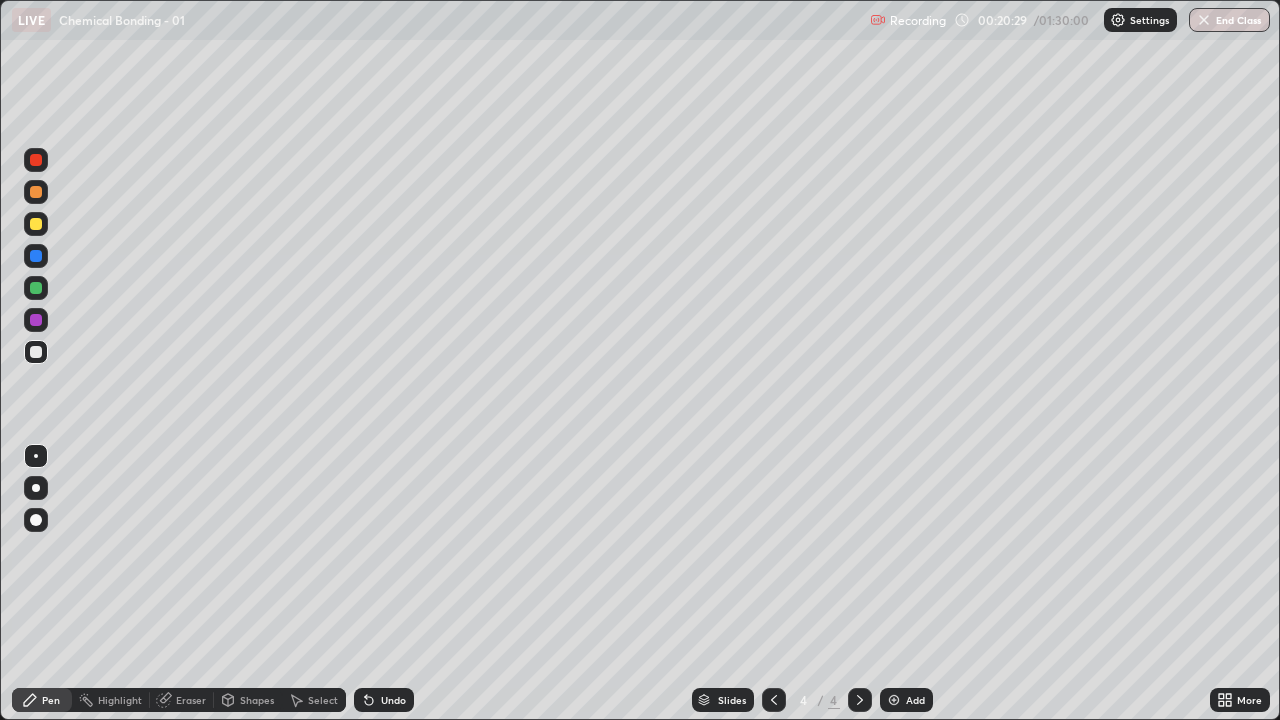 click on "Undo" at bounding box center [380, 700] 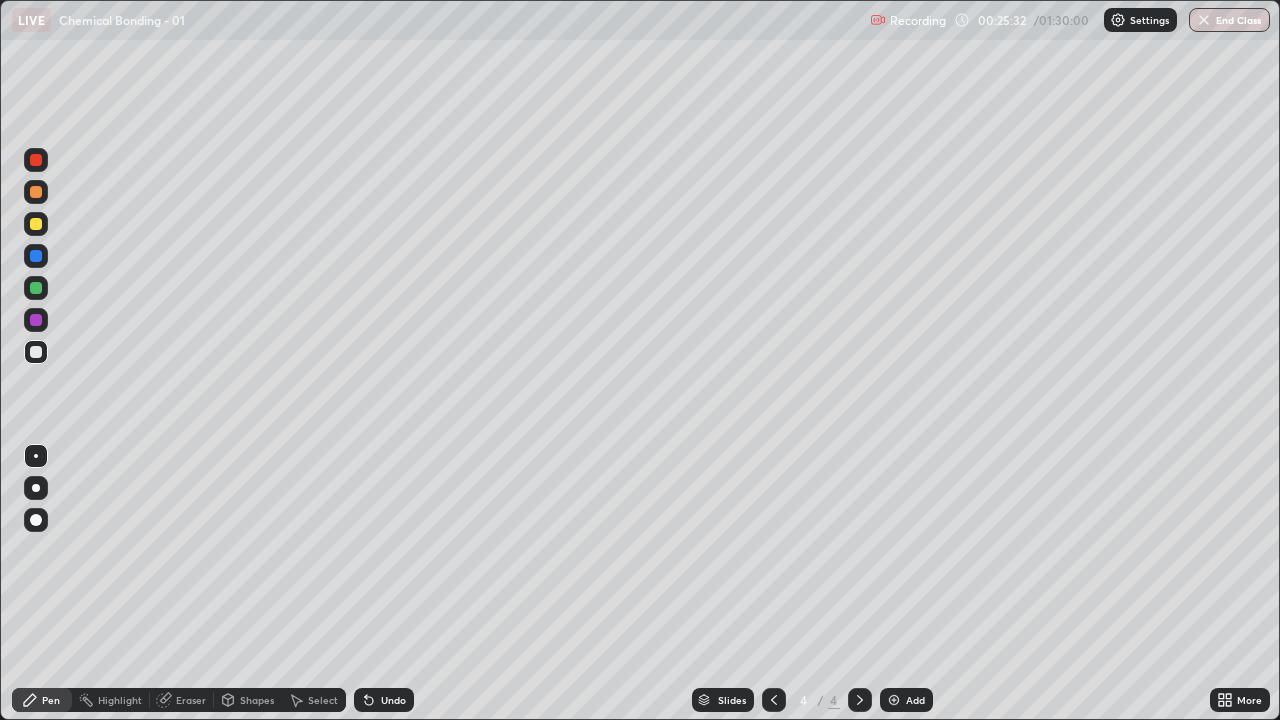 click on "Shapes" at bounding box center (257, 700) 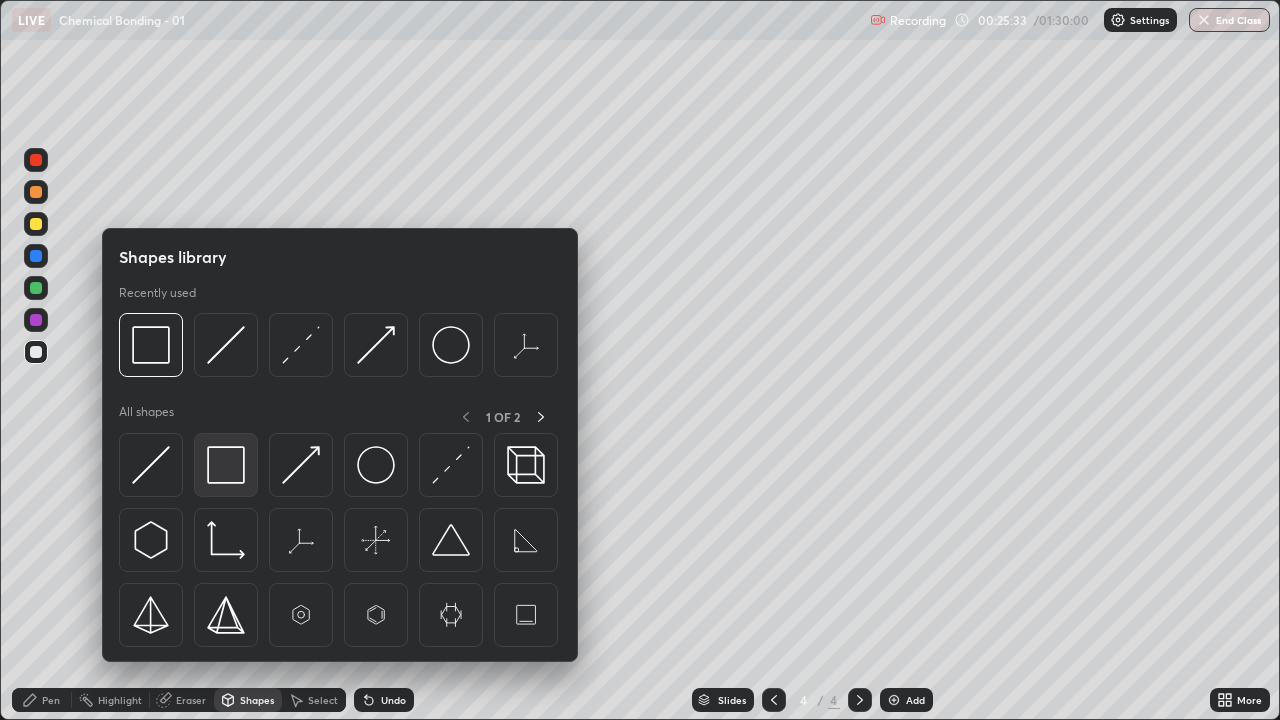 click at bounding box center (226, 465) 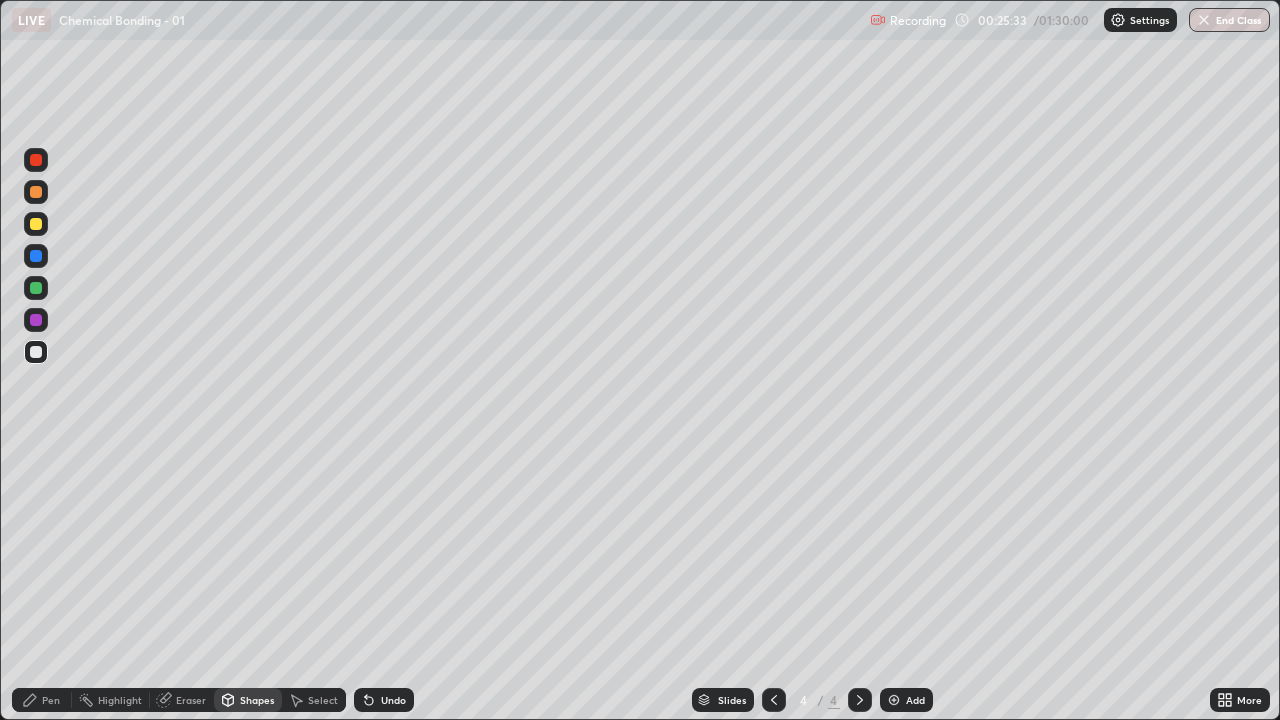 click at bounding box center (36, 288) 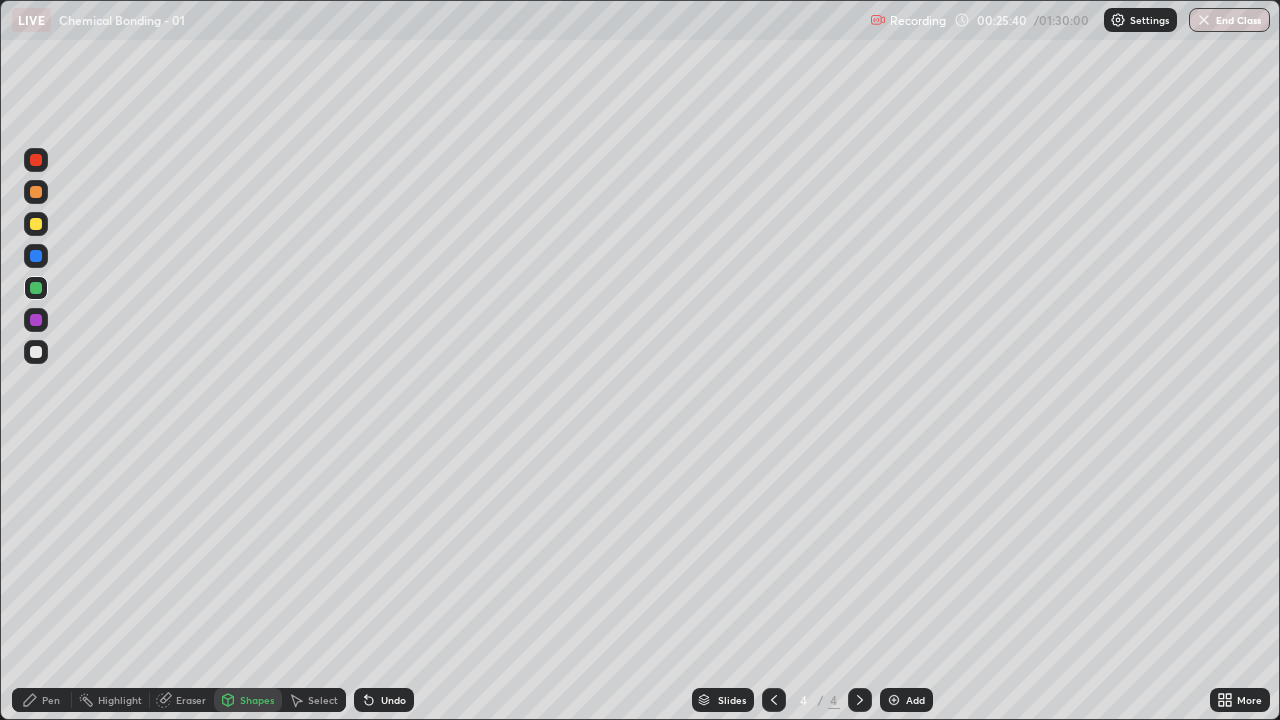 click on "Pen" at bounding box center (51, 700) 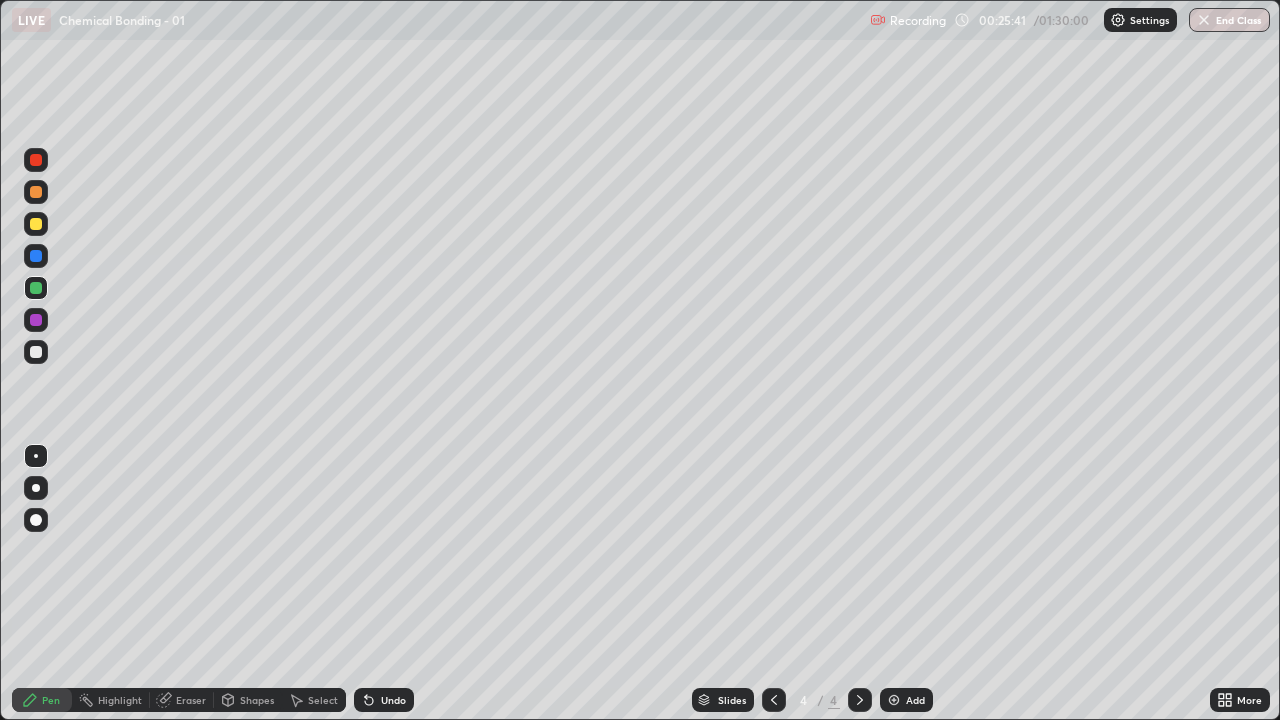 click at bounding box center (36, 352) 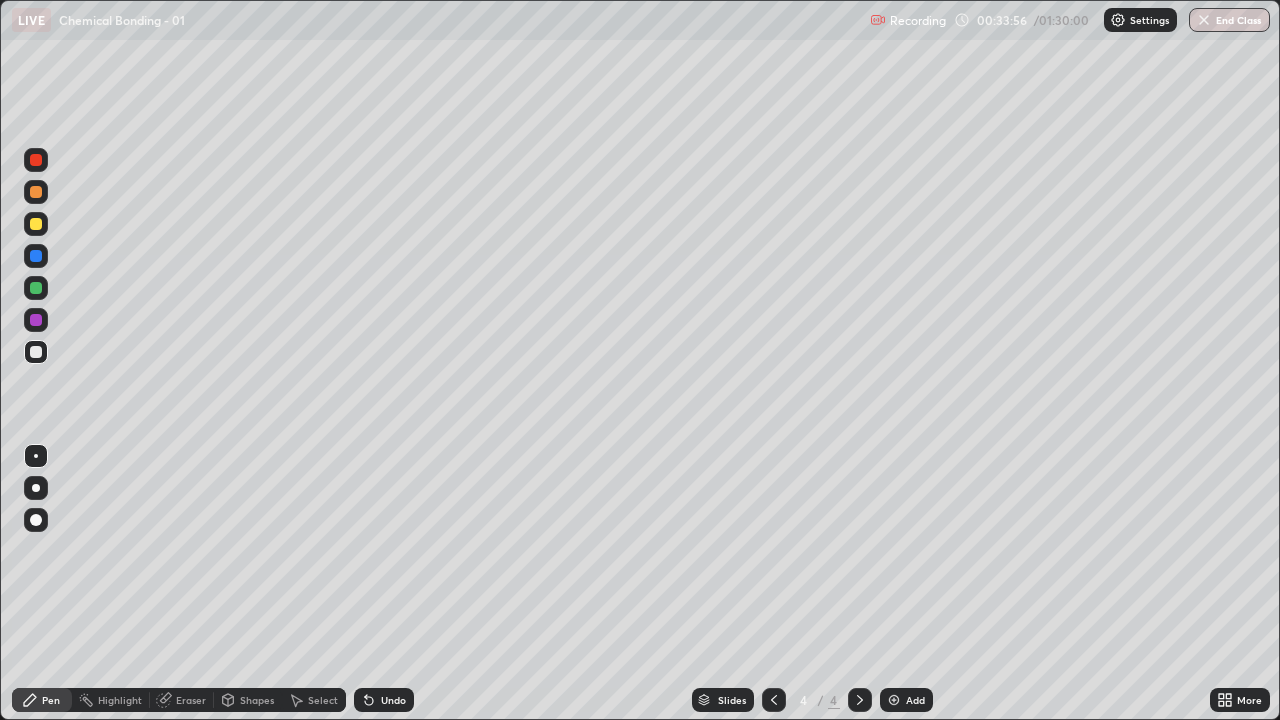 click at bounding box center (894, 700) 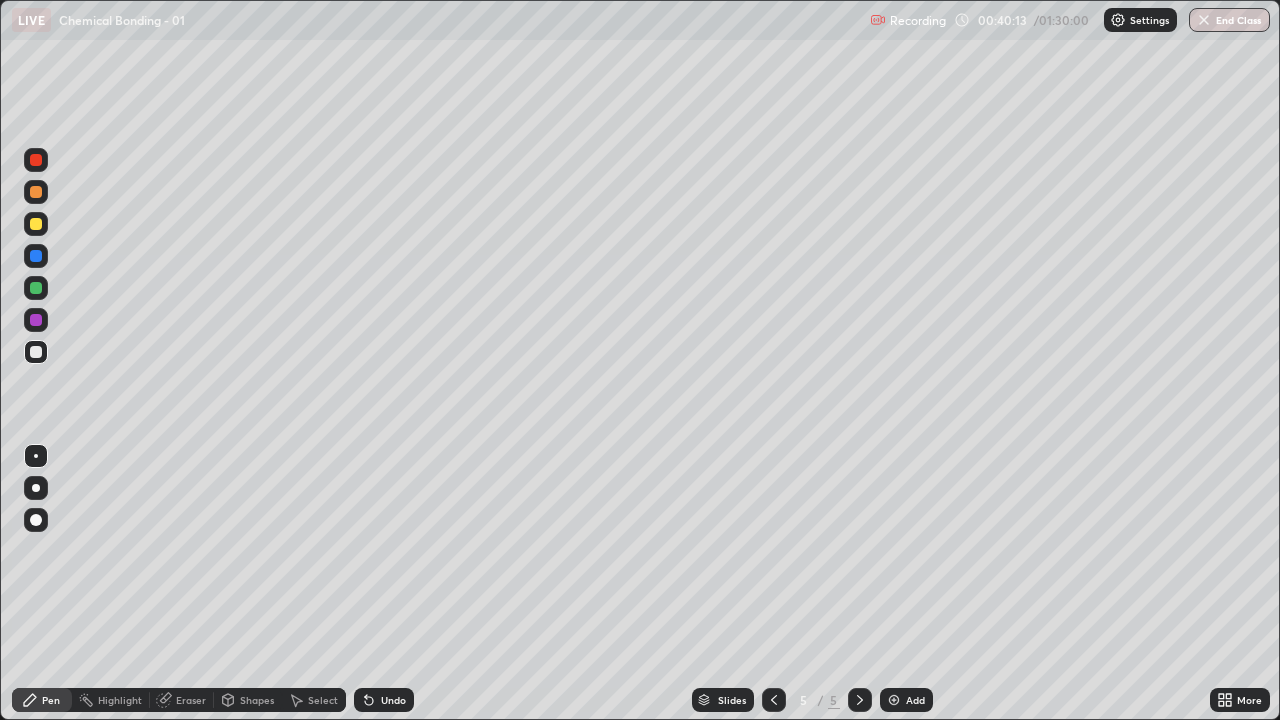 click on "Undo" at bounding box center [393, 700] 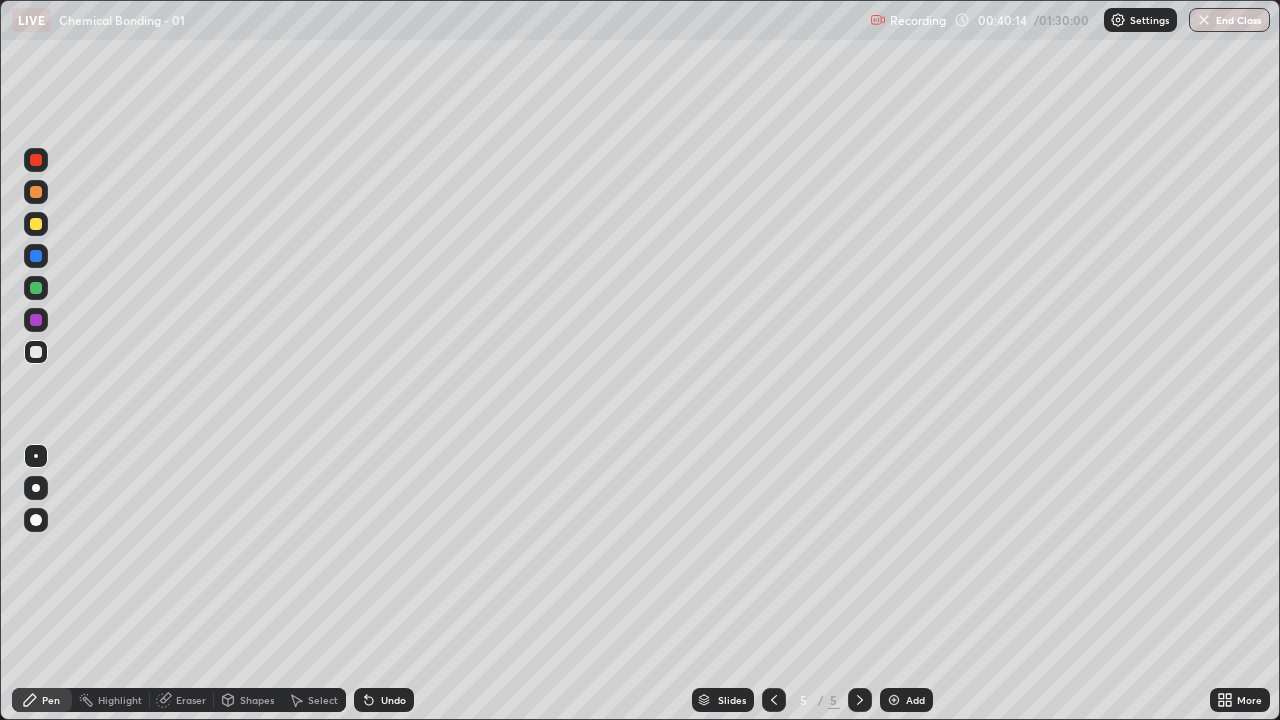 click on "Undo" at bounding box center [384, 700] 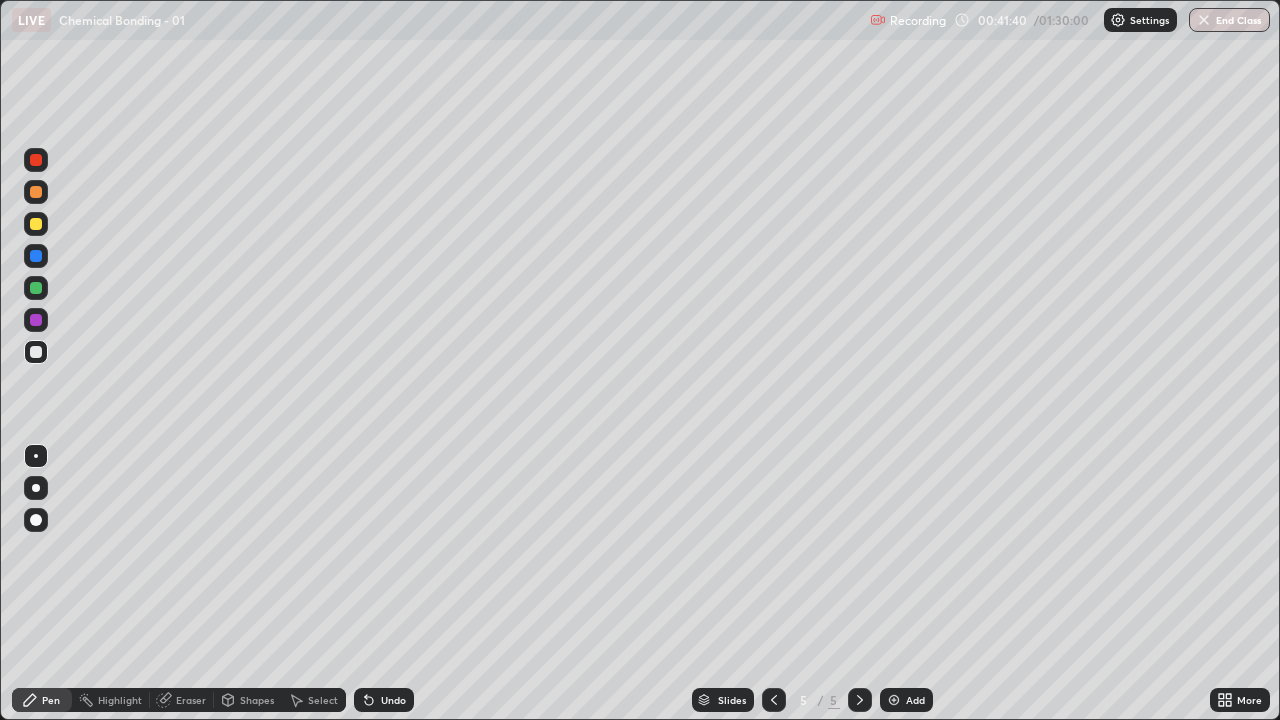 click on "Select" at bounding box center (323, 700) 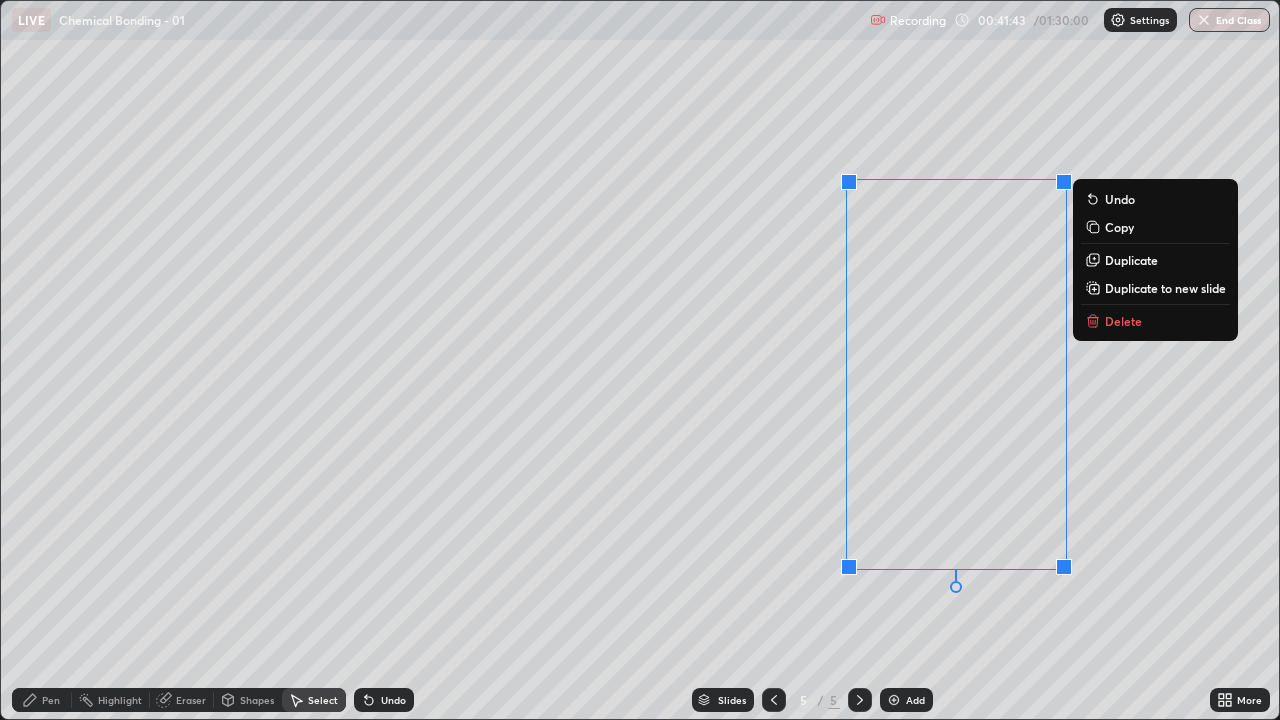 click on "Delete" at bounding box center (1123, 321) 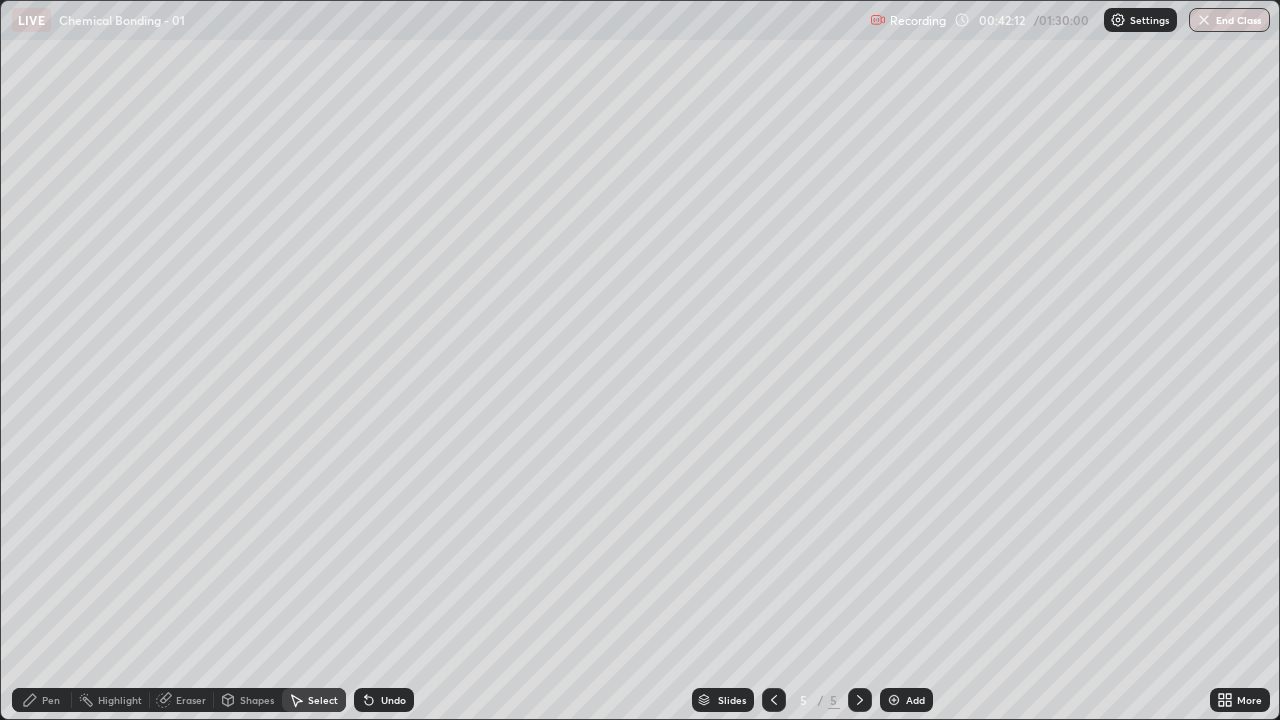click at bounding box center [894, 700] 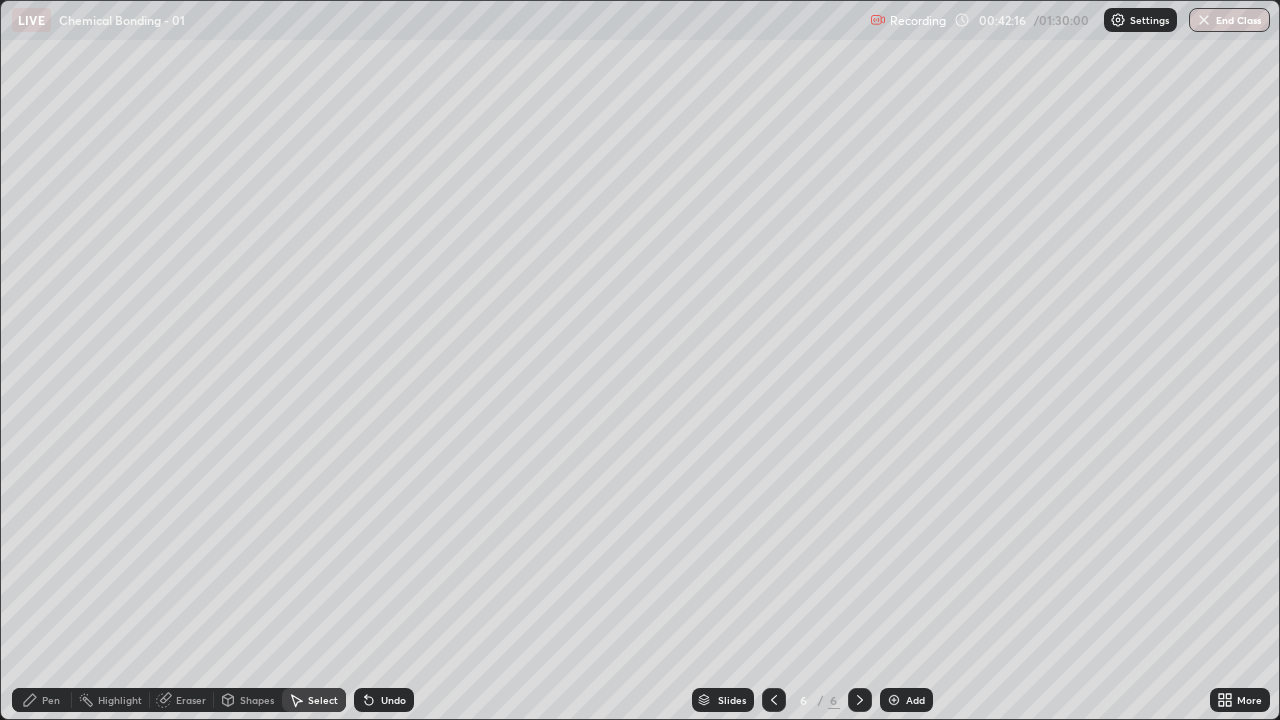 click 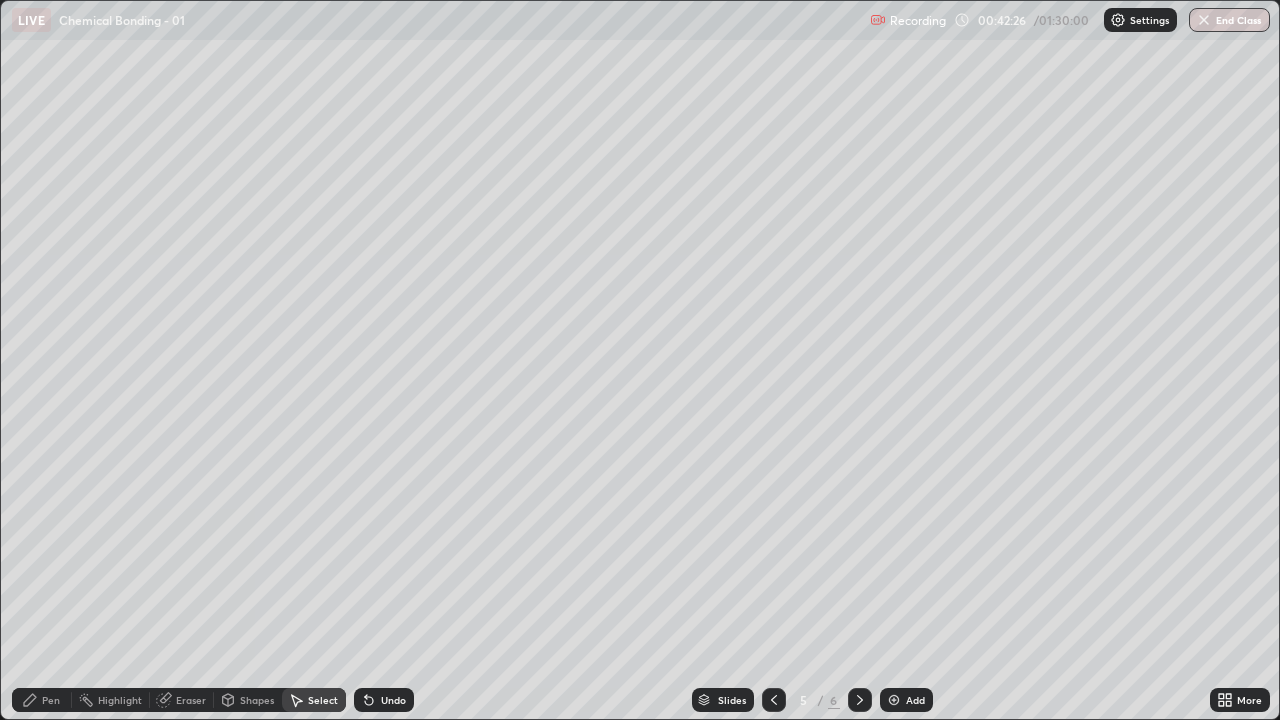 click 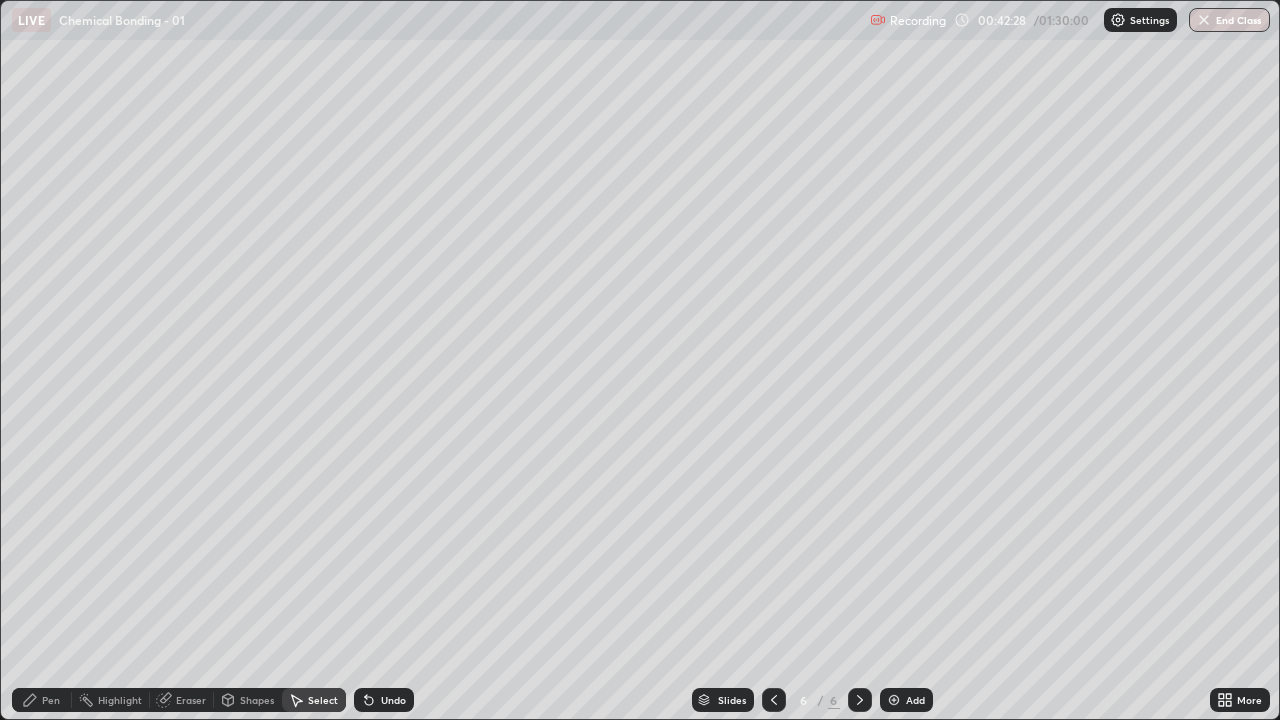 click at bounding box center [774, 700] 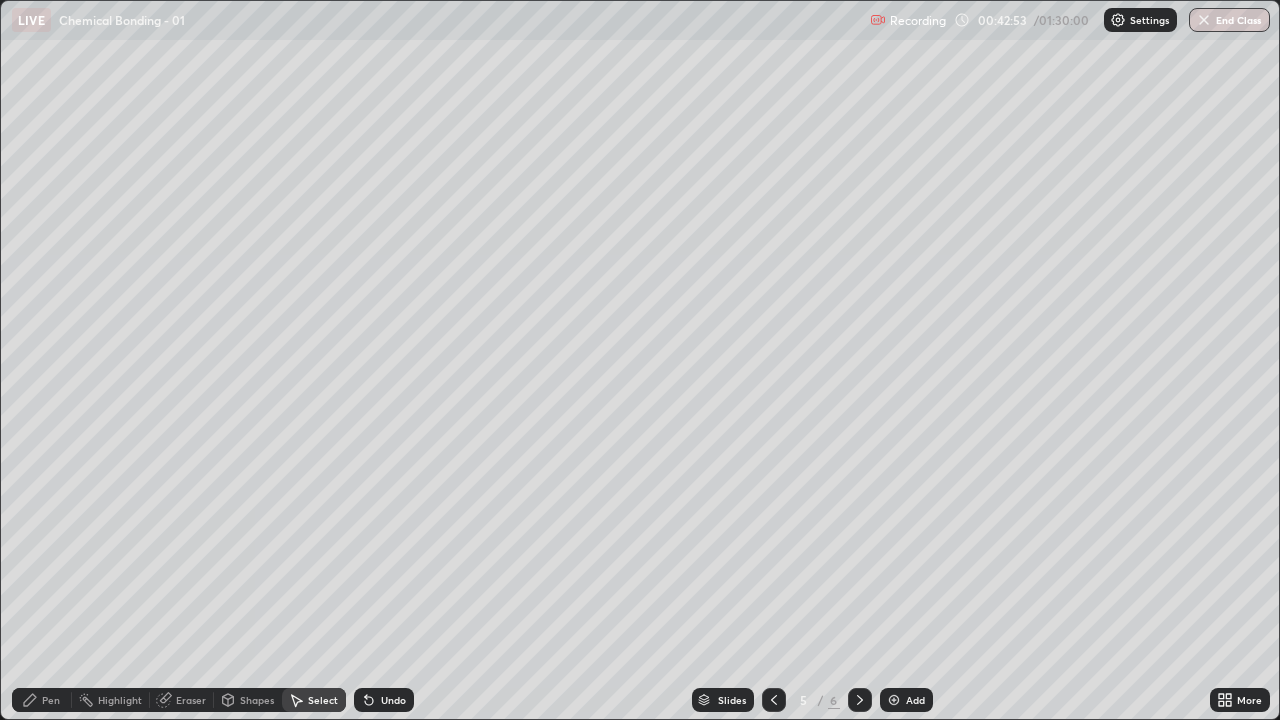 click 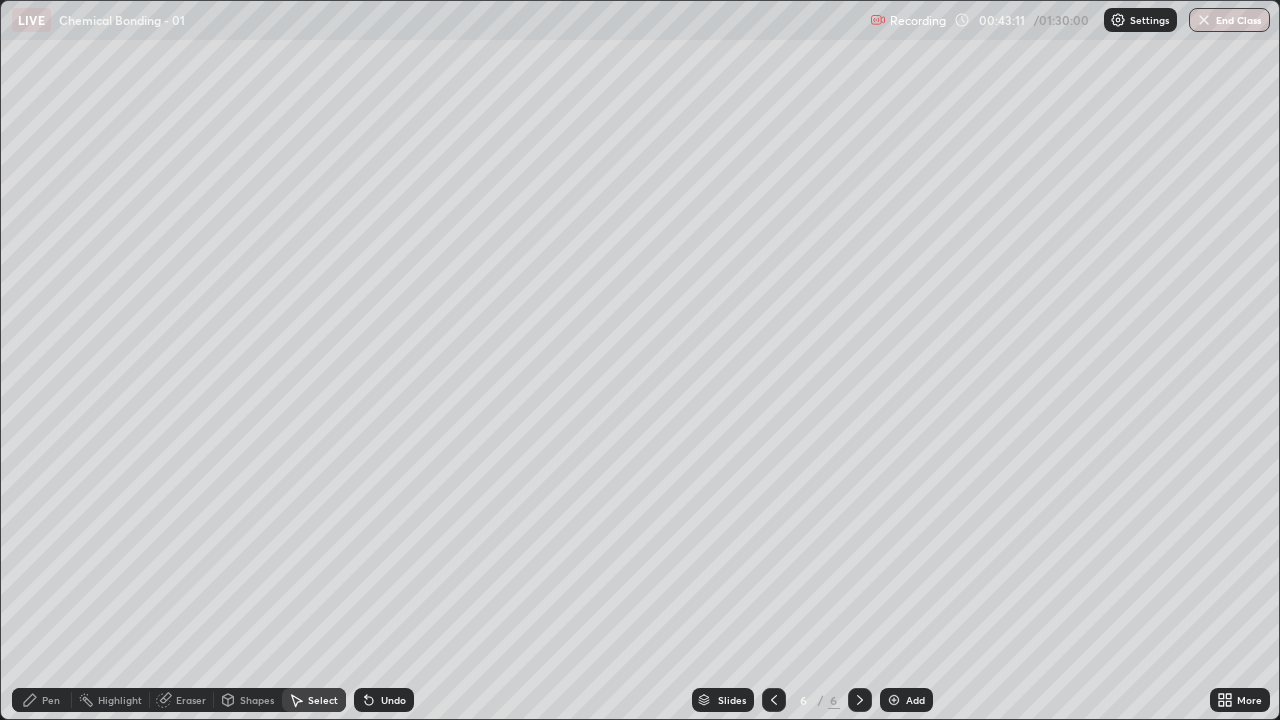 click on "0 ° Undo Copy Duplicate Duplicate to new slide Delete" at bounding box center [640, 360] 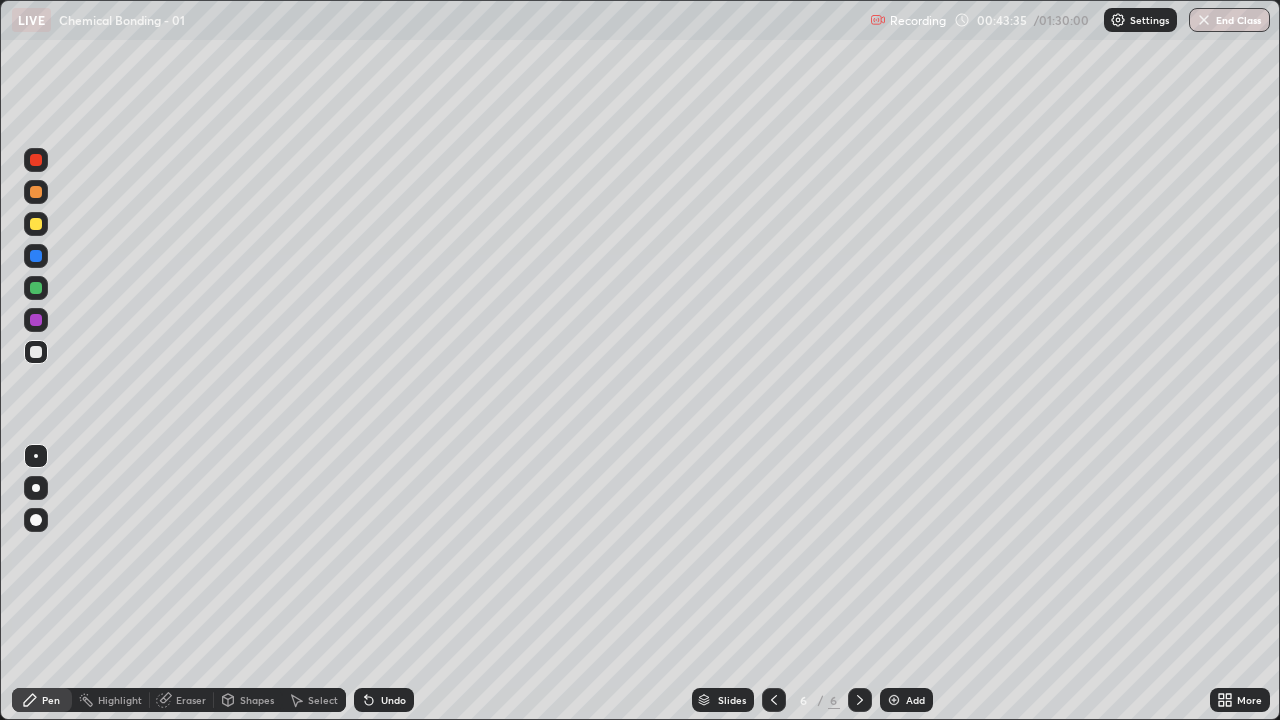 click on "Undo" at bounding box center (393, 700) 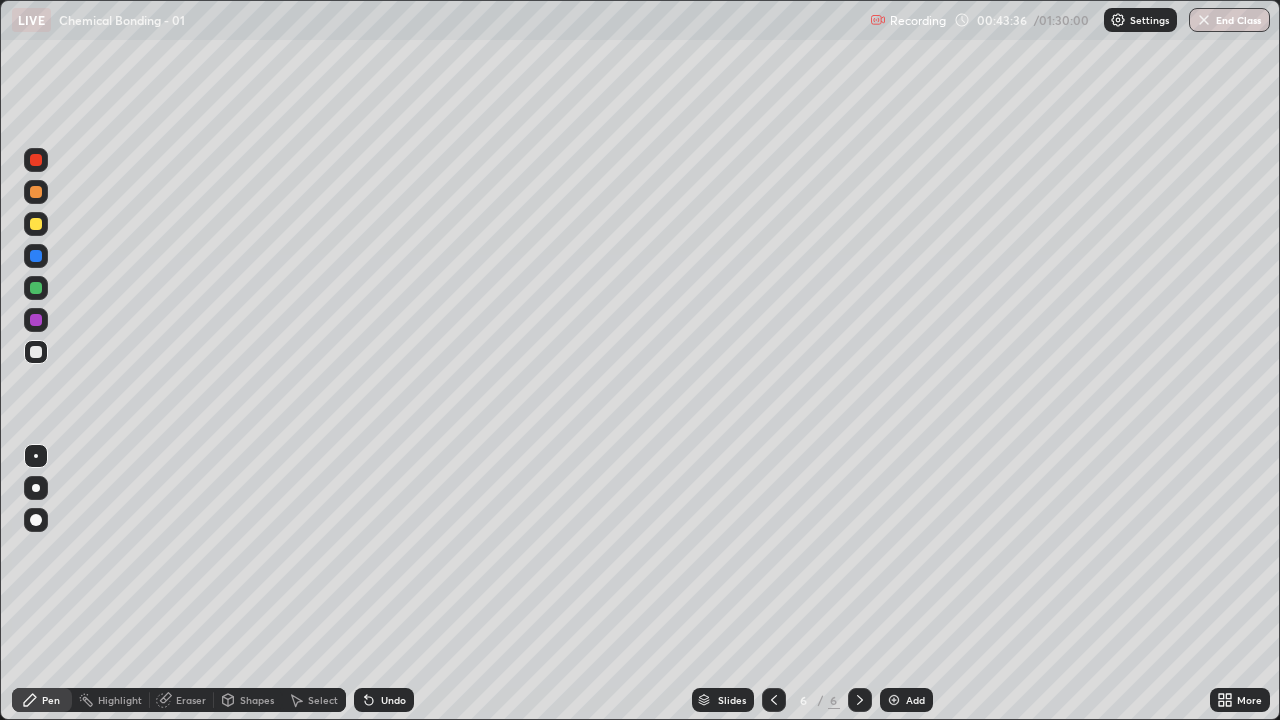 click on "Undo" at bounding box center (393, 700) 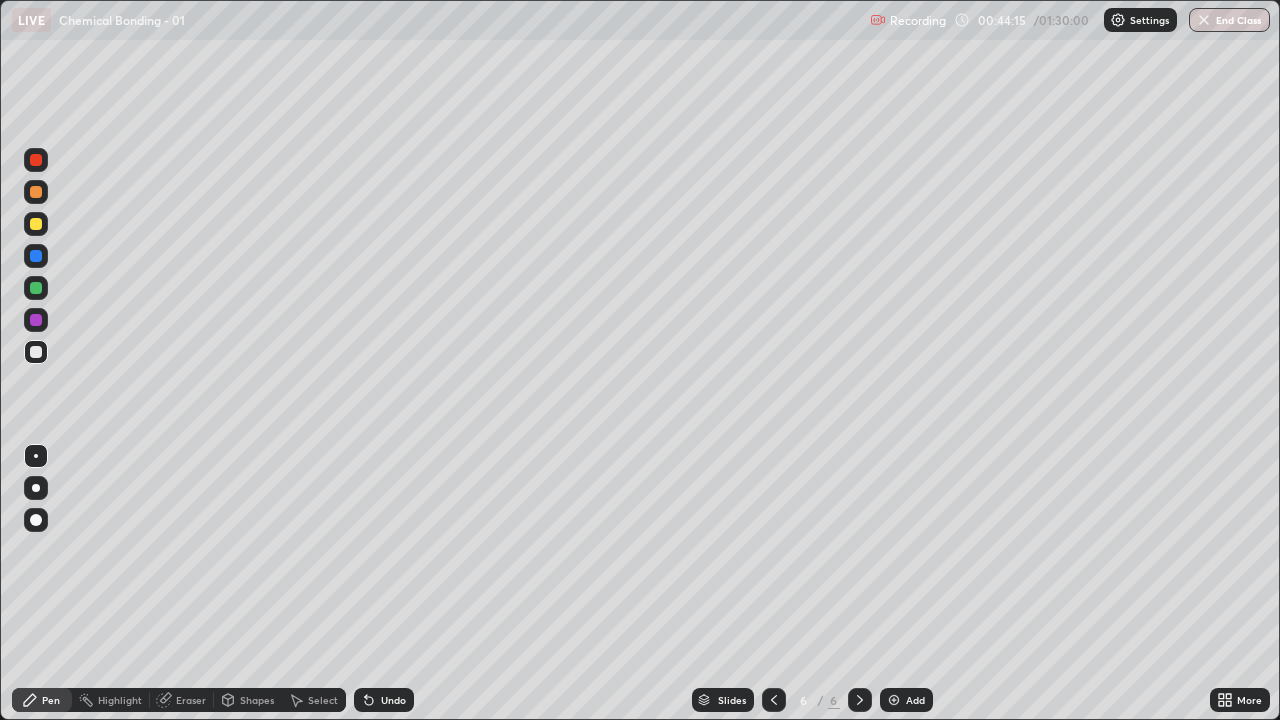 click 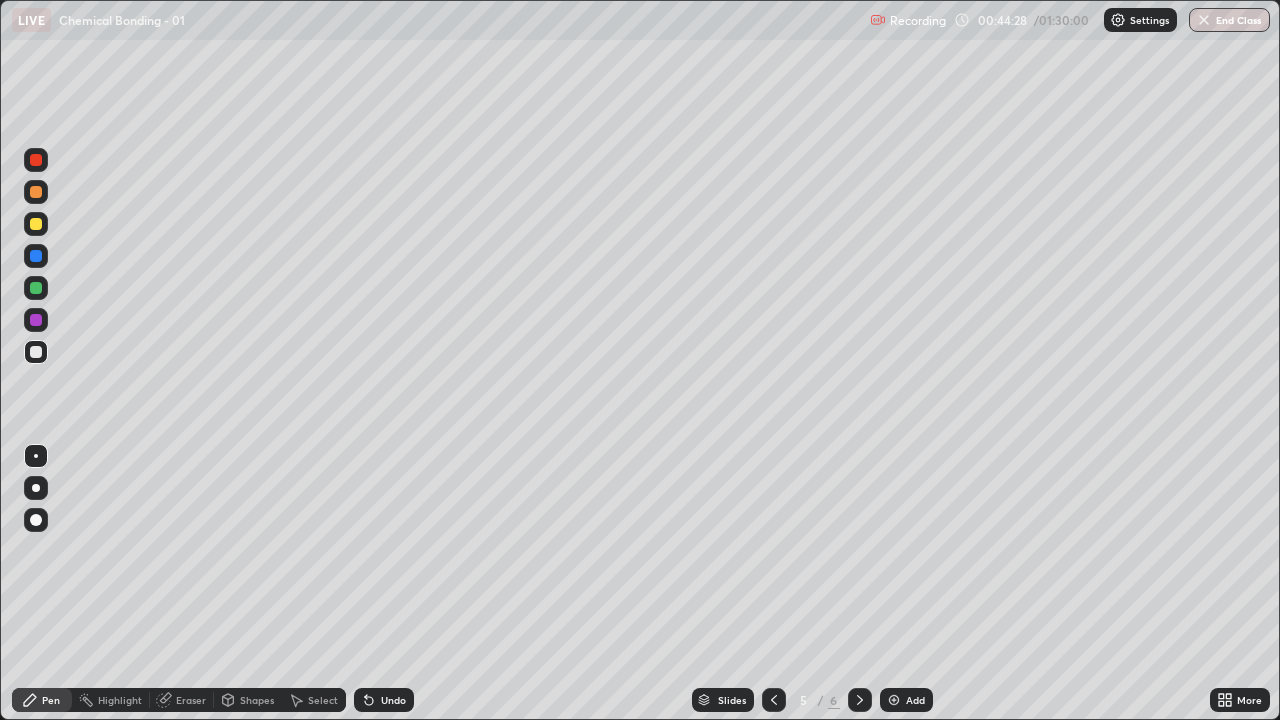 click 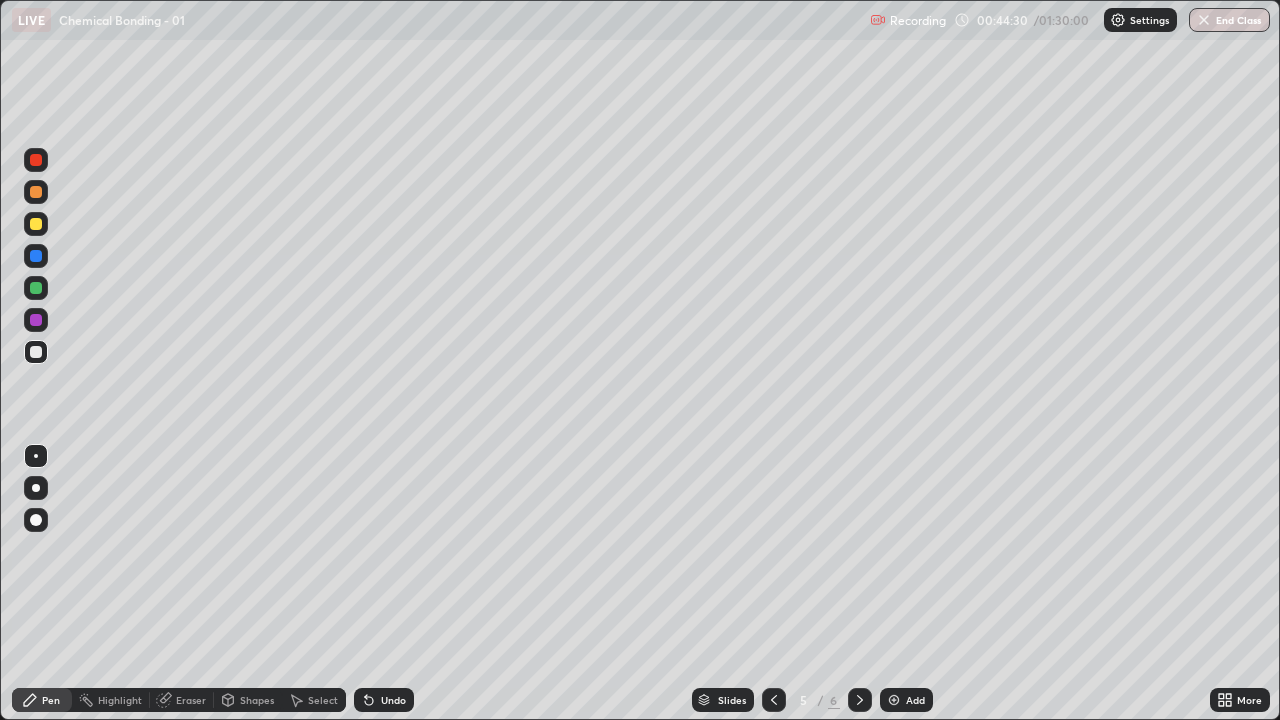 click 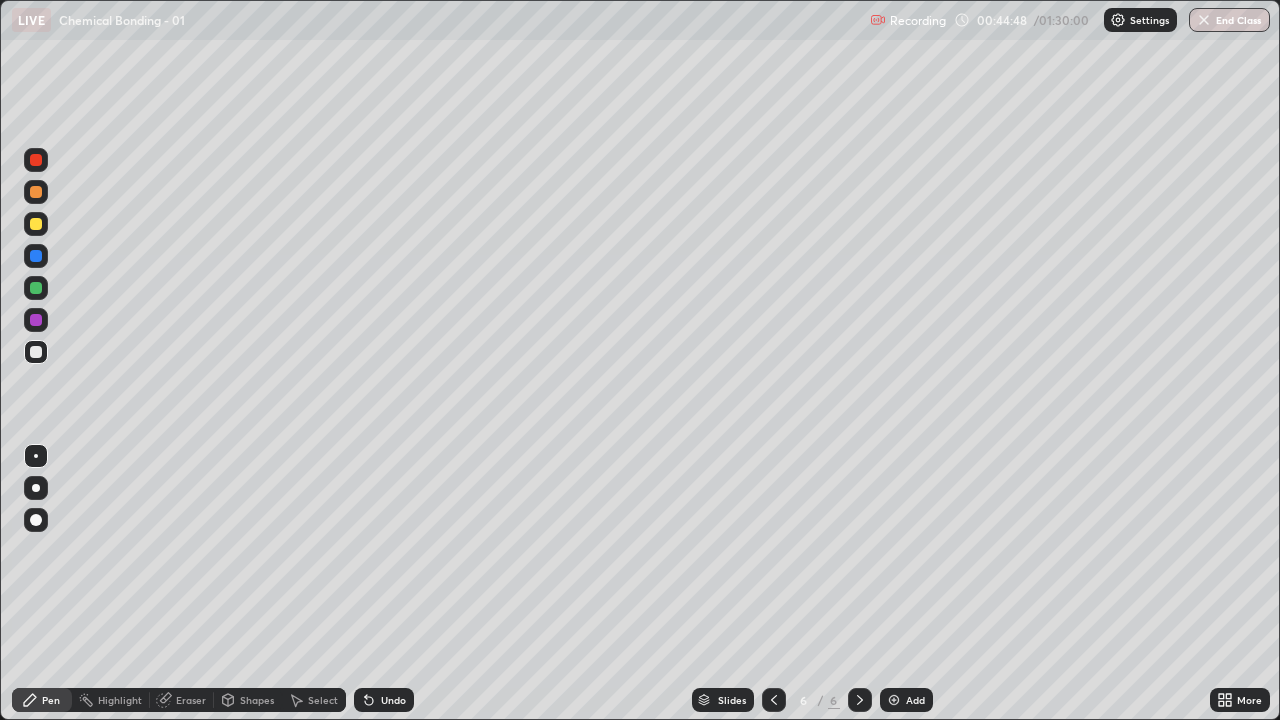 click on "Eraser" at bounding box center [191, 700] 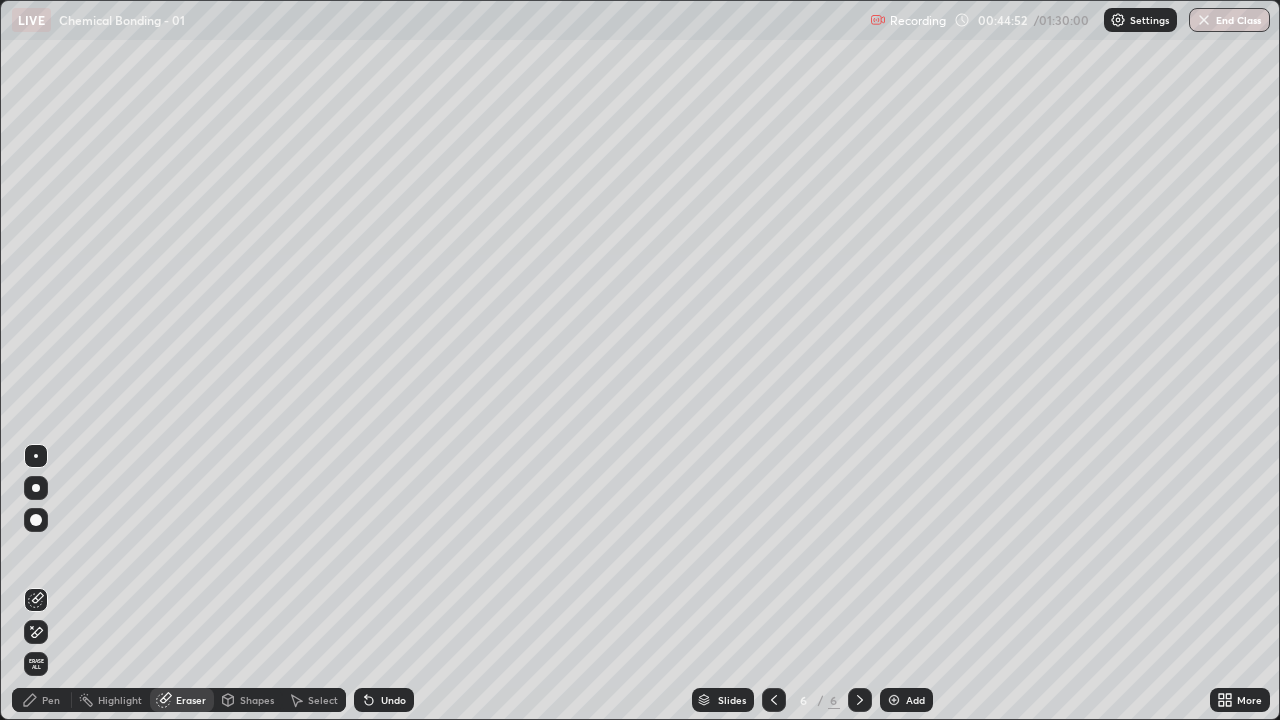 click on "Pen" at bounding box center [51, 700] 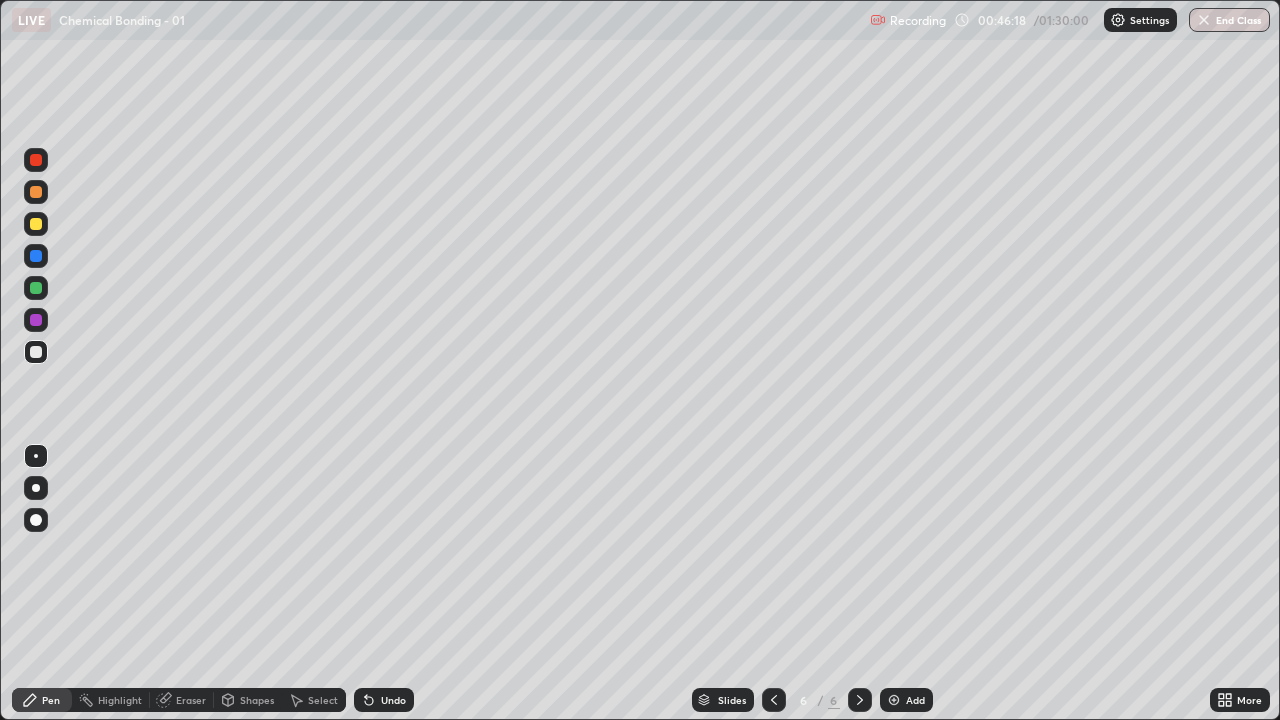 click on "Eraser" at bounding box center [191, 700] 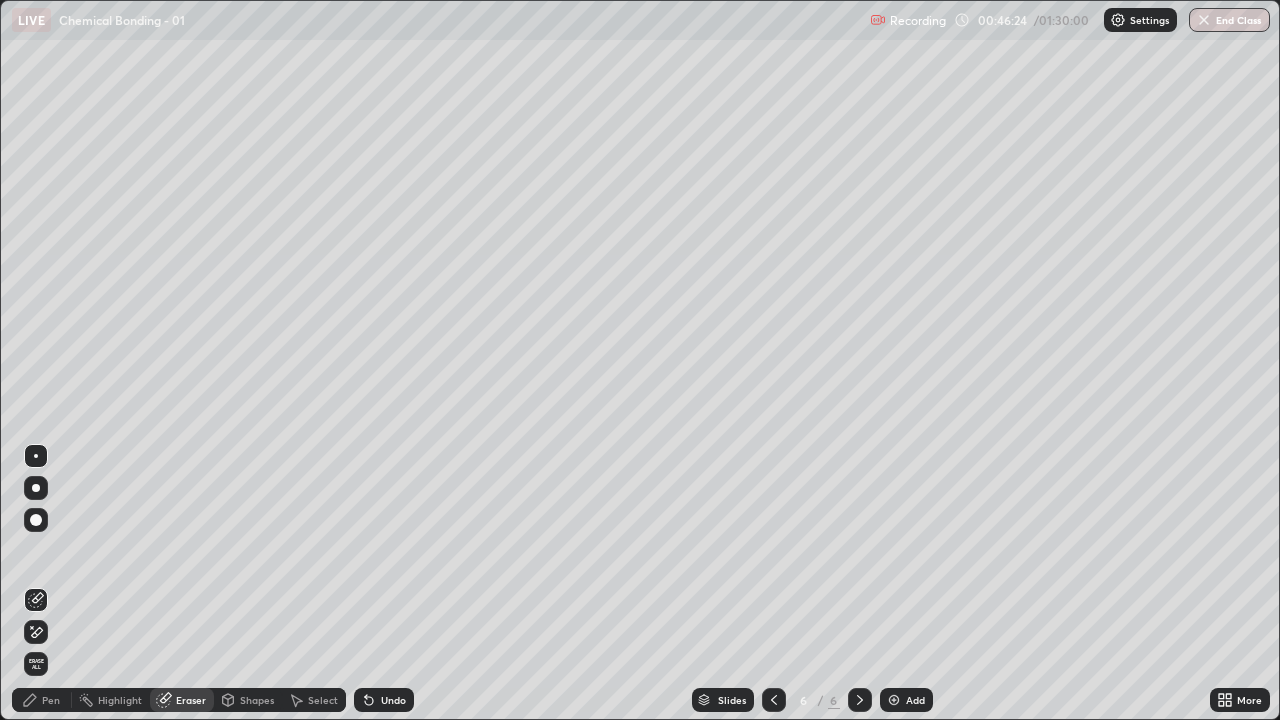 click on "Undo" at bounding box center (393, 700) 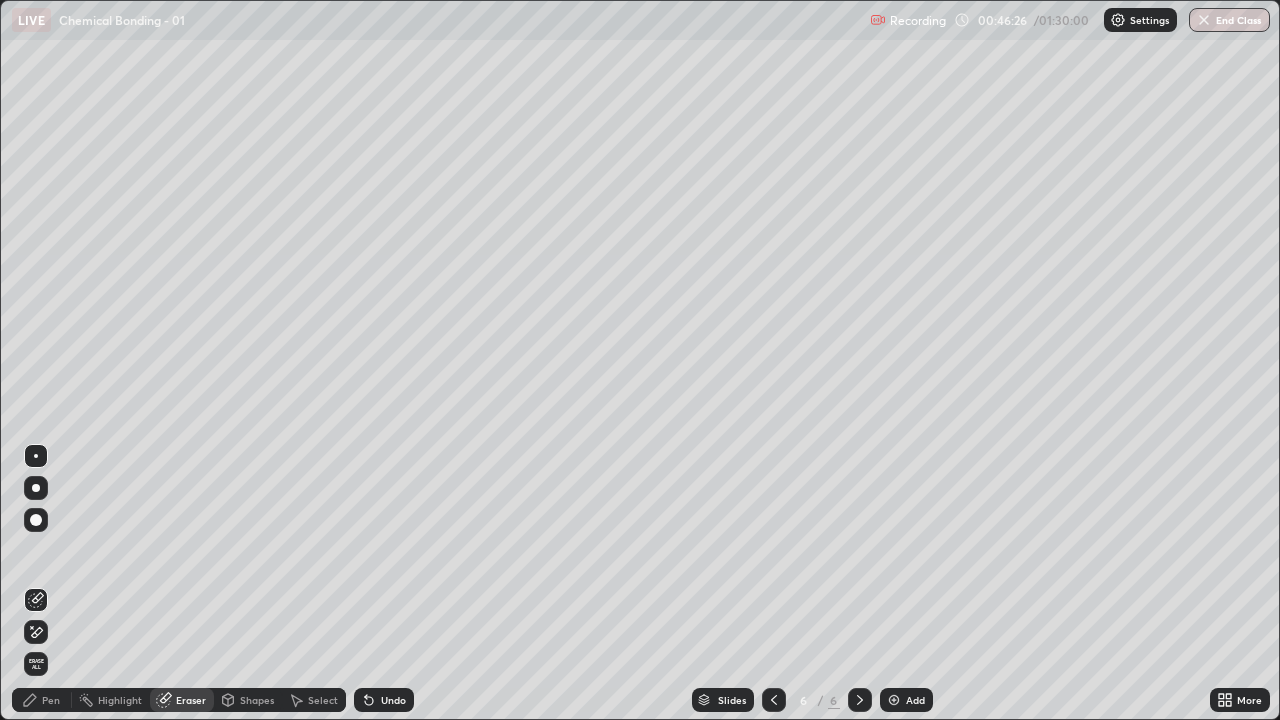 click on "Pen" at bounding box center (51, 700) 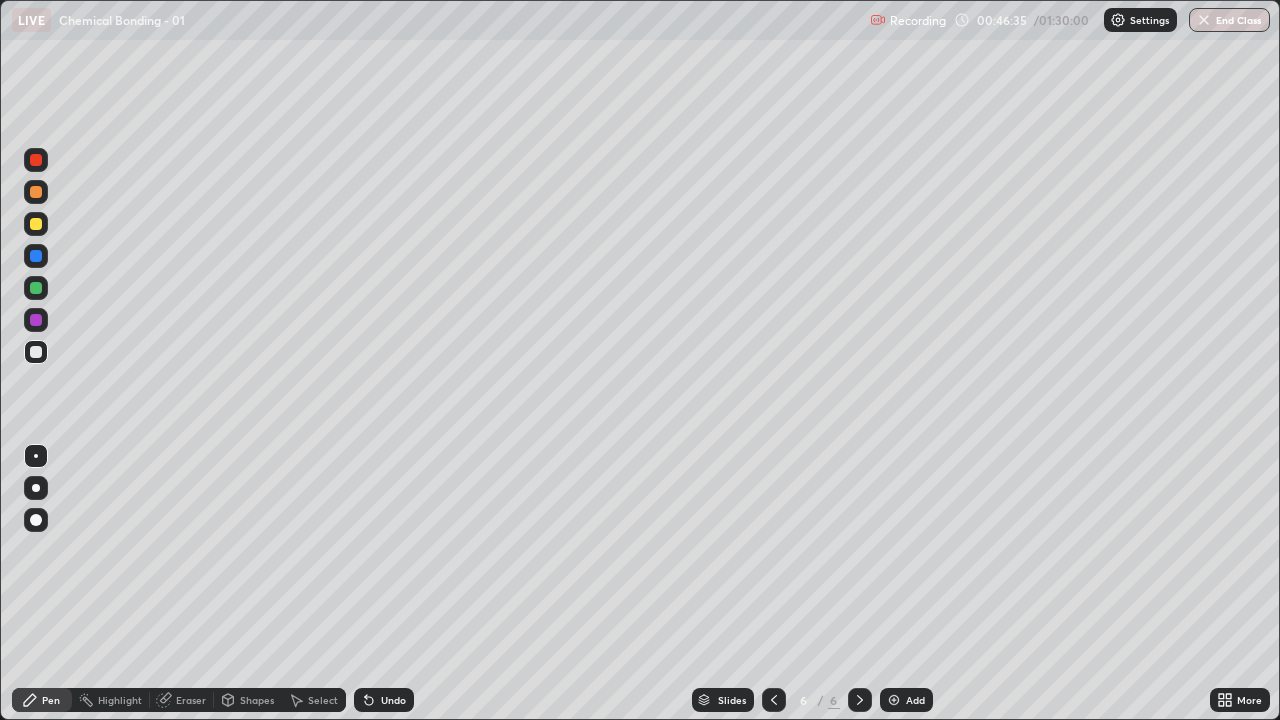 click on "Eraser" at bounding box center [191, 700] 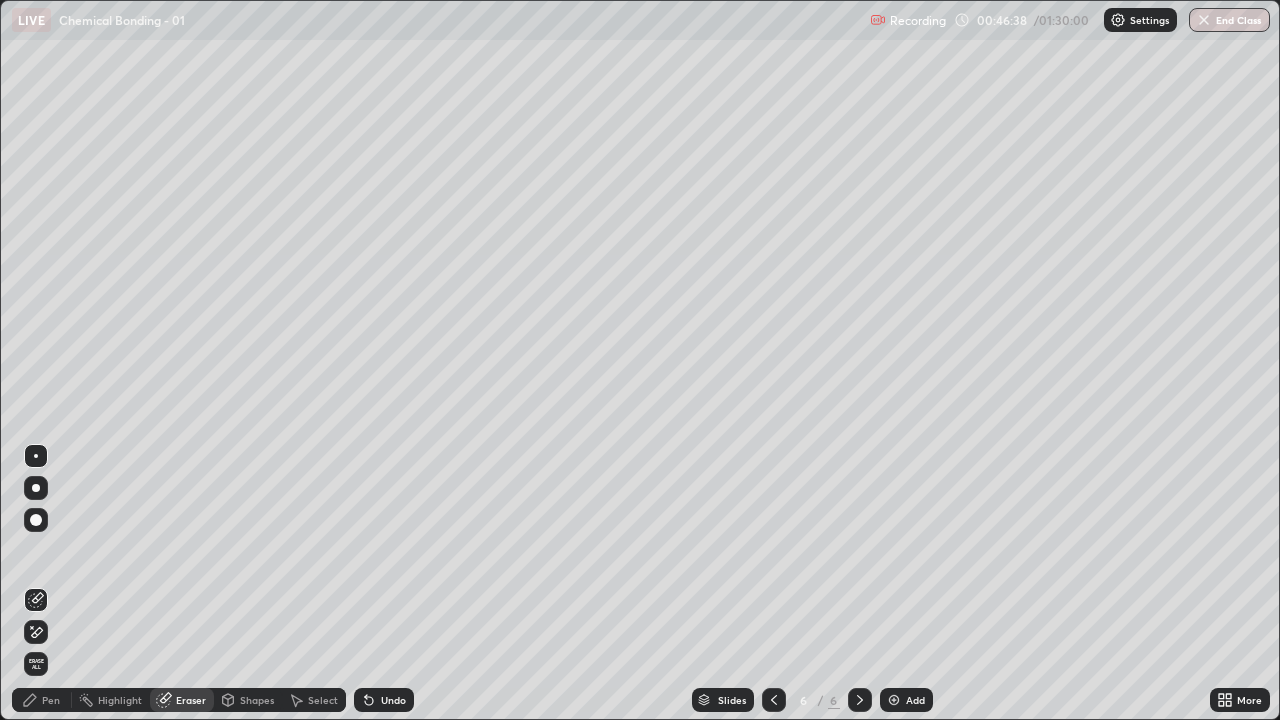 click on "Pen" at bounding box center [51, 700] 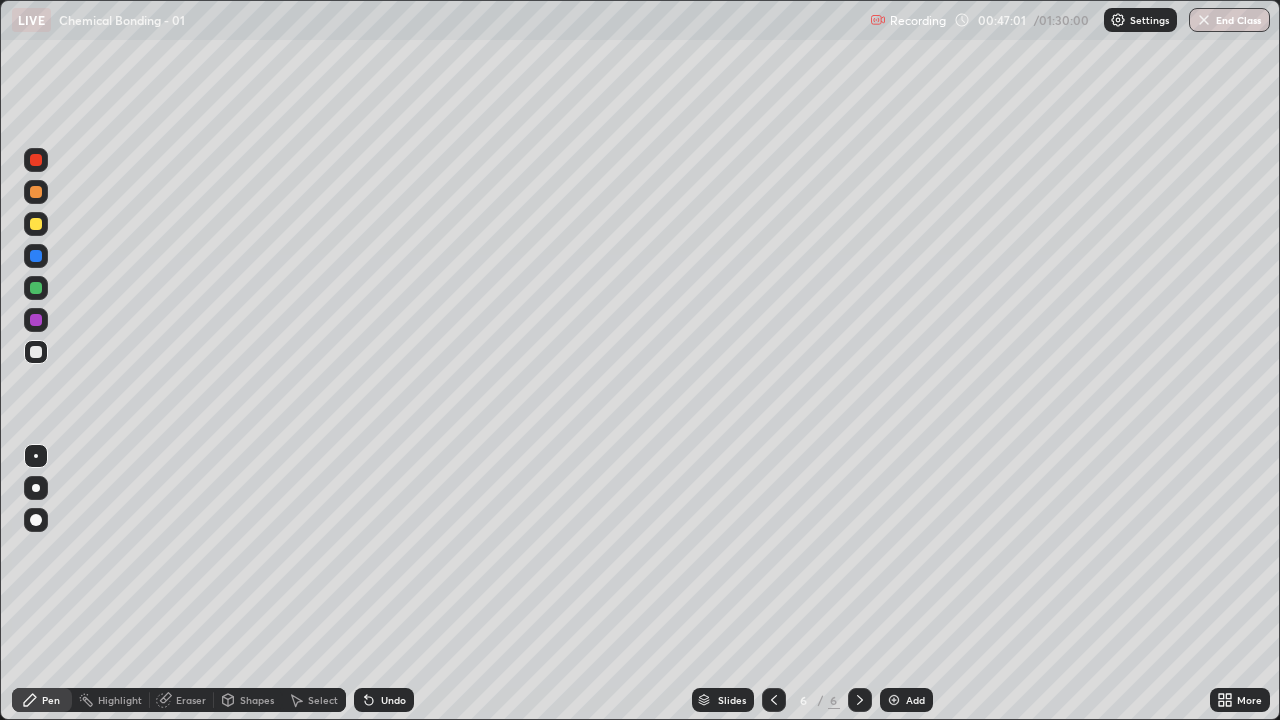 click on "Select" at bounding box center [314, 700] 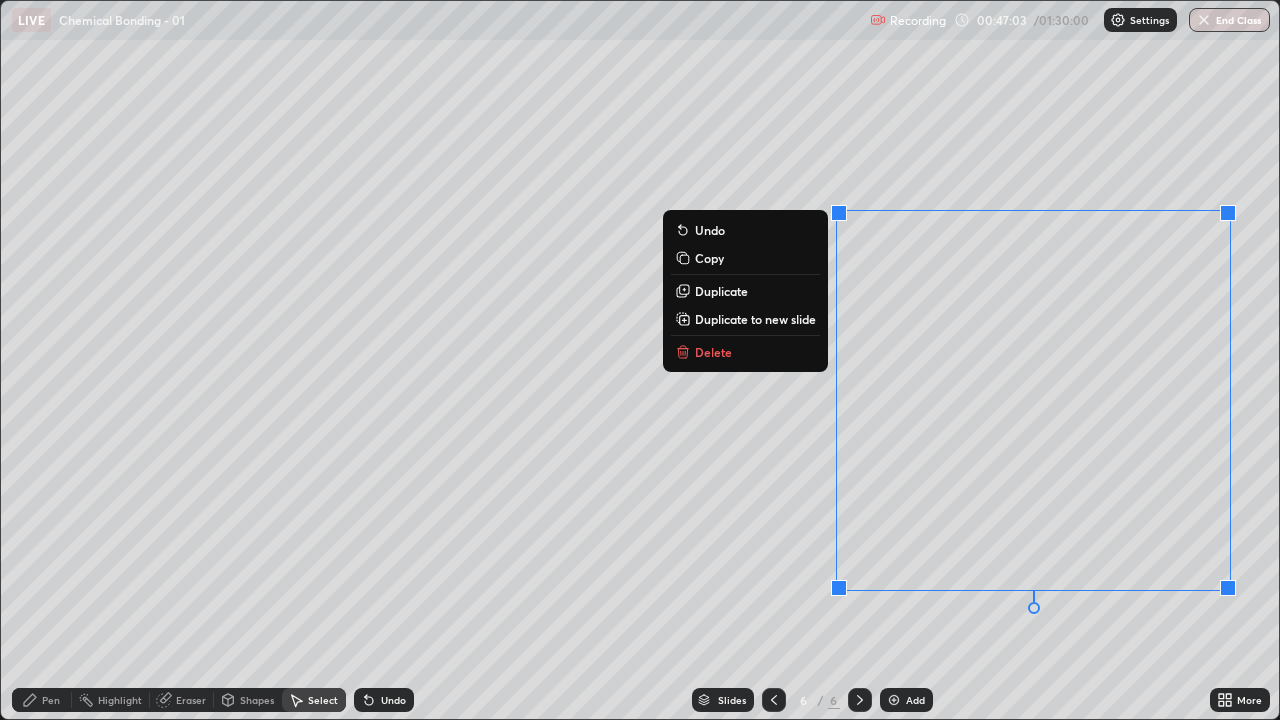 click on "Delete" at bounding box center [713, 352] 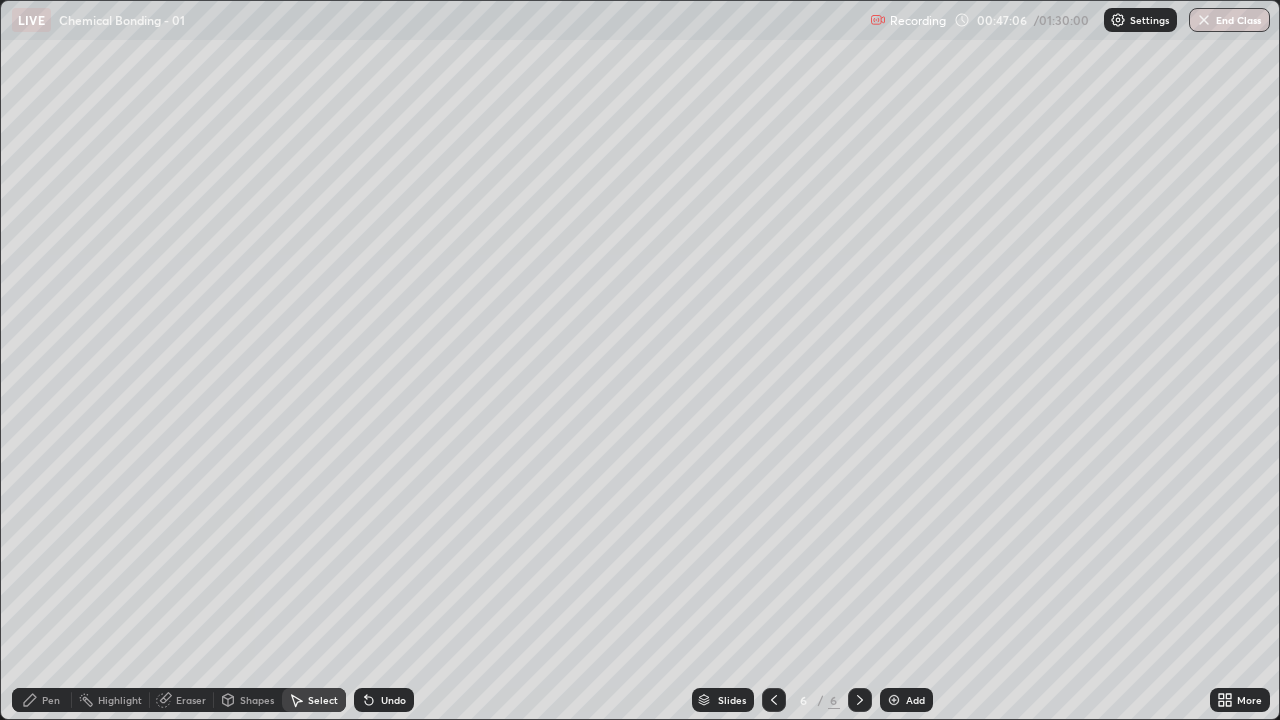 click on "Pen" at bounding box center [51, 700] 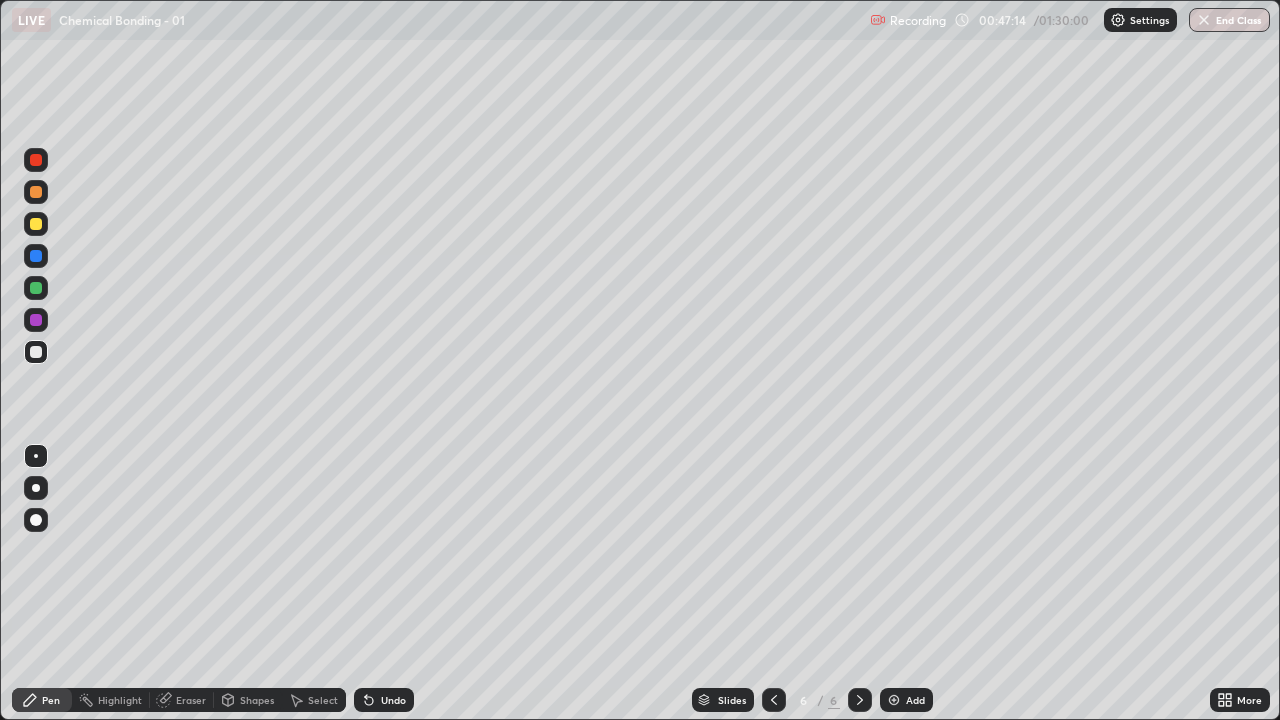 click on "Undo" at bounding box center (384, 700) 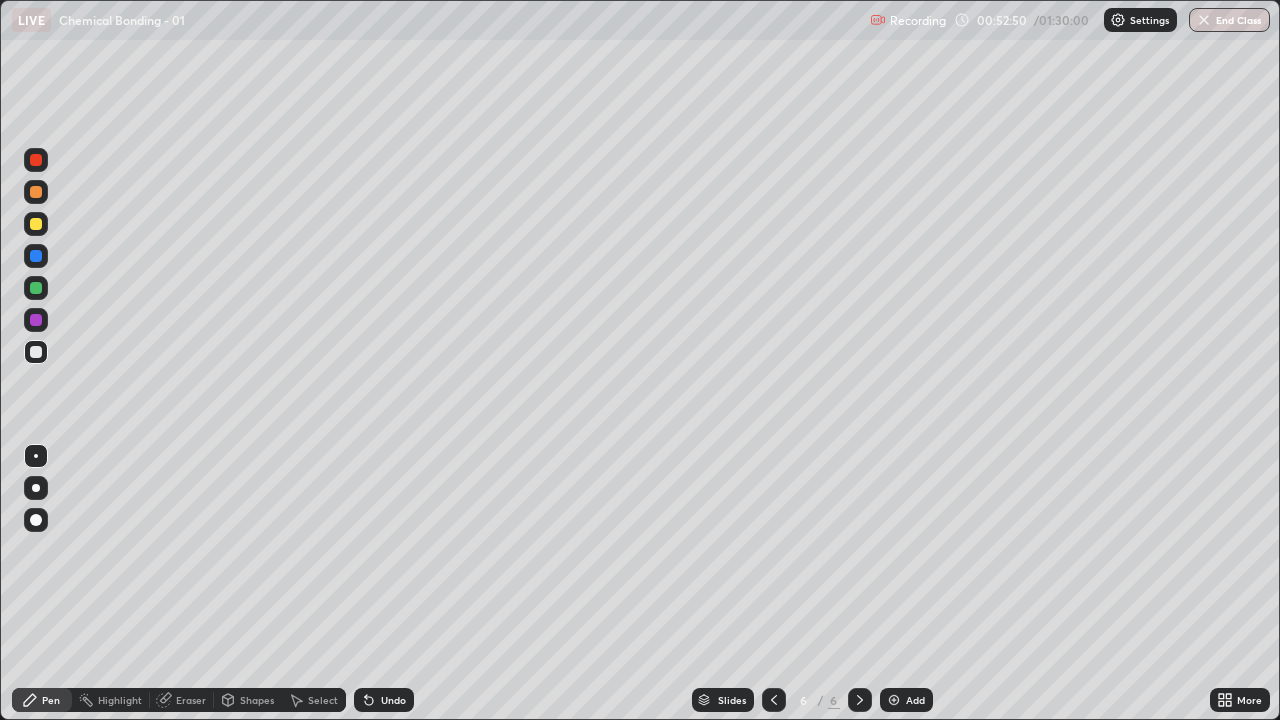 click at bounding box center [894, 700] 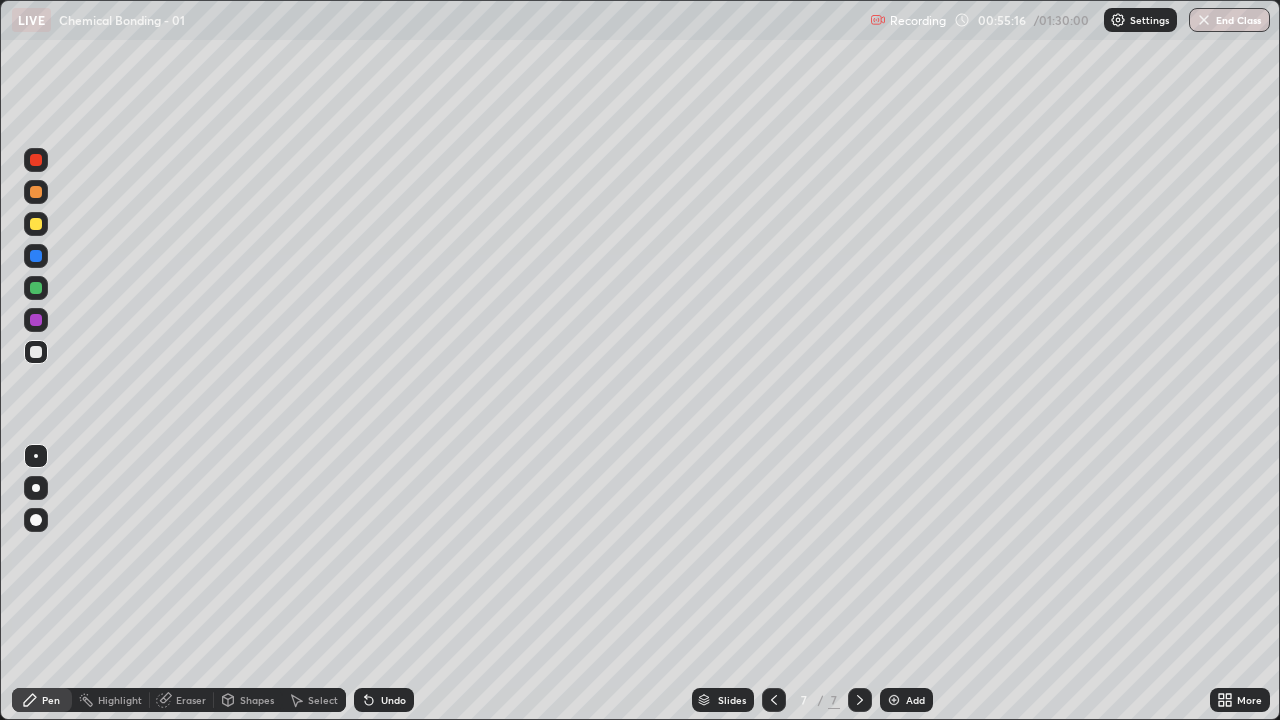 click 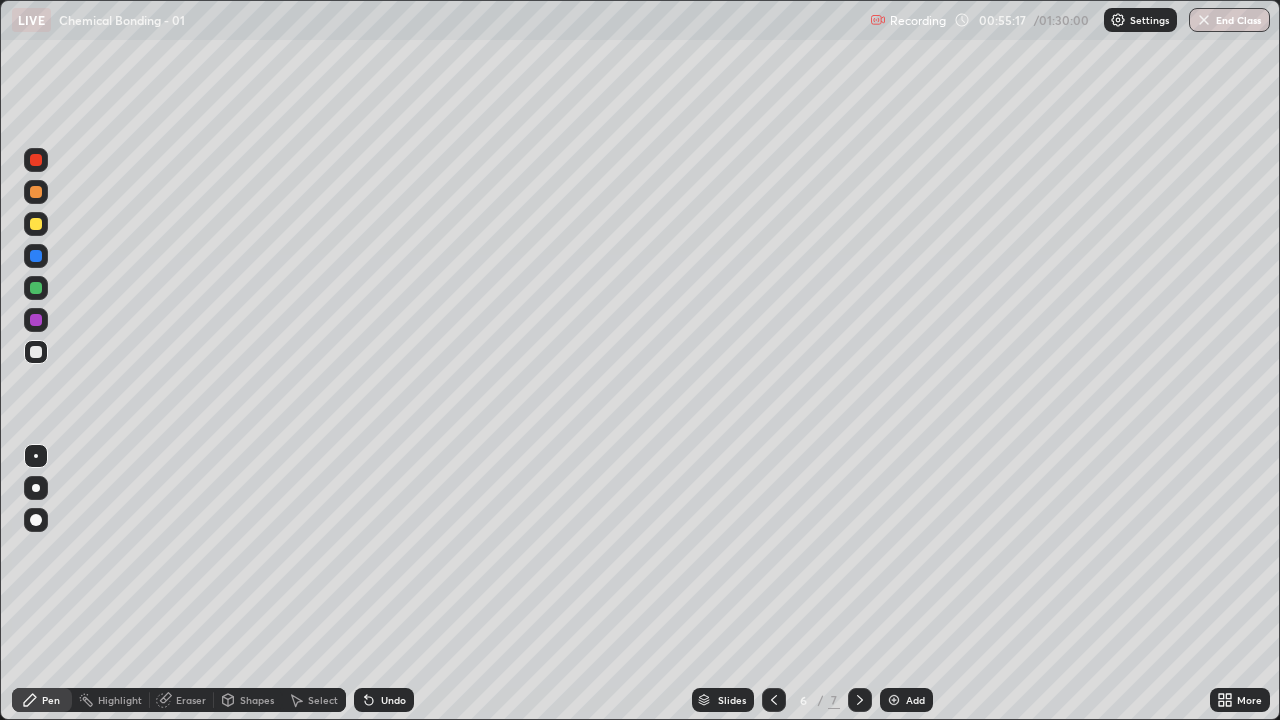 click at bounding box center [774, 700] 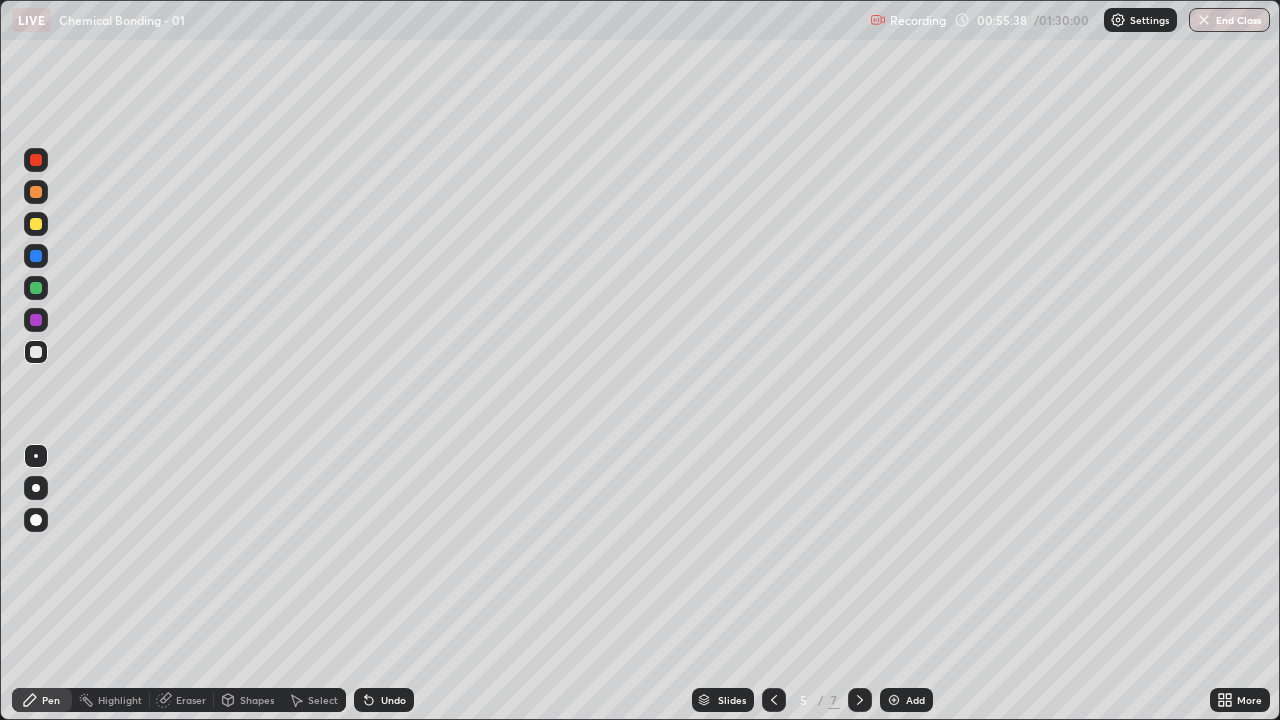 click on "Eraser" at bounding box center (191, 700) 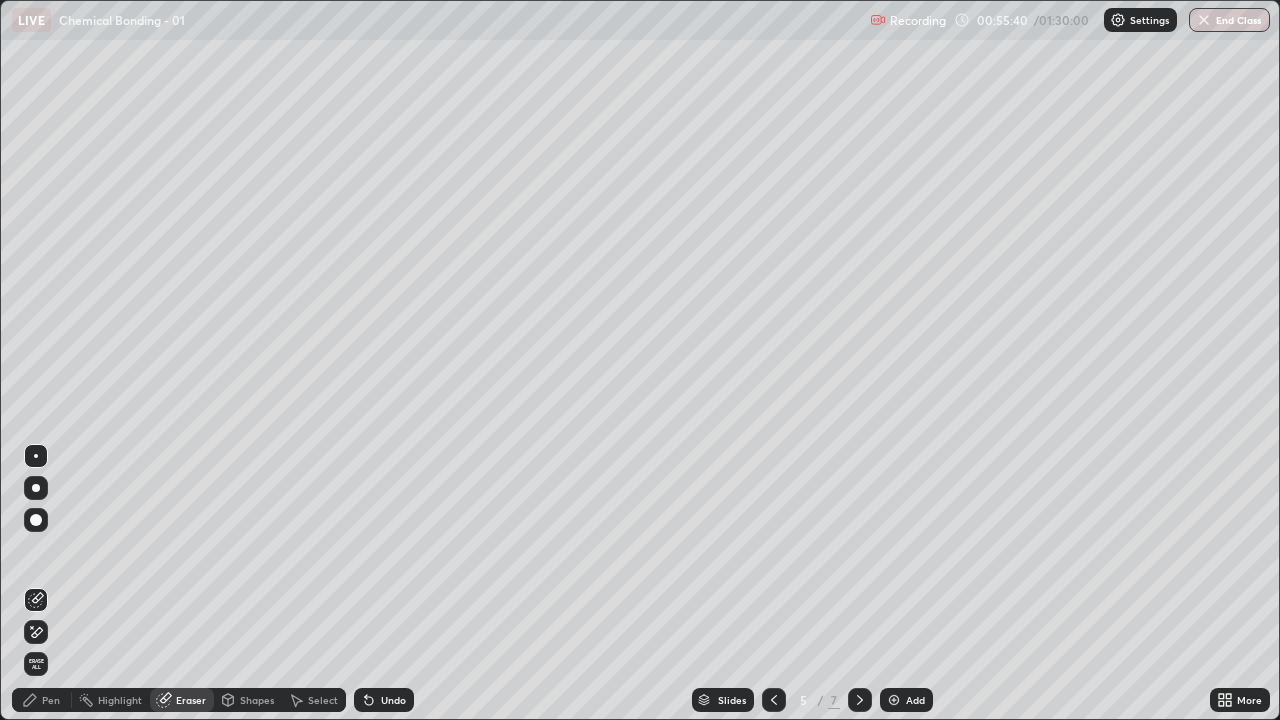 click on "Pen" at bounding box center [51, 700] 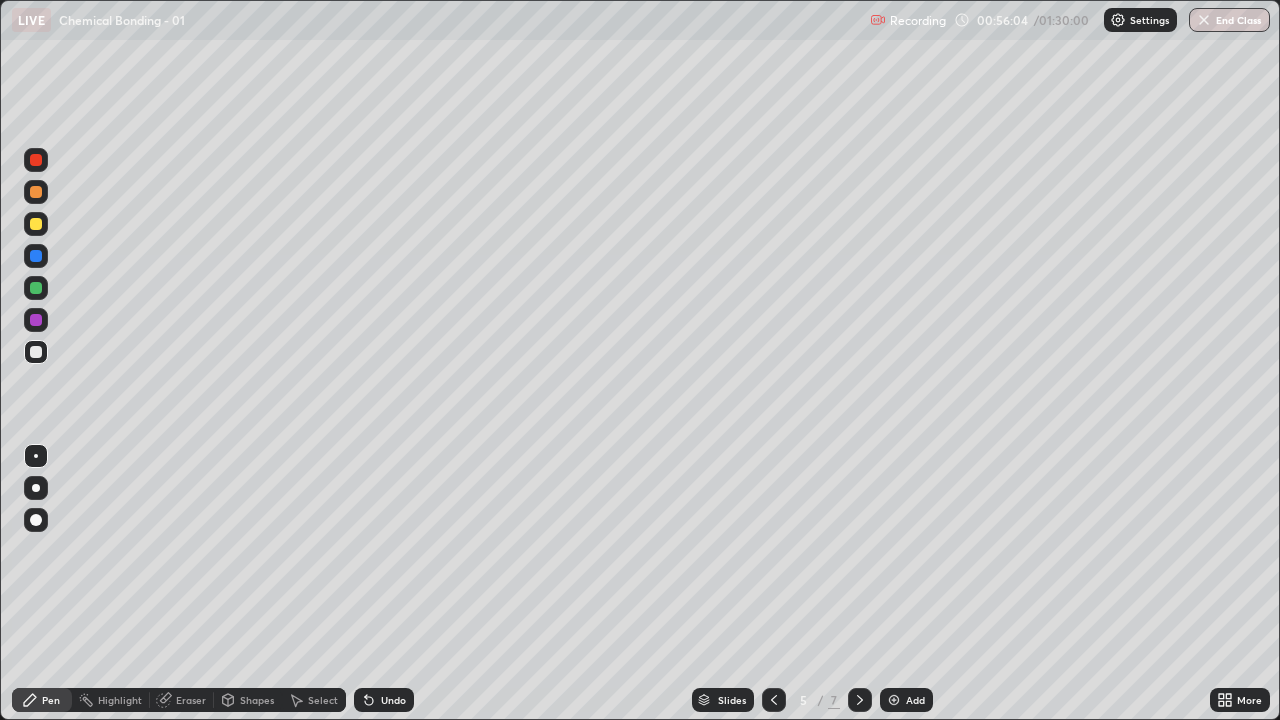 click on "Undo" at bounding box center (393, 700) 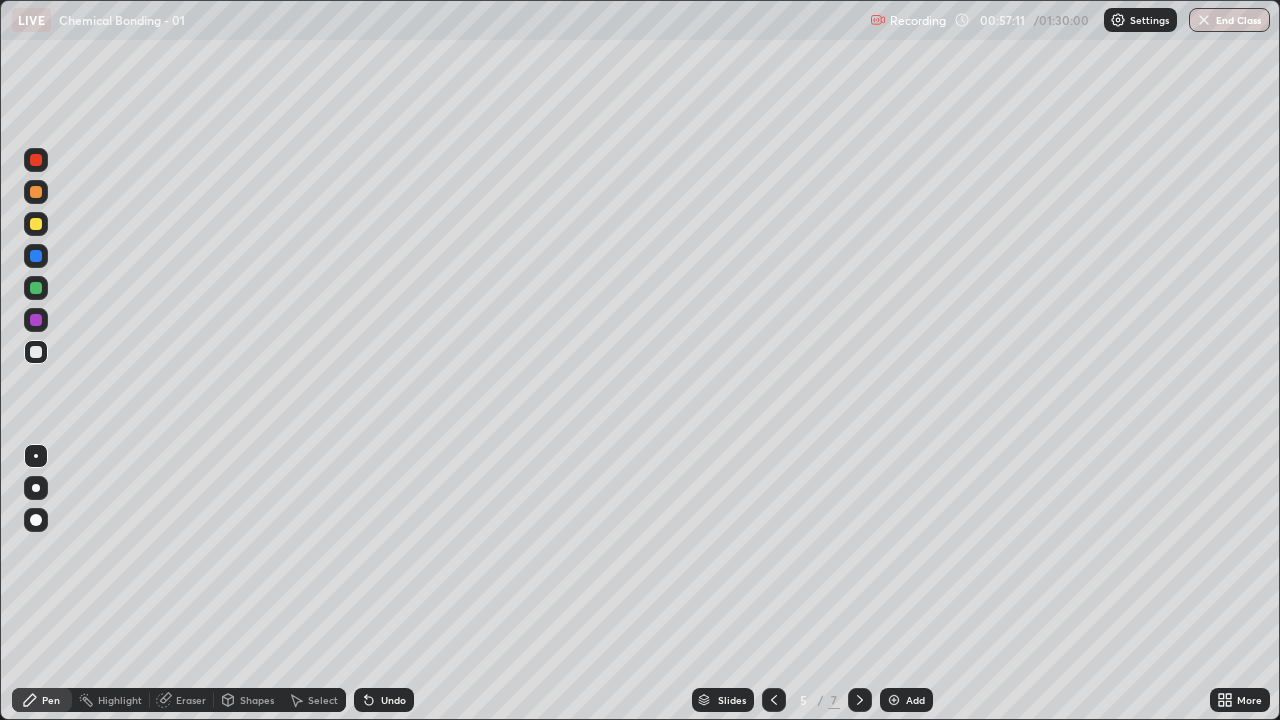 click at bounding box center (860, 700) 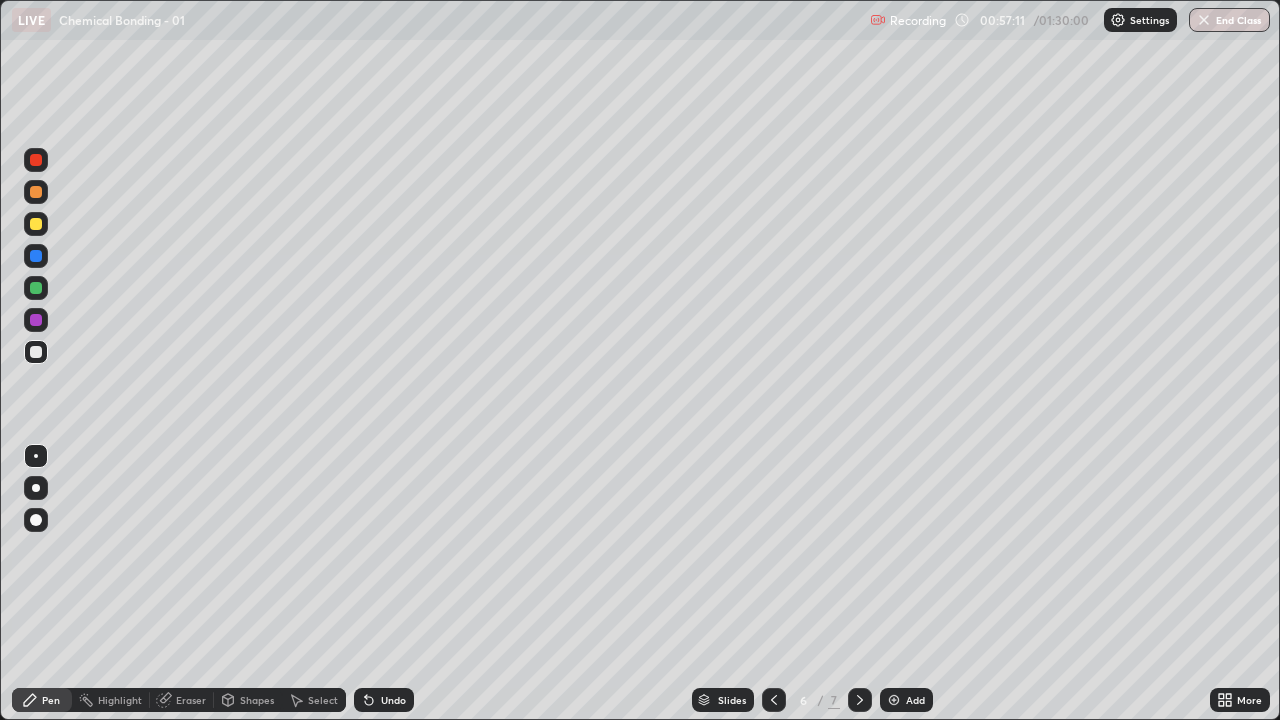 click at bounding box center [860, 700] 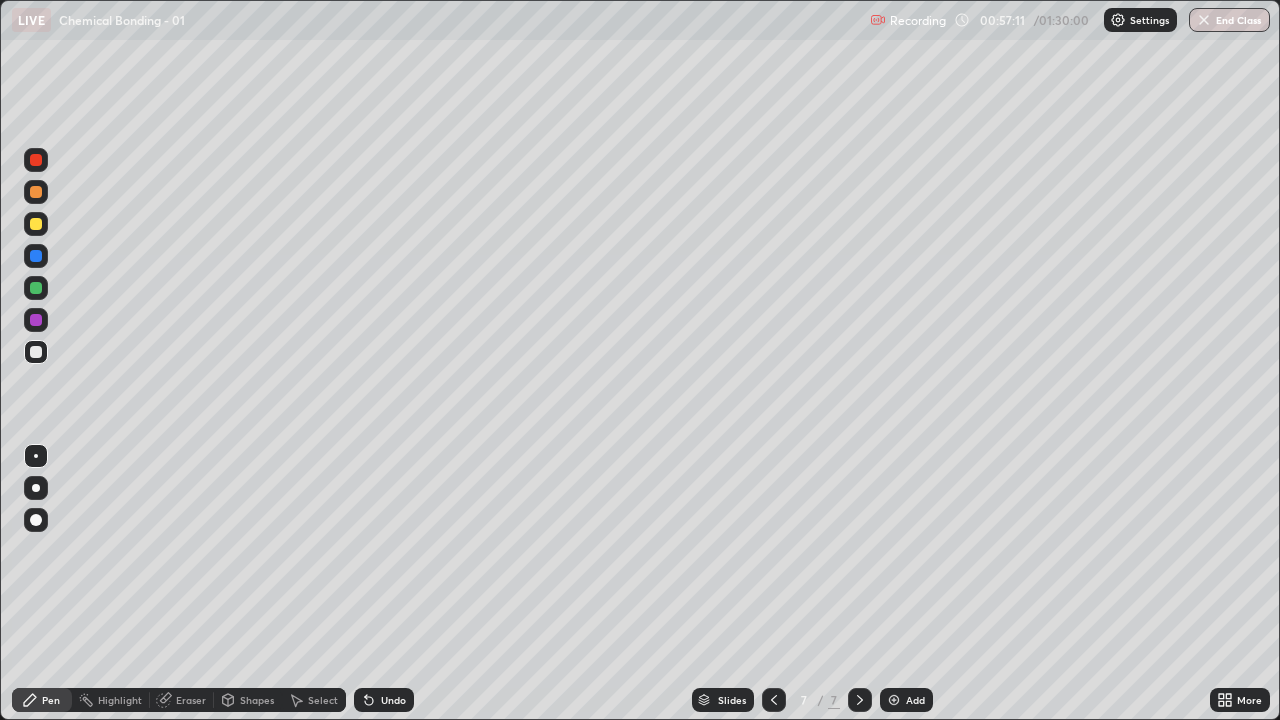 click 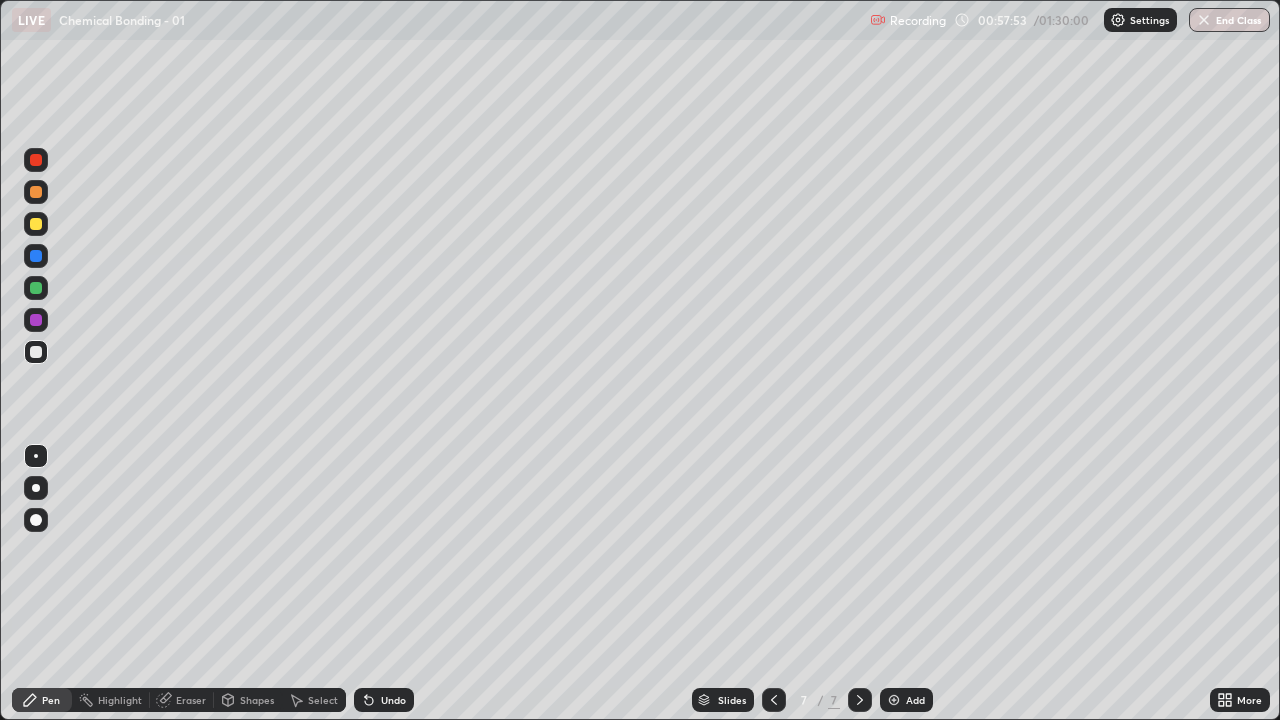 click on "Undo" at bounding box center (393, 700) 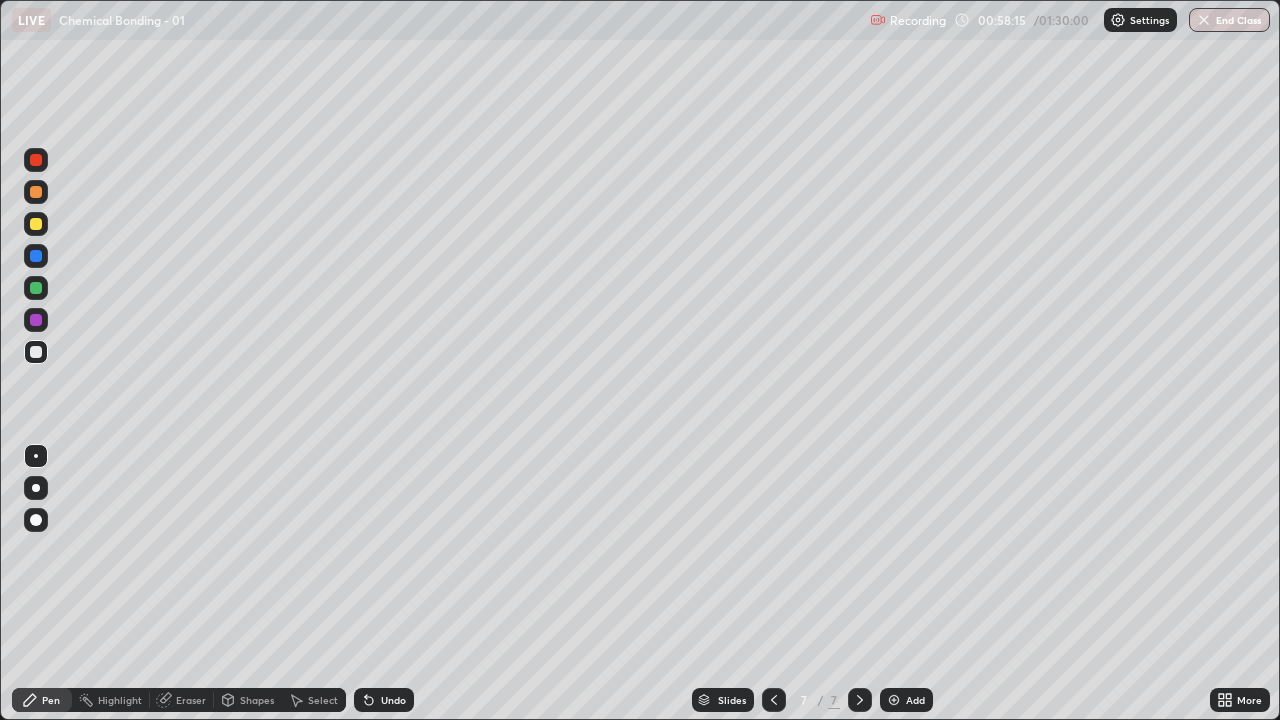 click on "Undo" at bounding box center [380, 700] 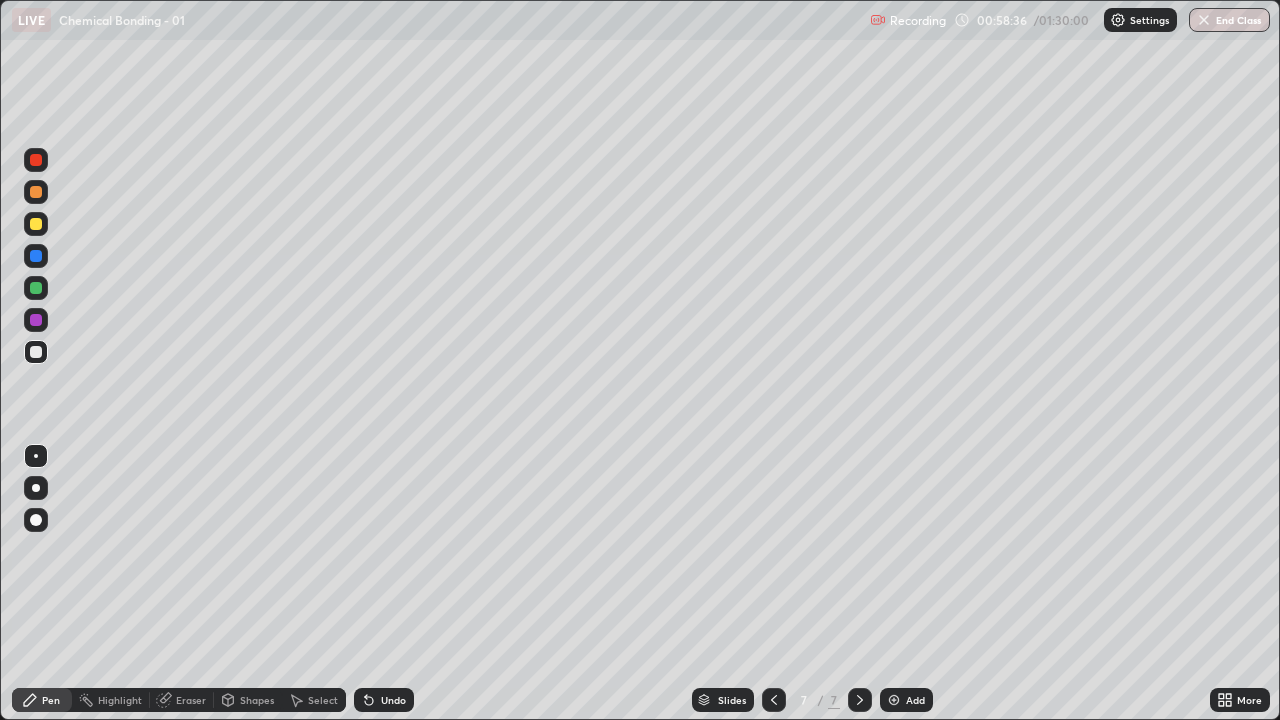 click 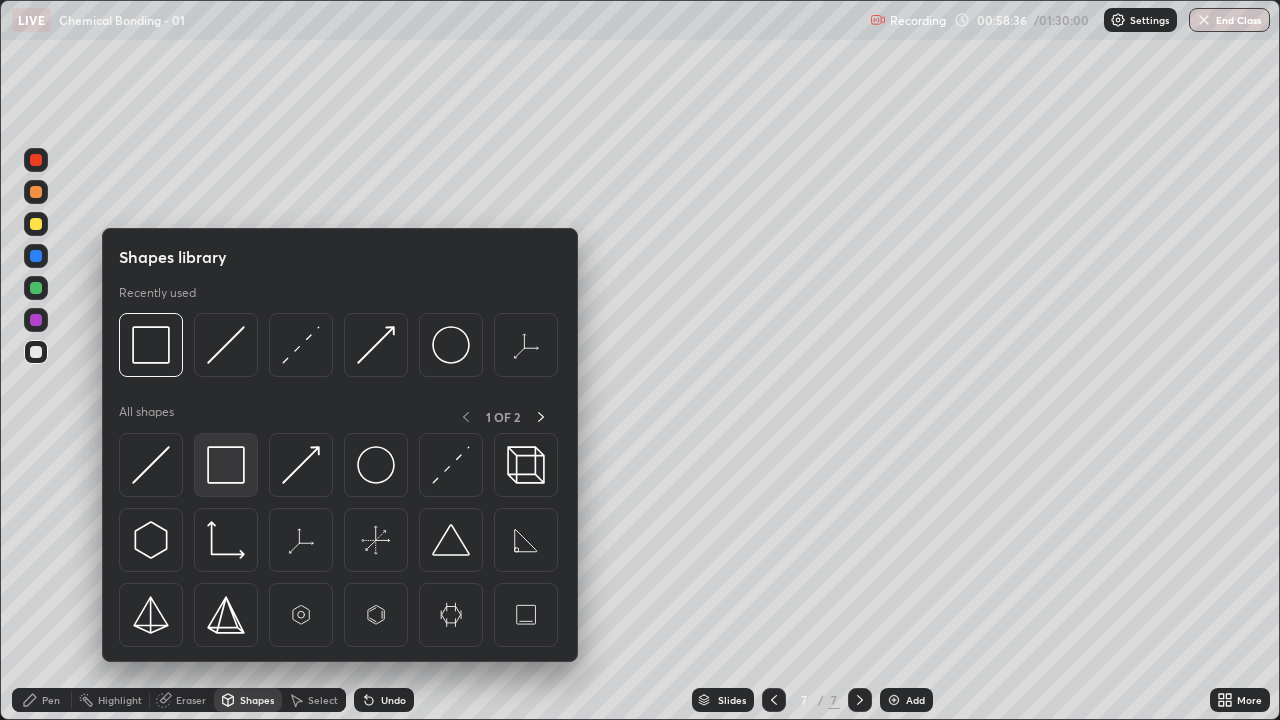click at bounding box center [226, 465] 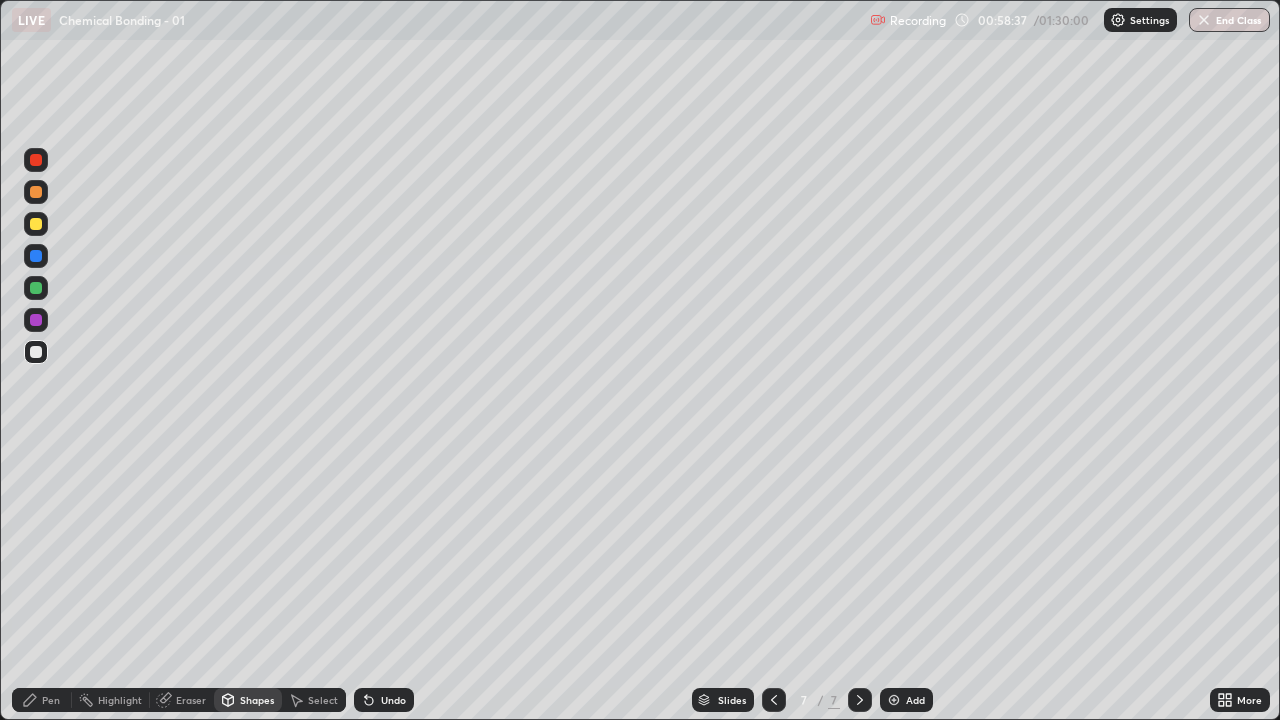 click at bounding box center [36, 288] 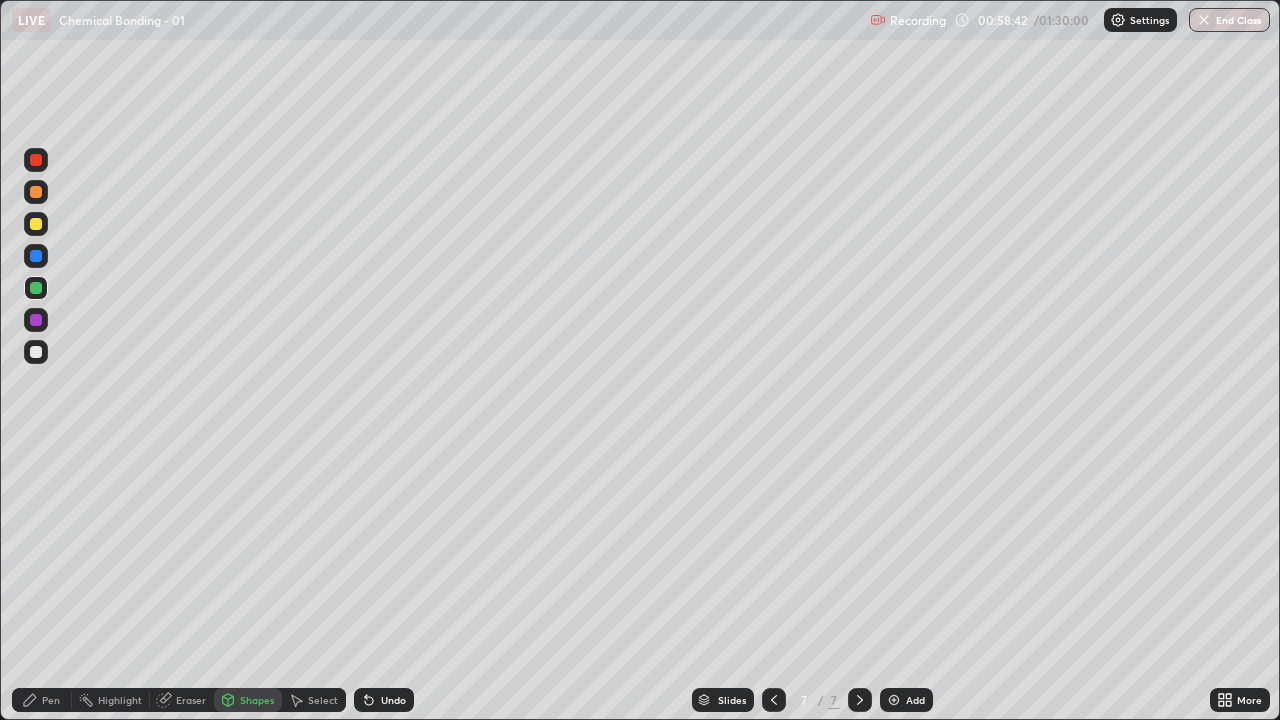 click on "Pen" at bounding box center (51, 700) 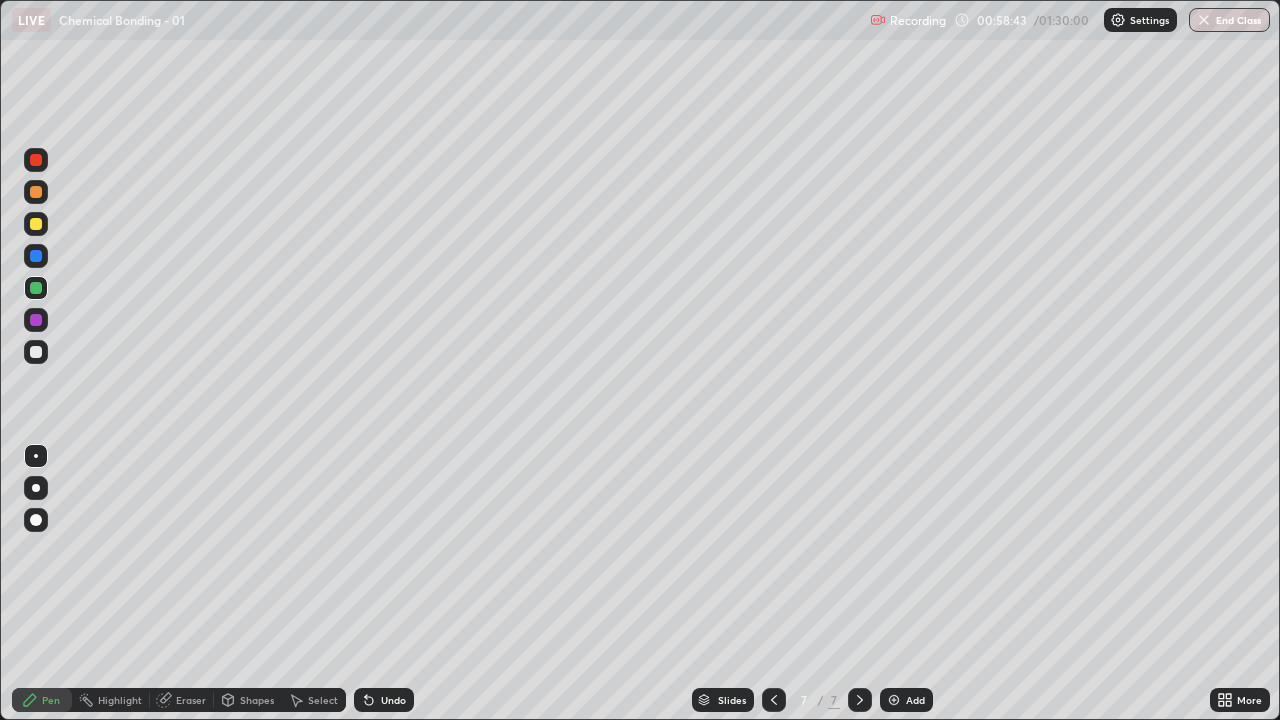 click at bounding box center [36, 352] 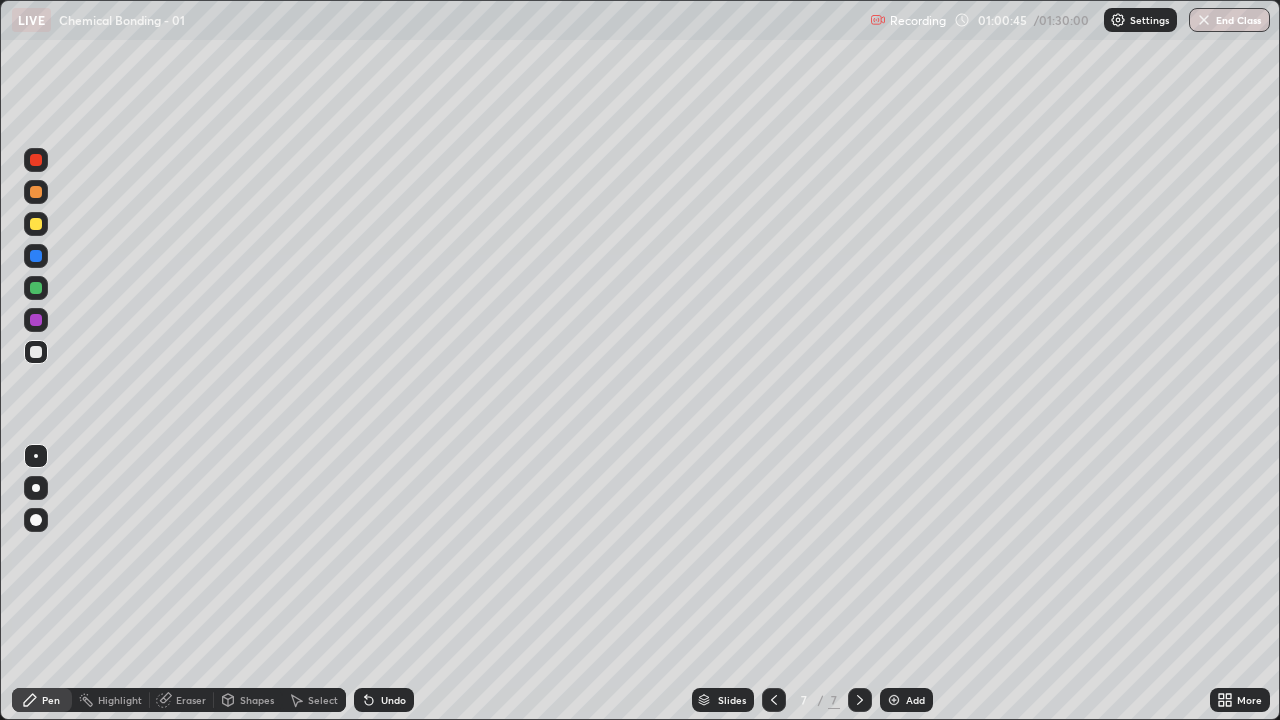 click at bounding box center (894, 700) 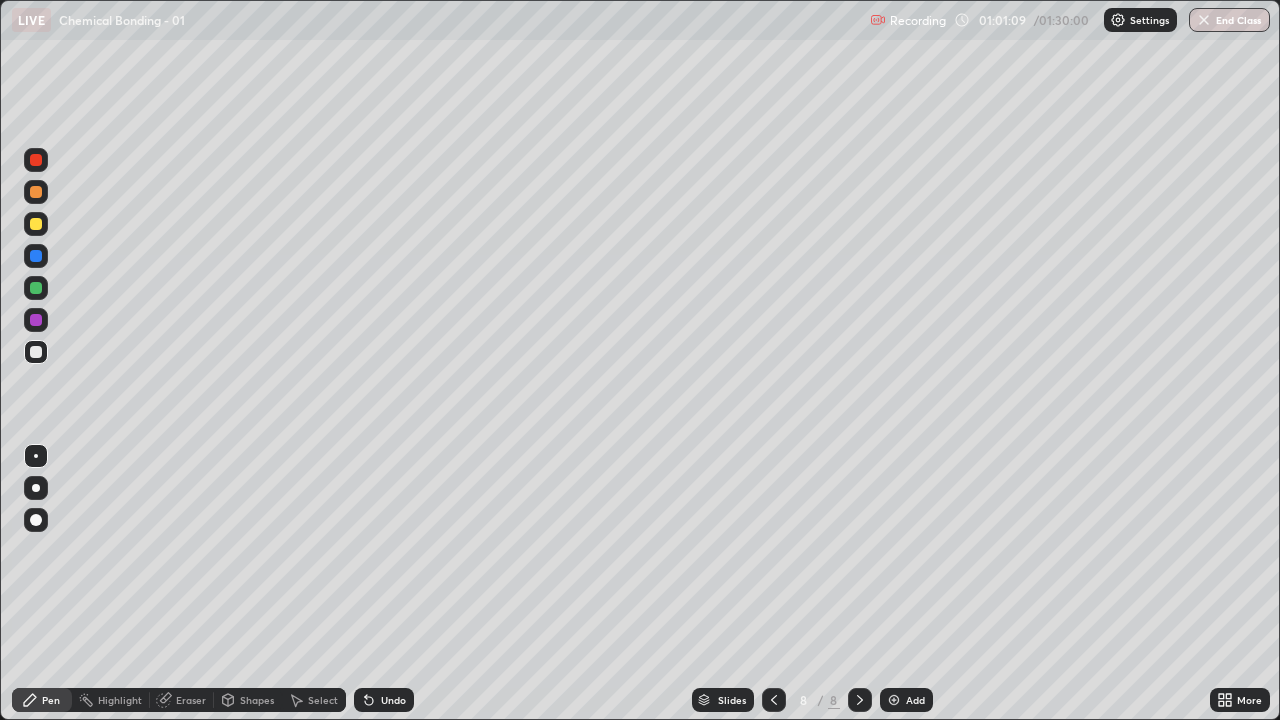click 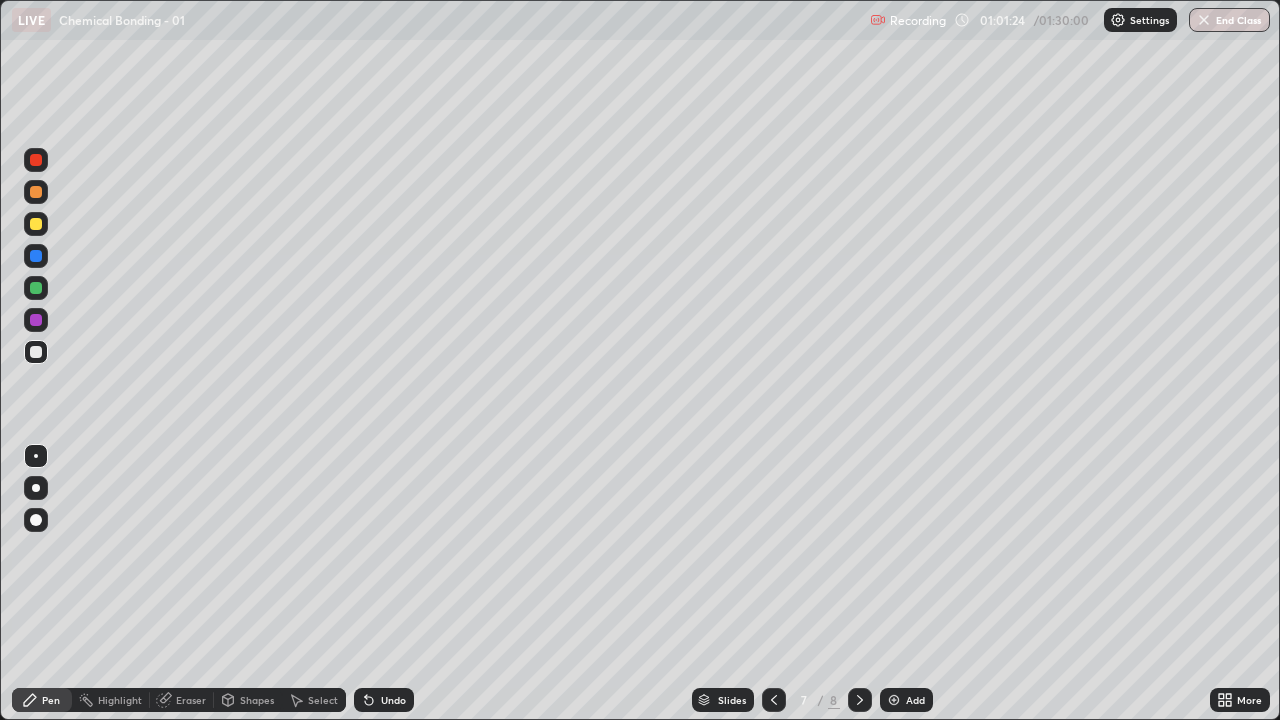 click 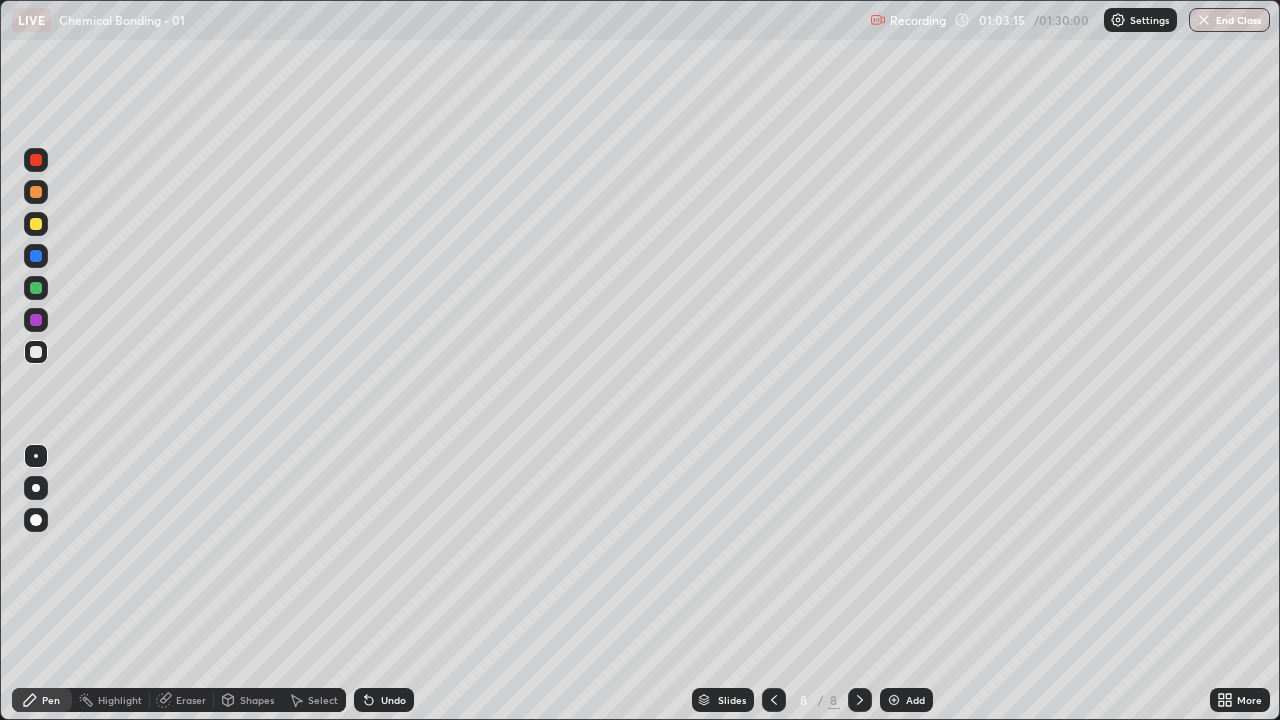 click 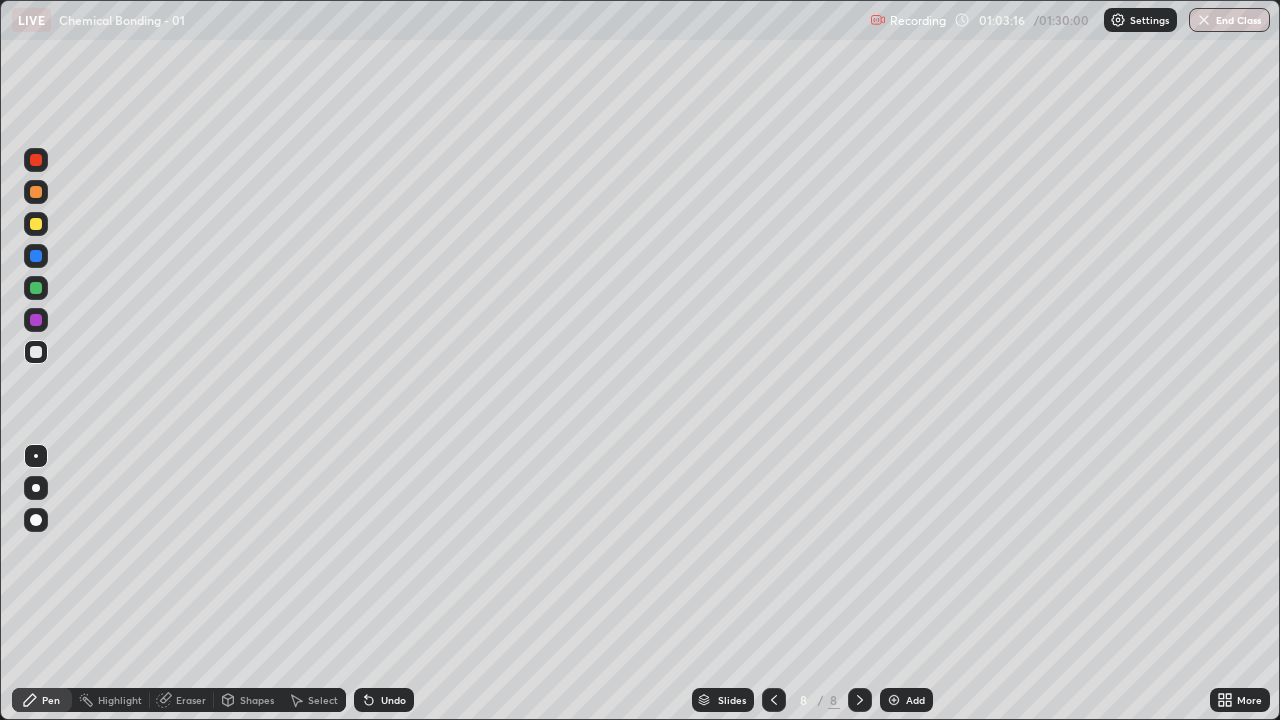 click on "Undo" at bounding box center (384, 700) 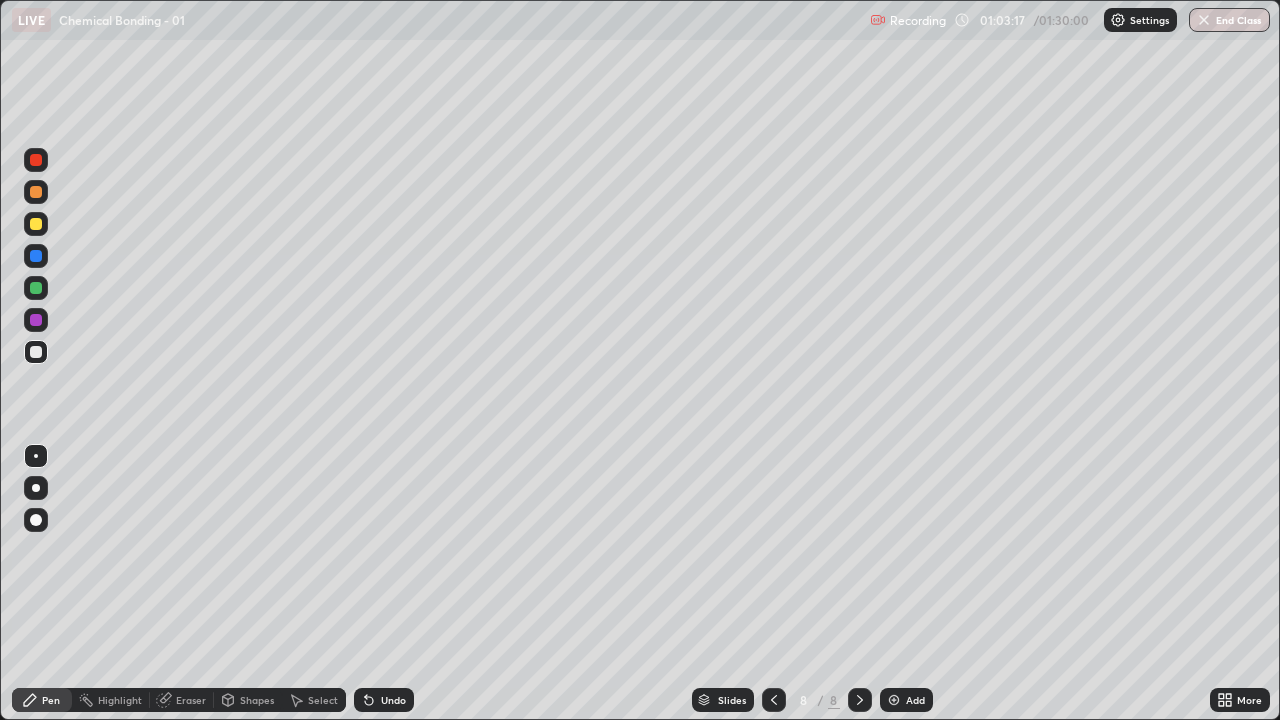 click on "Undo" at bounding box center [384, 700] 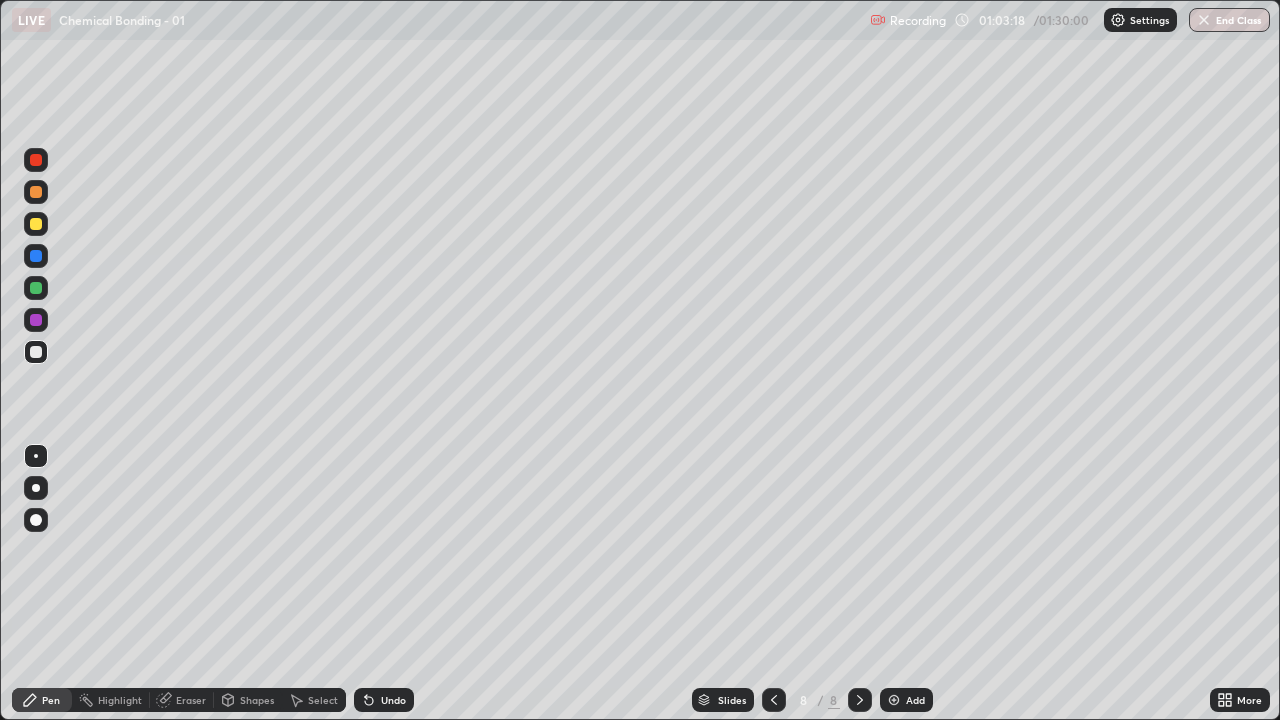 click on "Undo" at bounding box center [384, 700] 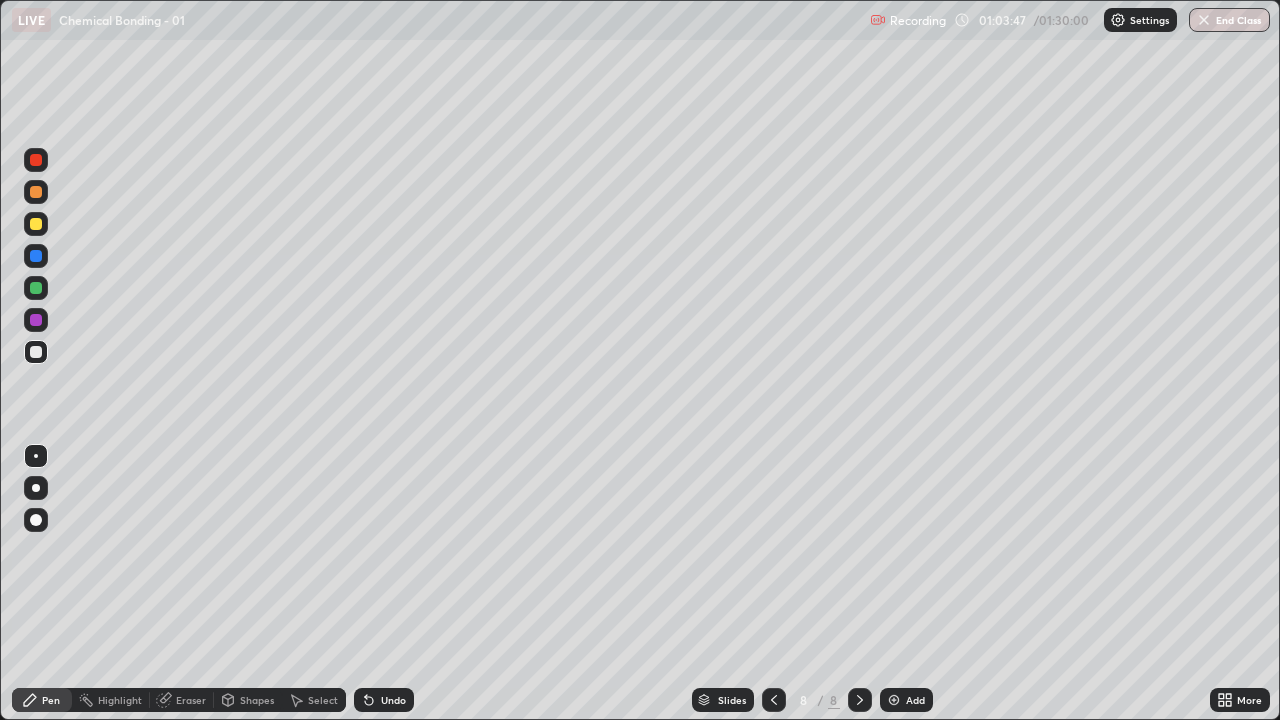 click on "Eraser" at bounding box center [191, 700] 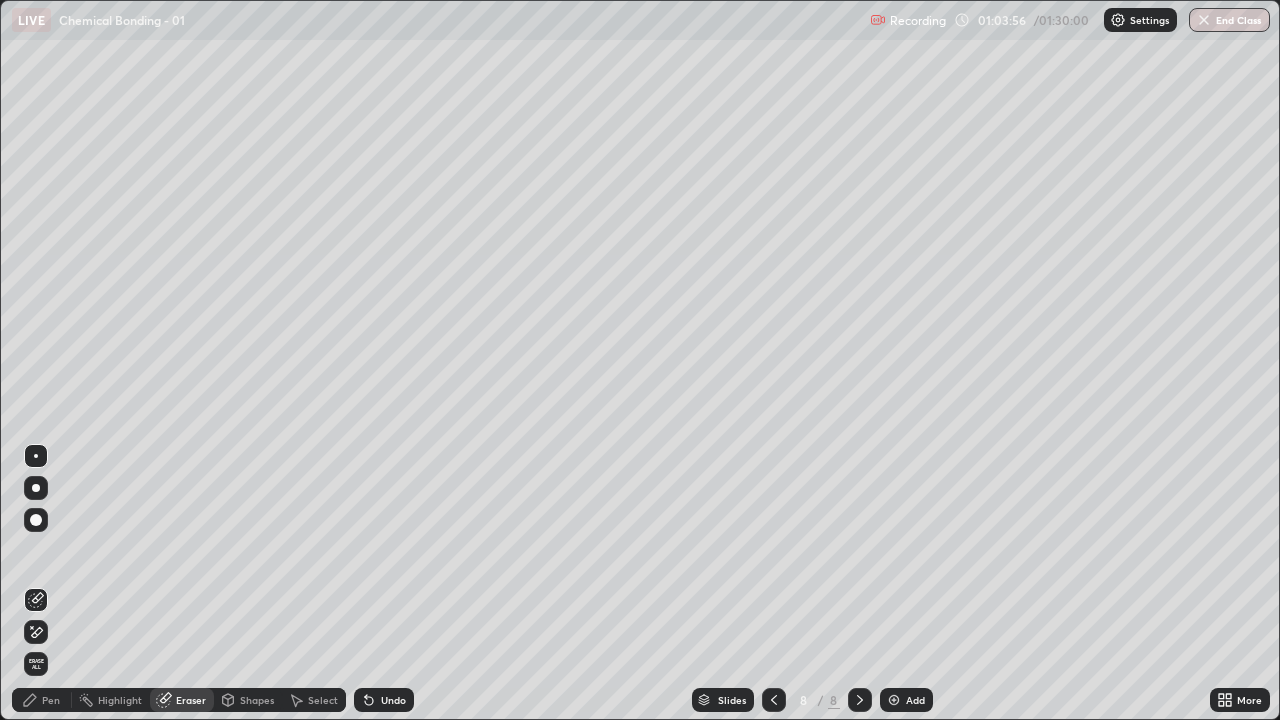 click on "Erase all" at bounding box center (36, 664) 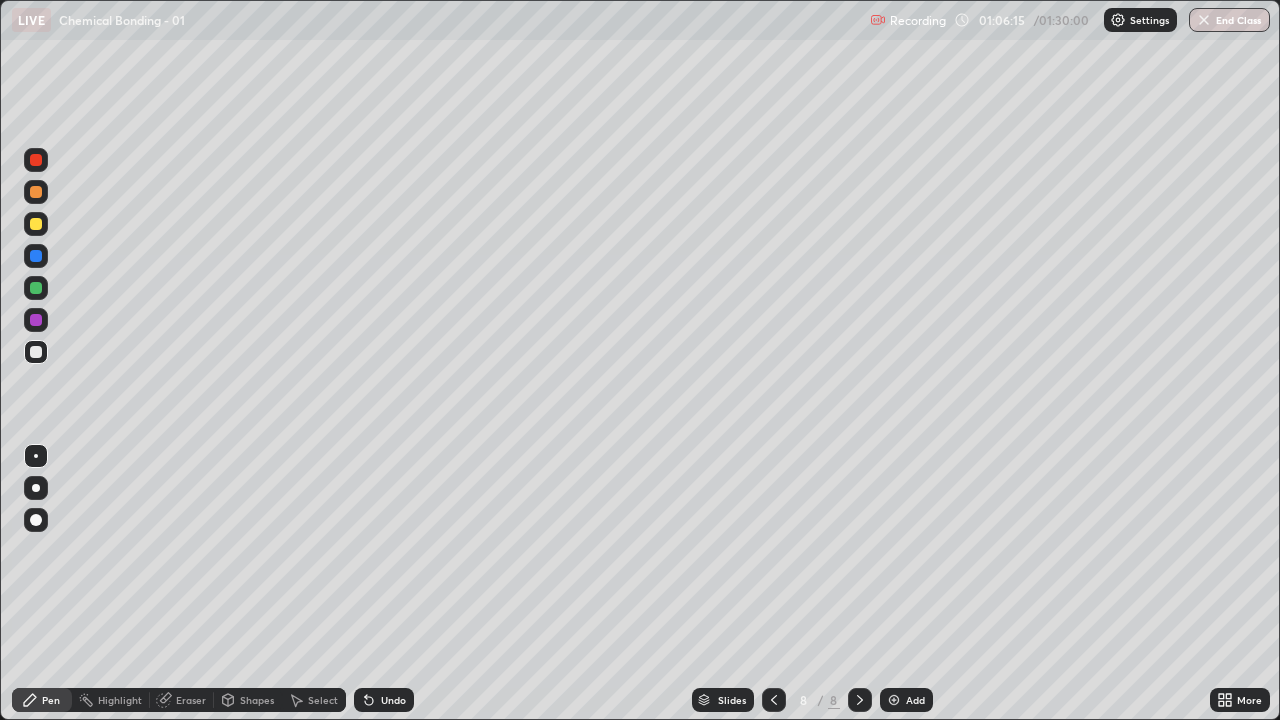 click on "Undo" at bounding box center [384, 700] 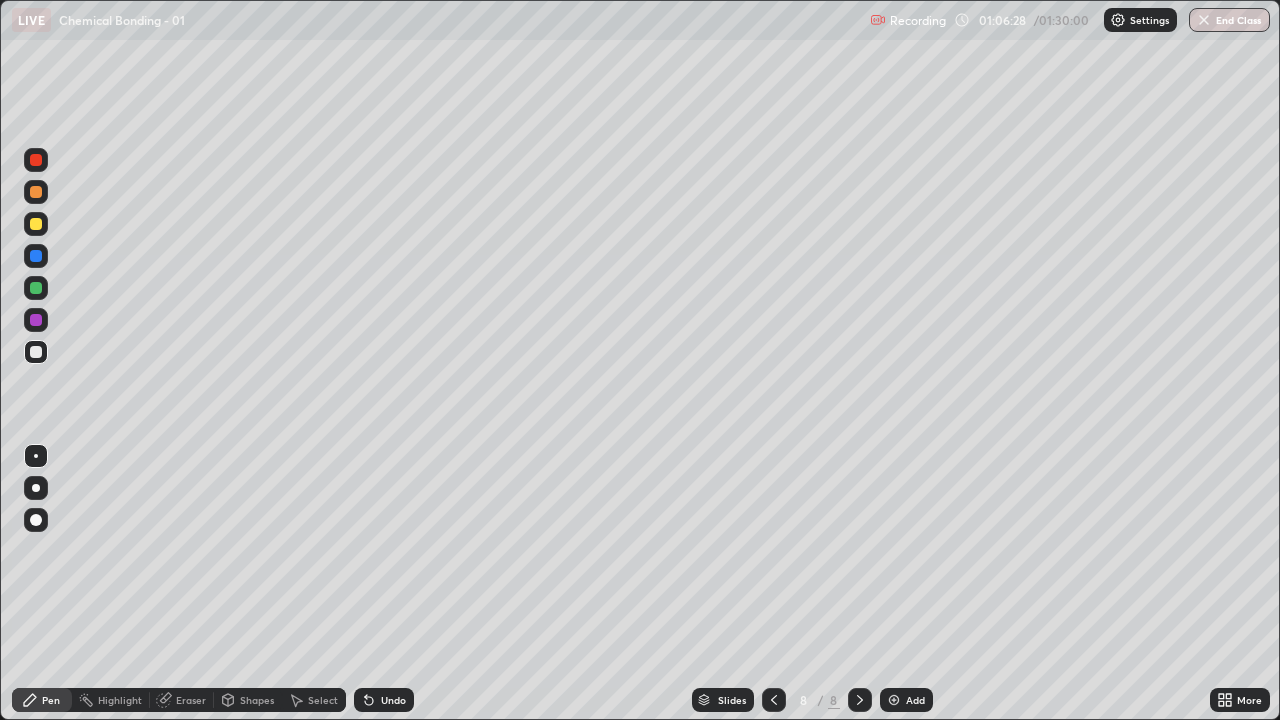 click on "Undo" at bounding box center [393, 700] 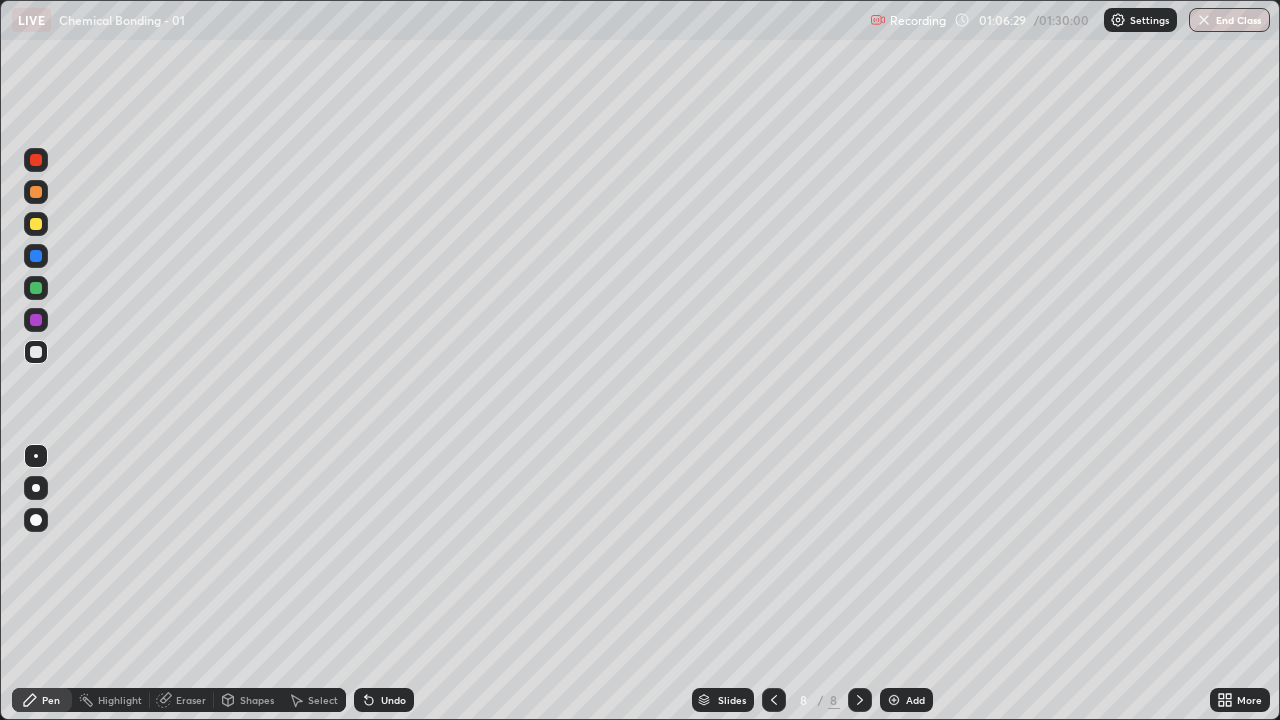 click on "Undo" at bounding box center [393, 700] 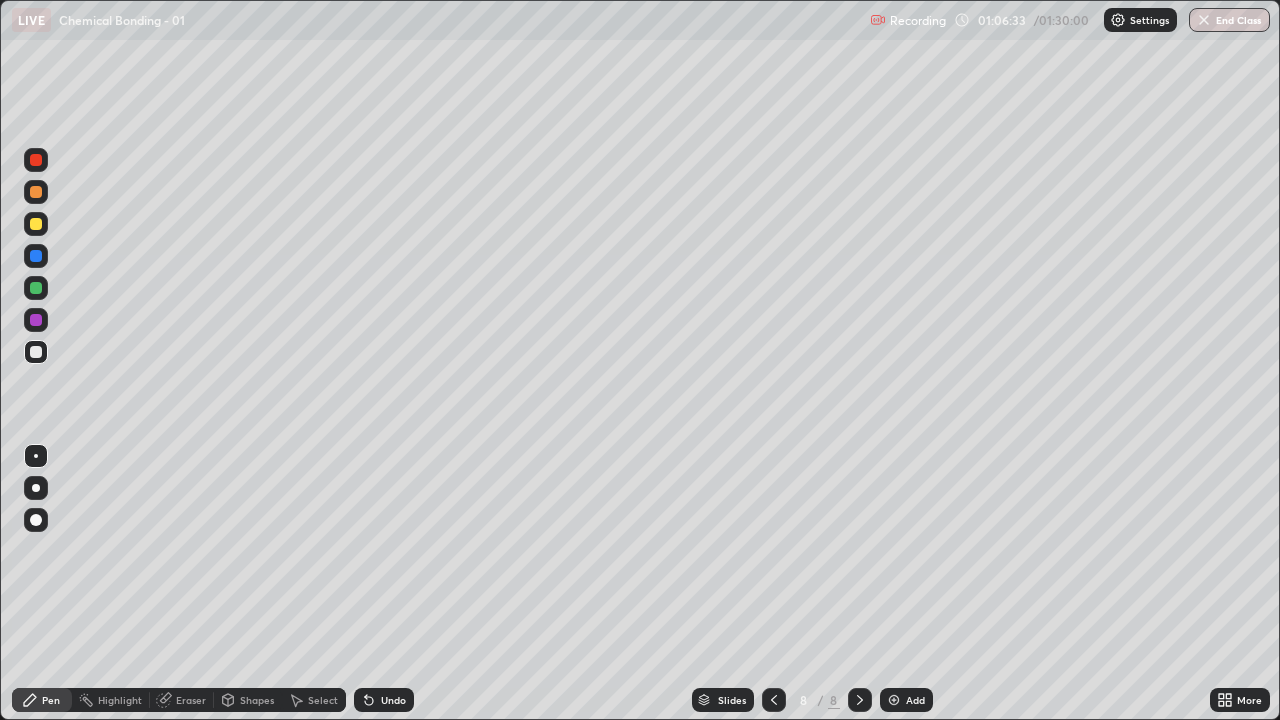 click on "Undo" at bounding box center (393, 700) 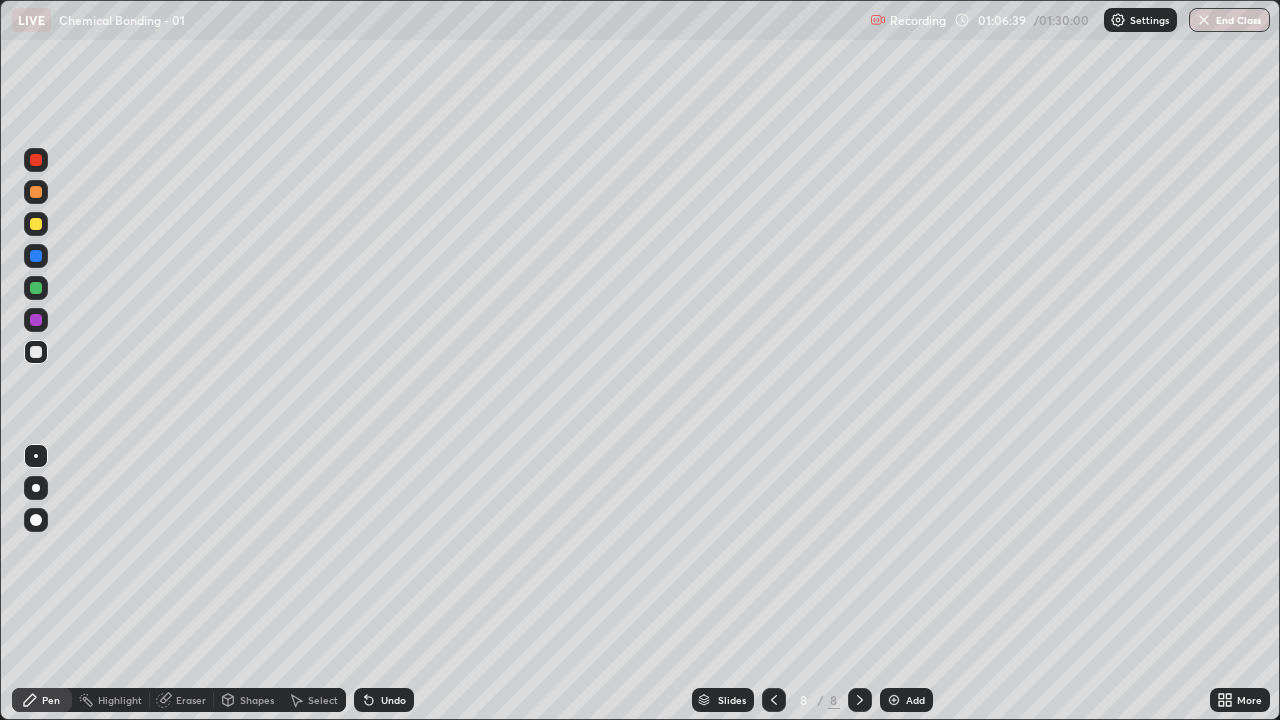 click on "Undo" at bounding box center (393, 700) 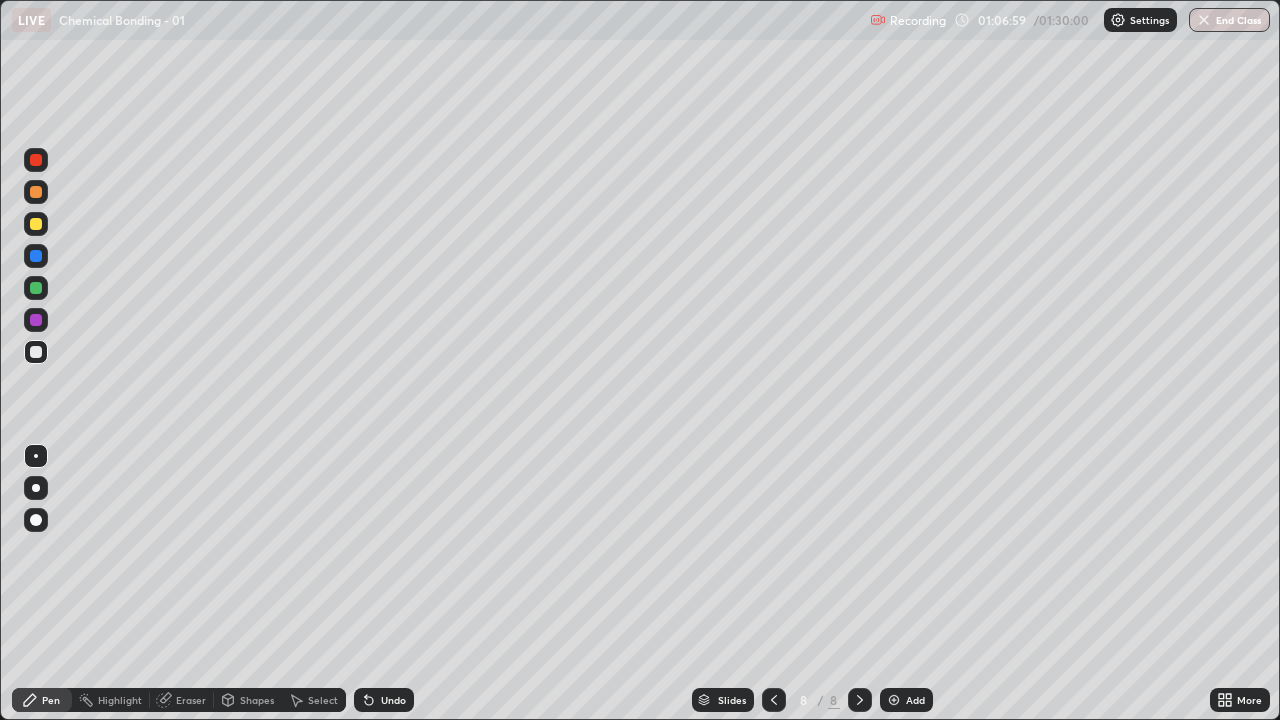 click on "Undo" at bounding box center [393, 700] 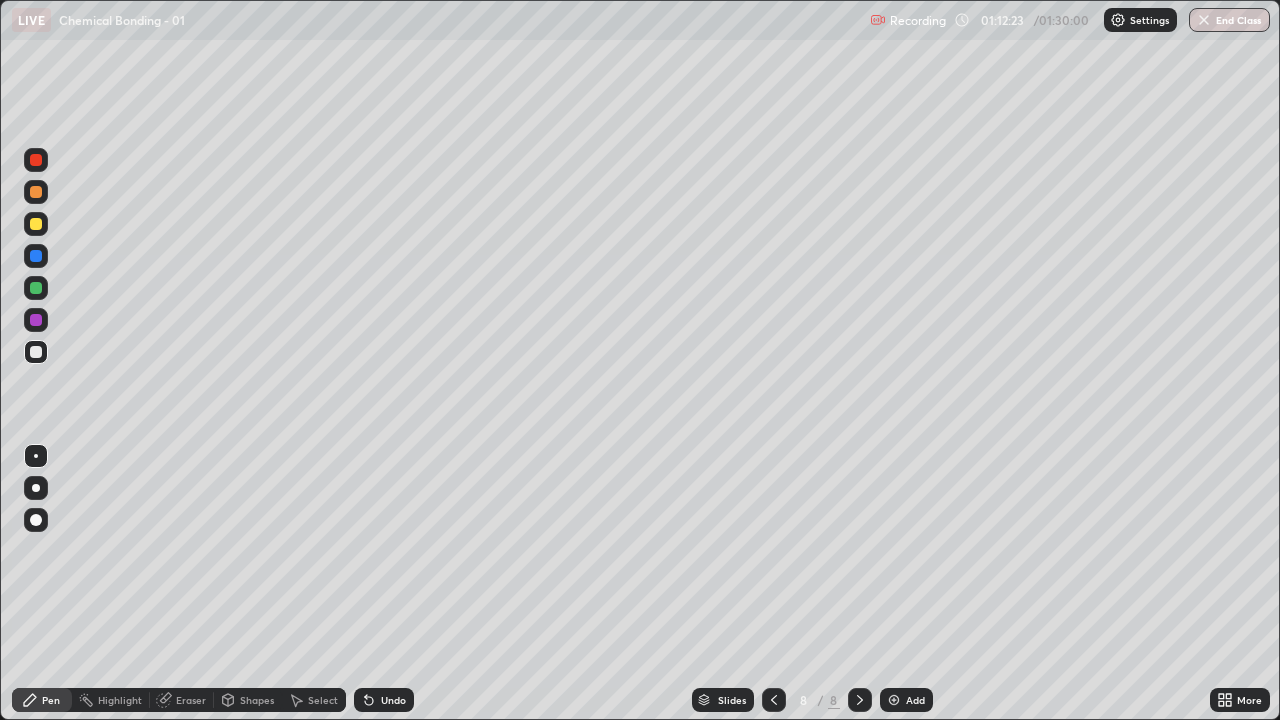 click on "Eraser" at bounding box center (191, 700) 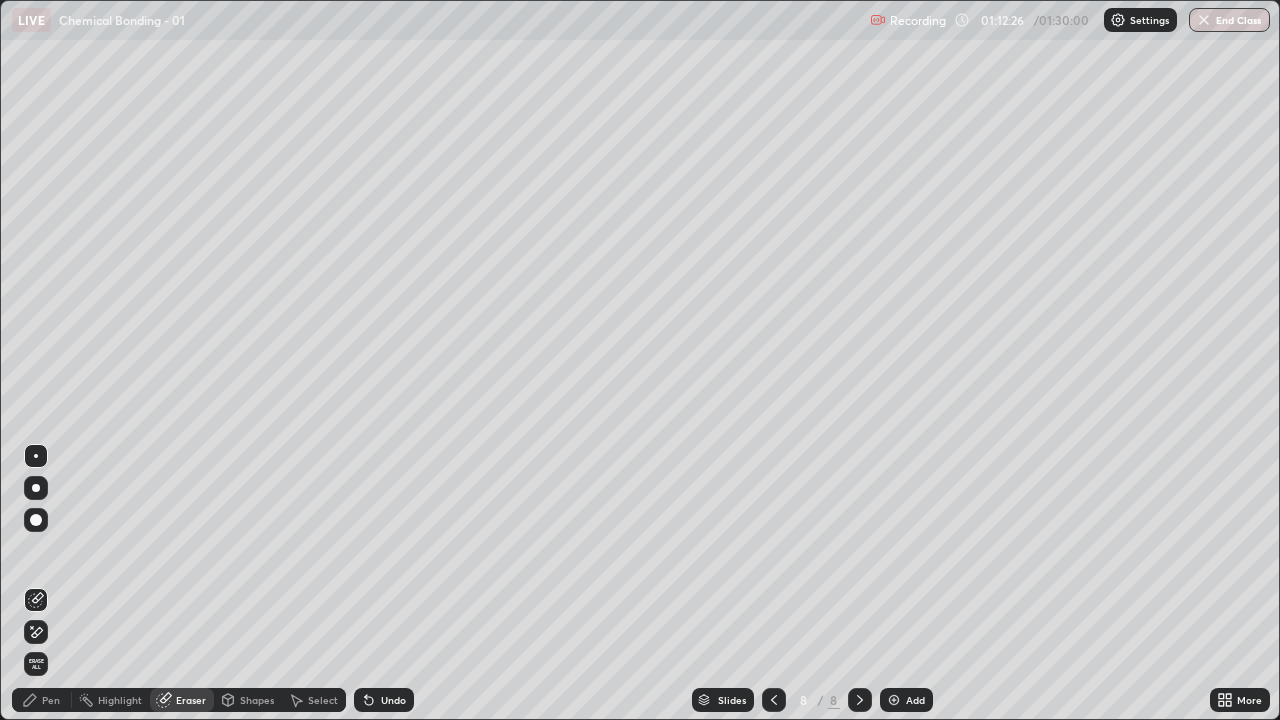 click on "Pen" at bounding box center [51, 700] 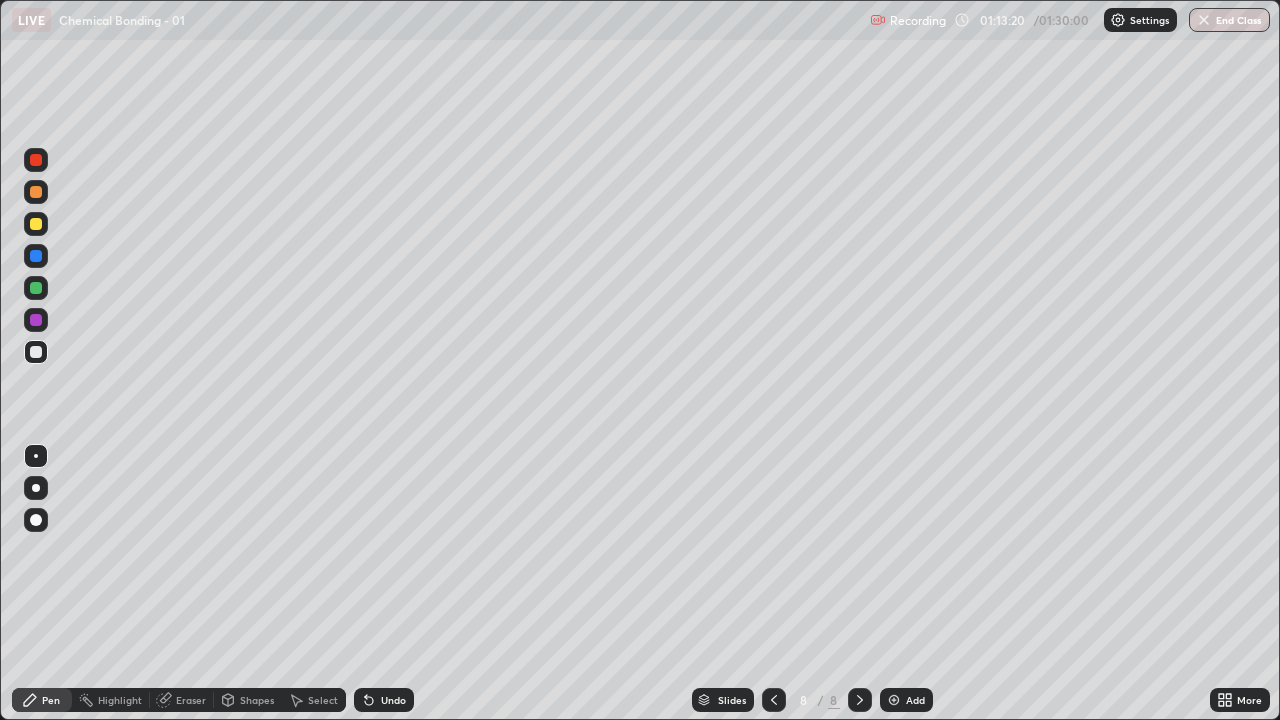 click on "Undo" at bounding box center [393, 700] 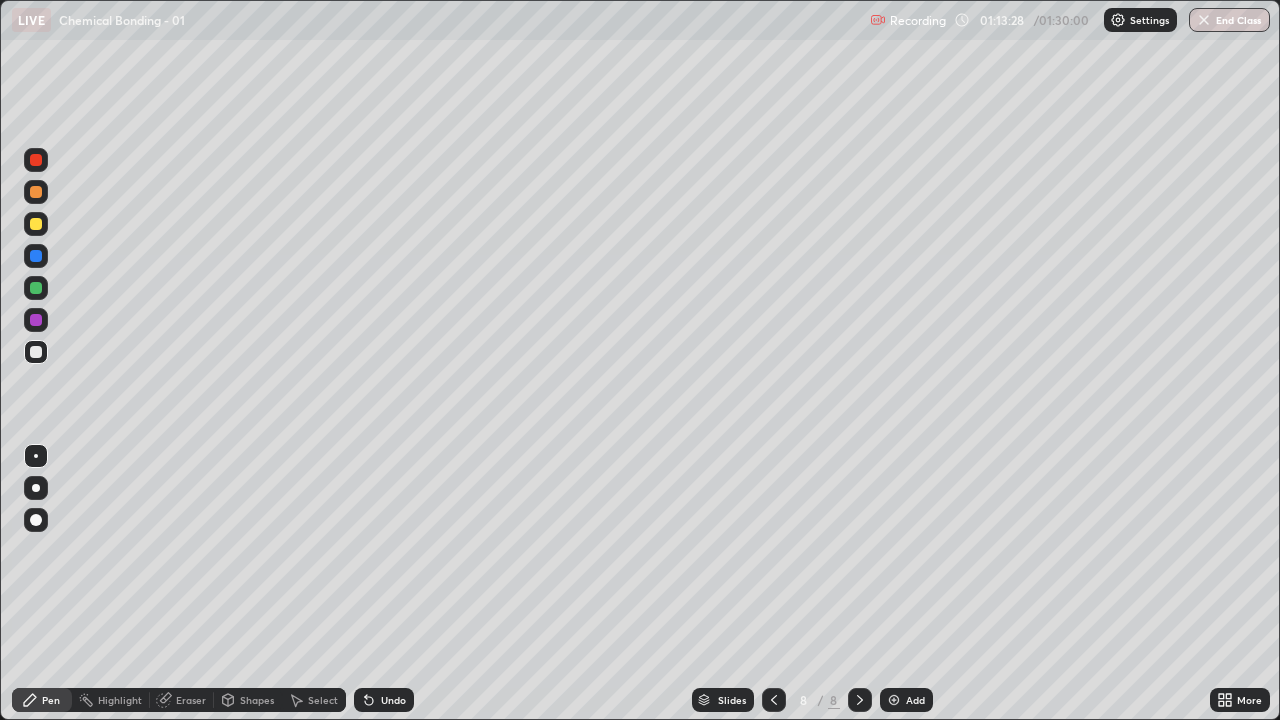 click on "Eraser" at bounding box center [191, 700] 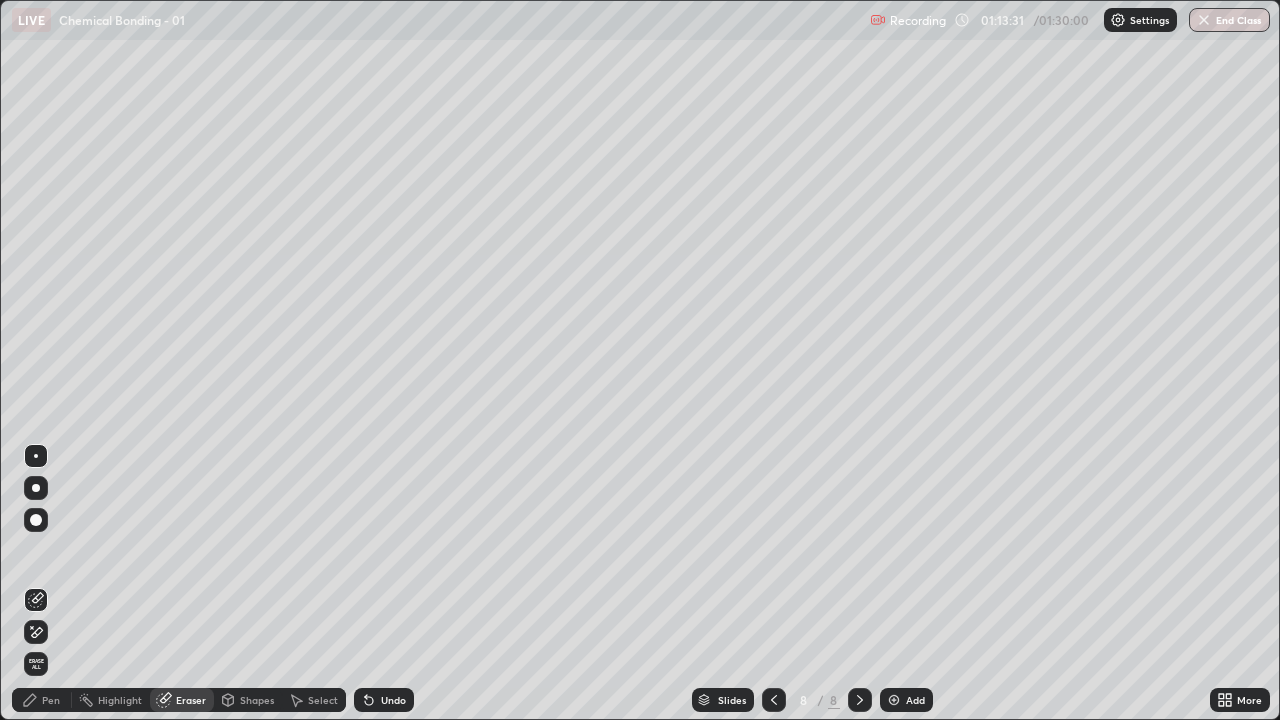 click on "Pen" at bounding box center [51, 700] 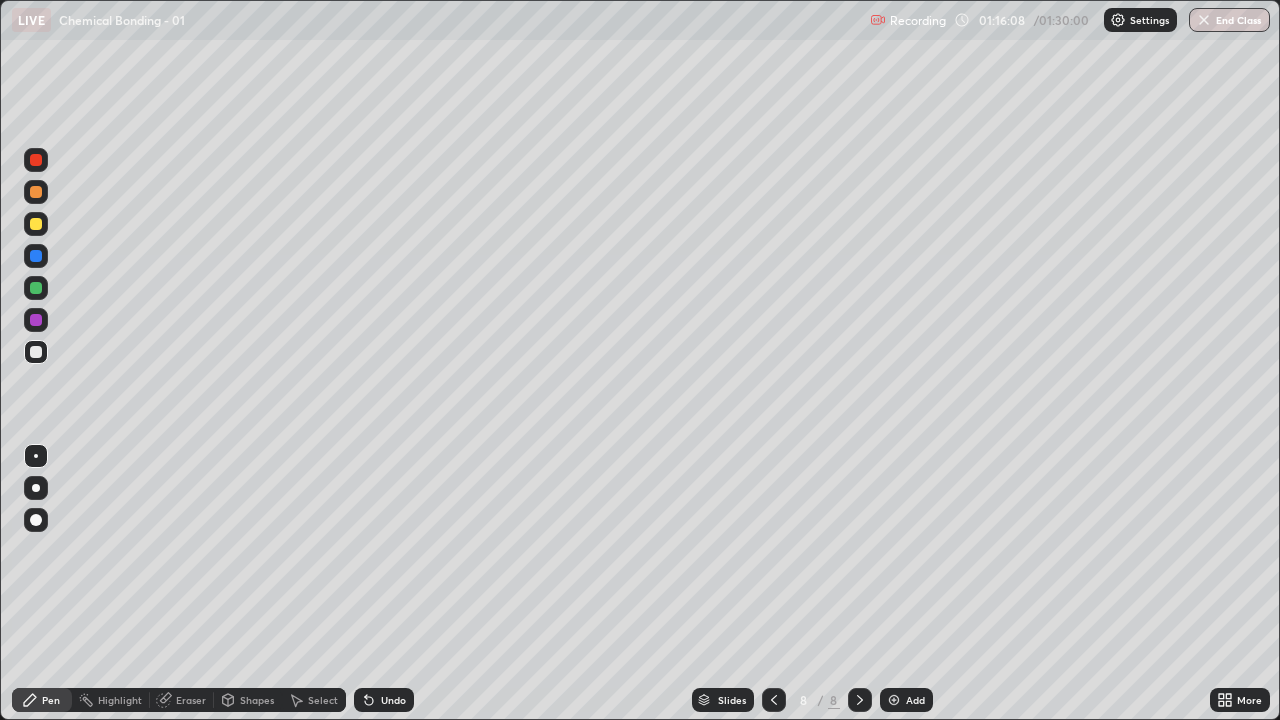 click at bounding box center (894, 700) 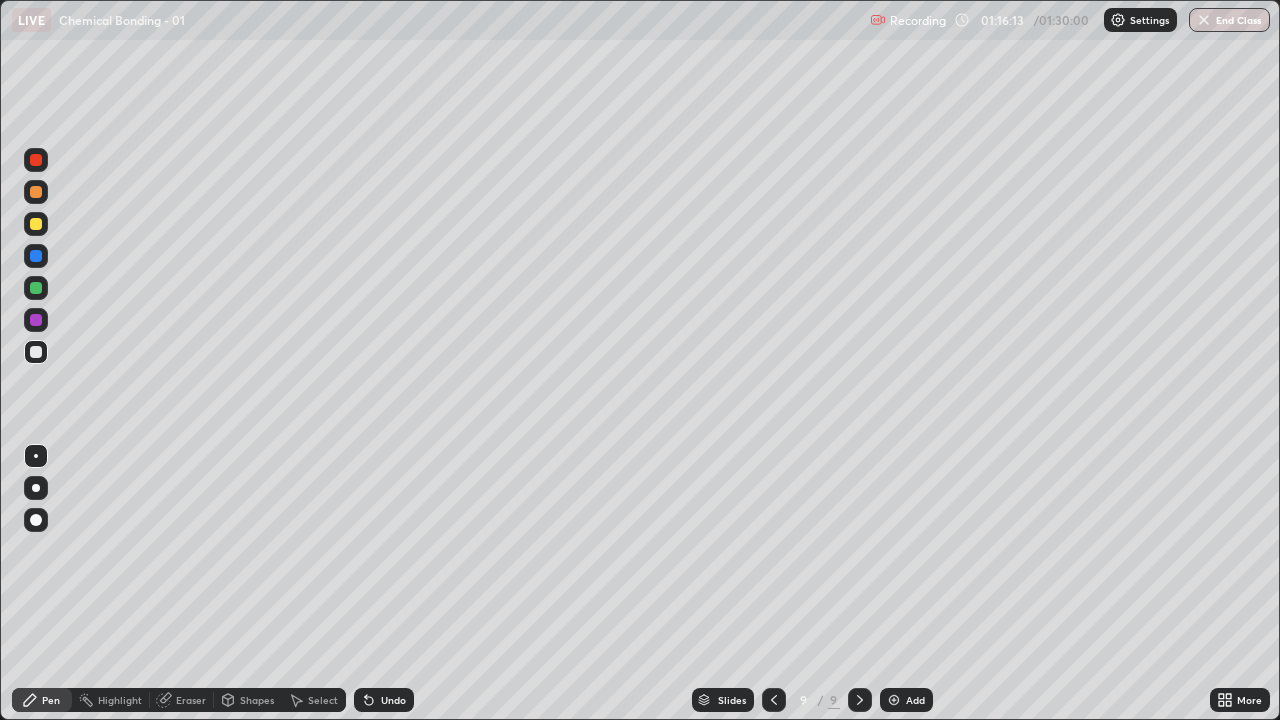click 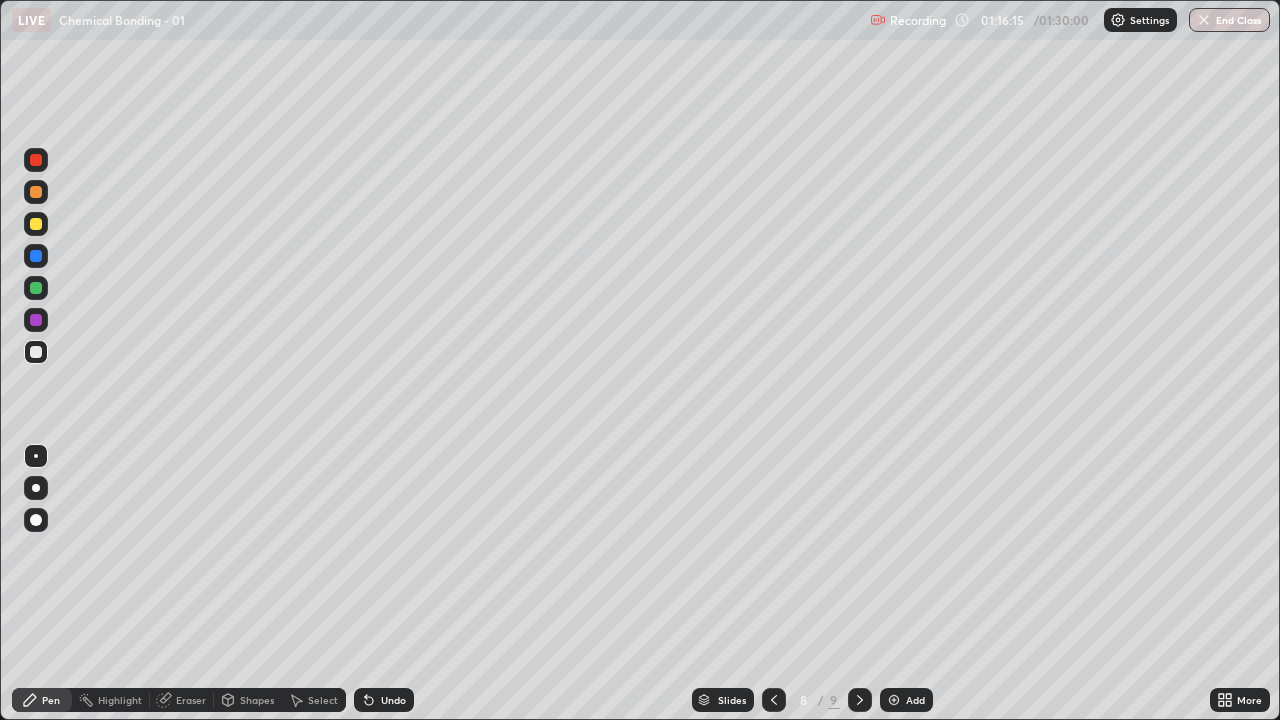 click 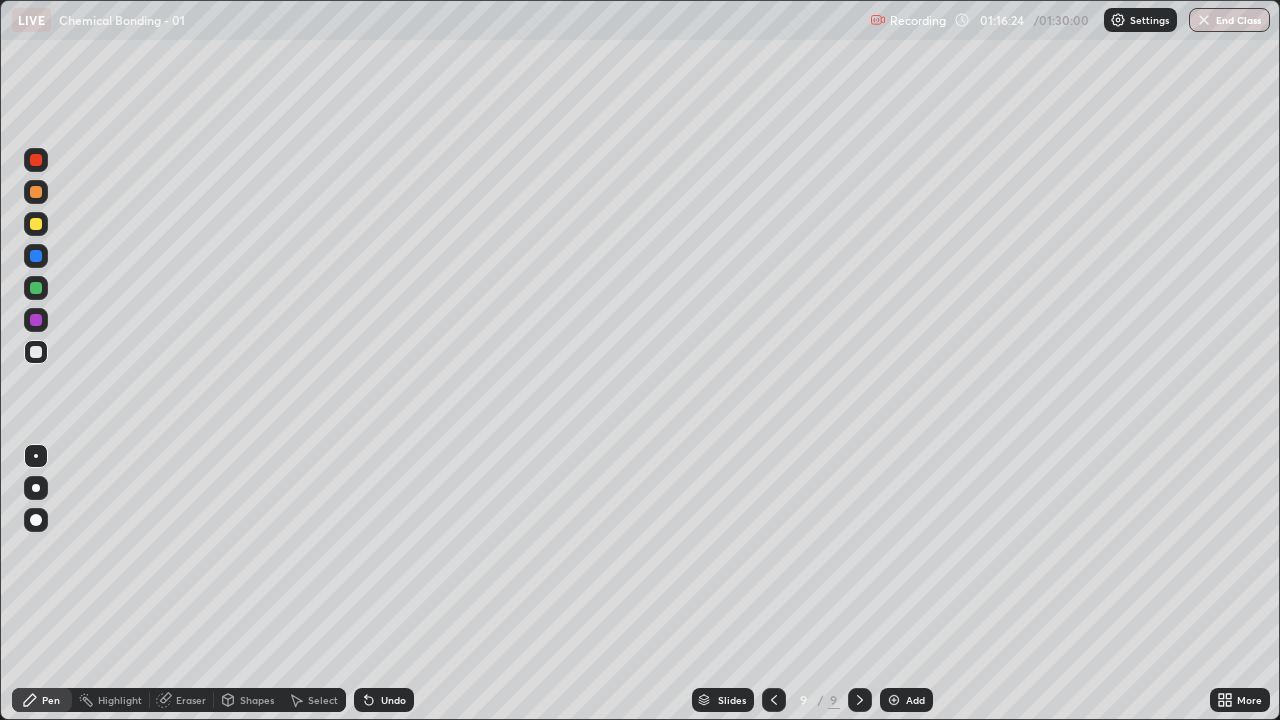 click 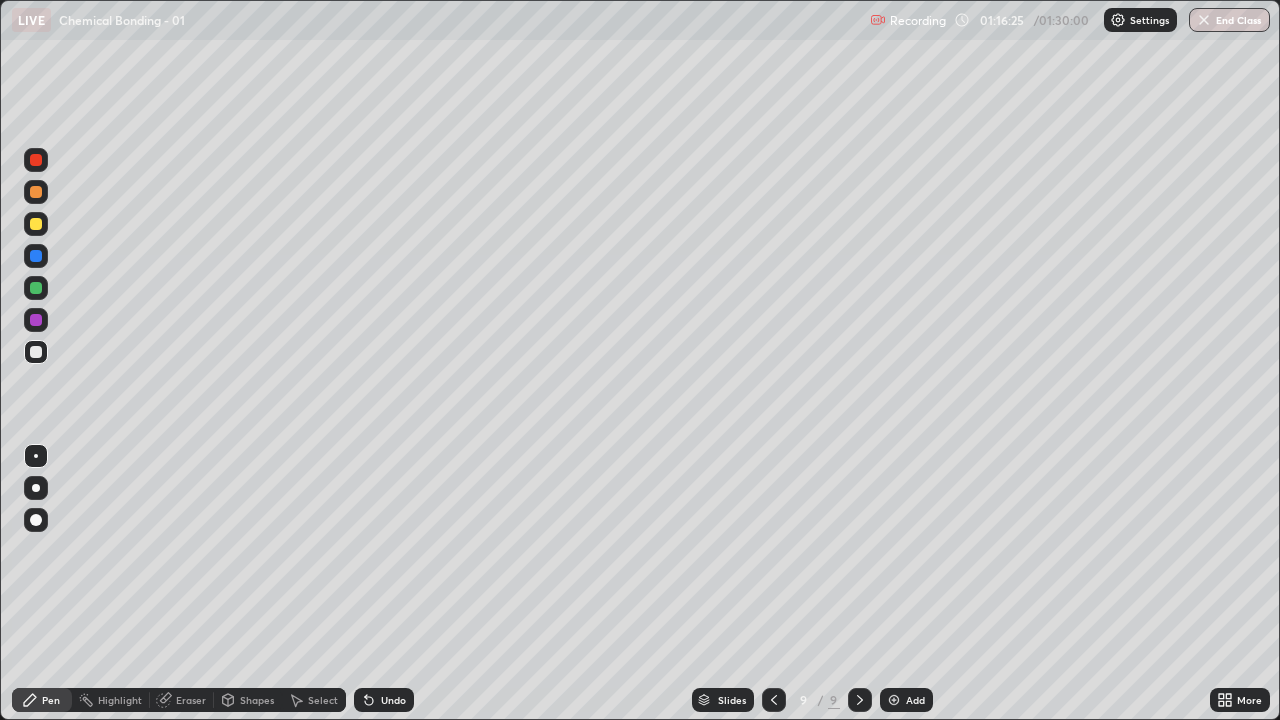 click 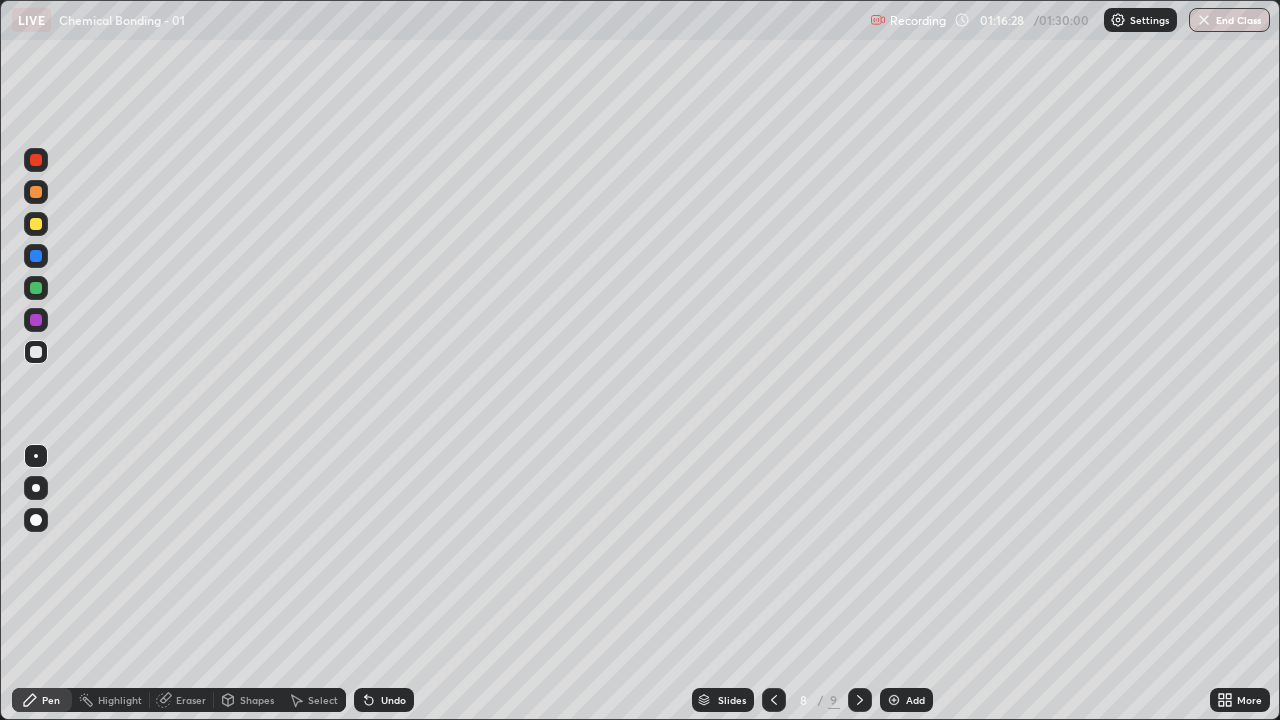 click 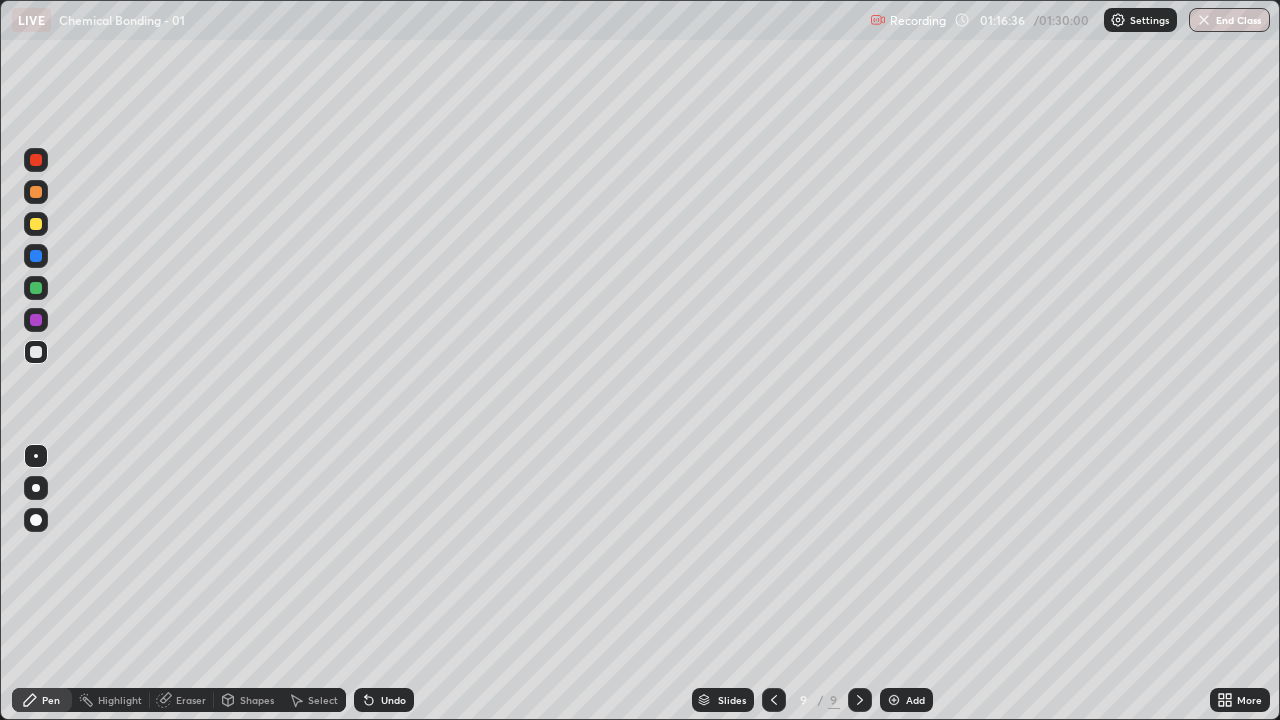 click 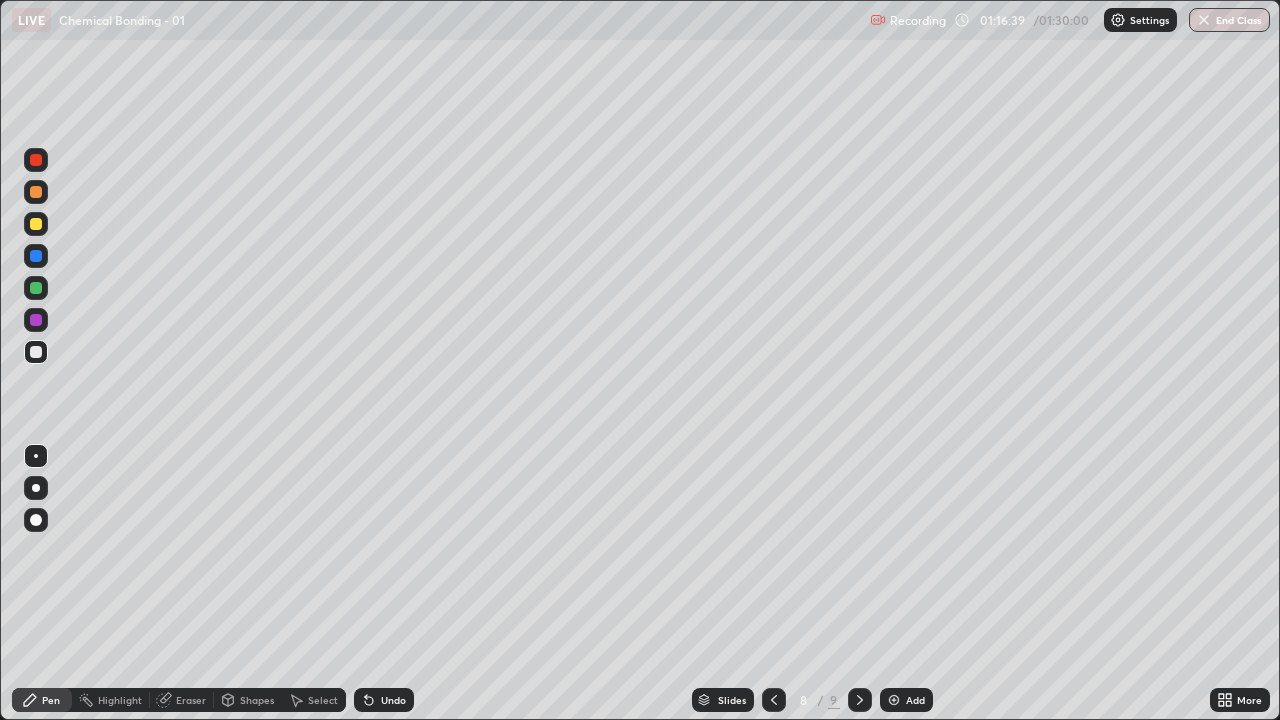 click 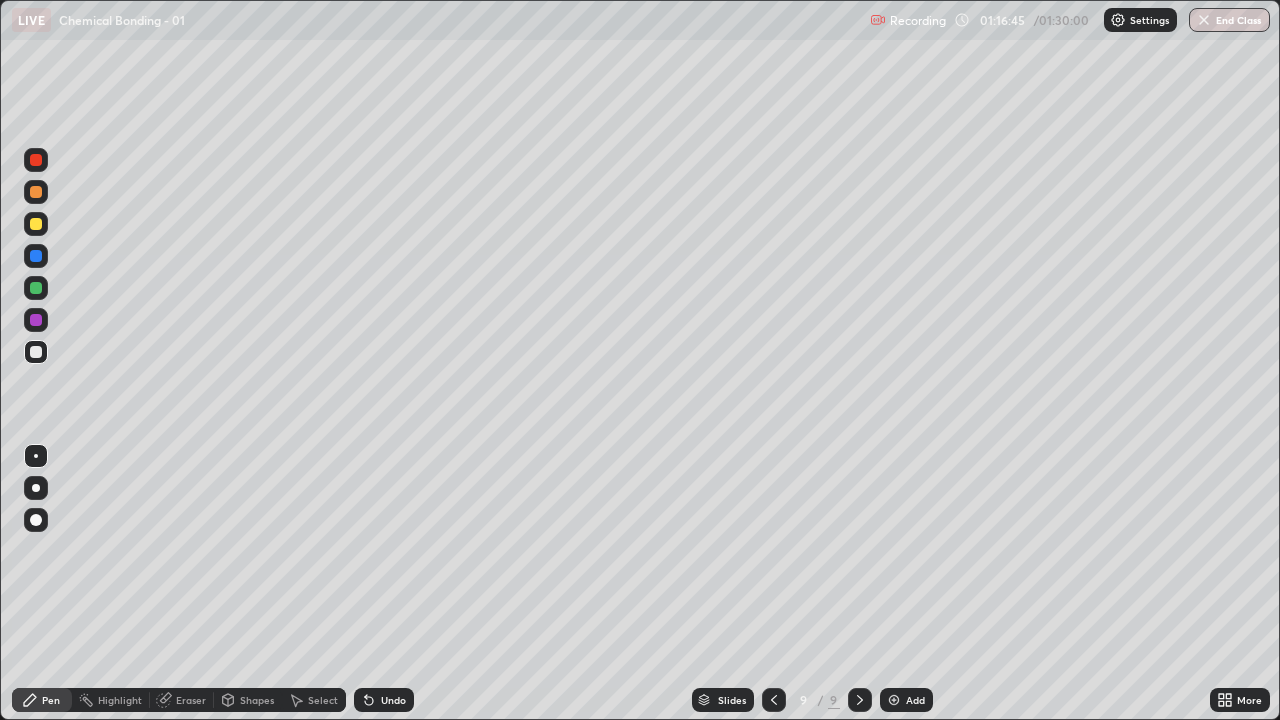 click on "Undo" at bounding box center [384, 700] 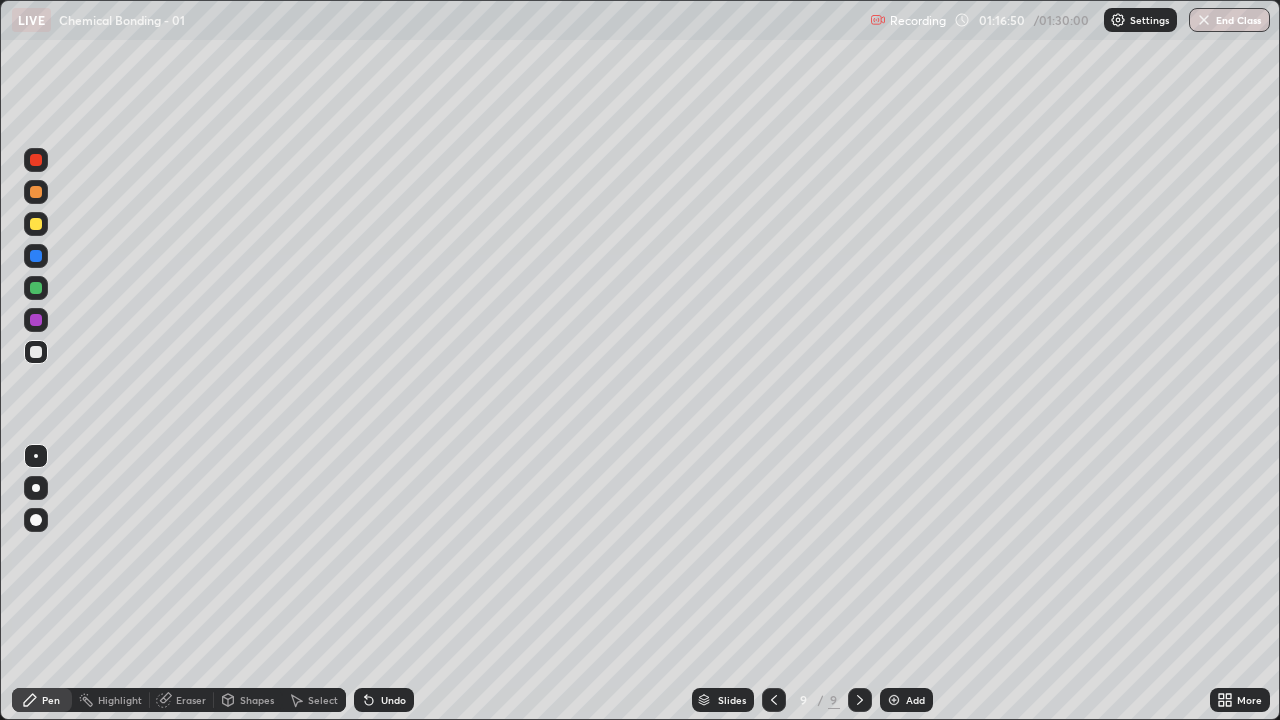 click on "Undo" at bounding box center [384, 700] 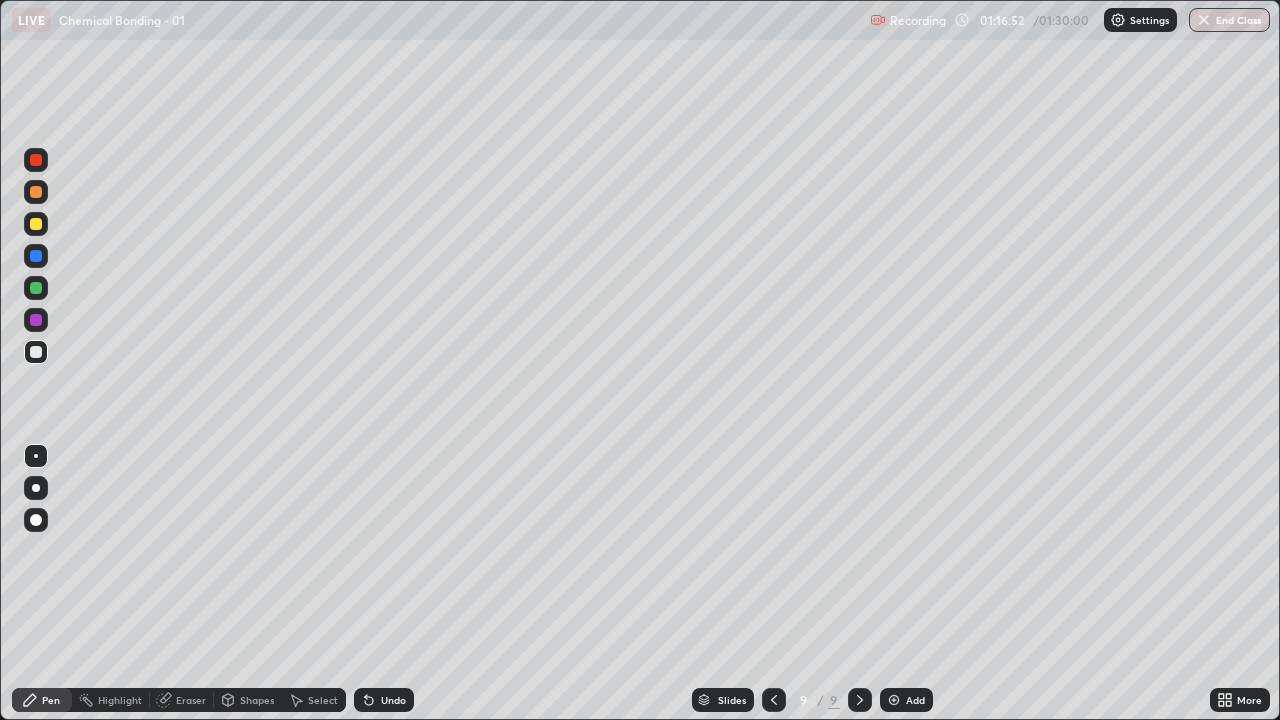 click on "Undo" at bounding box center (393, 700) 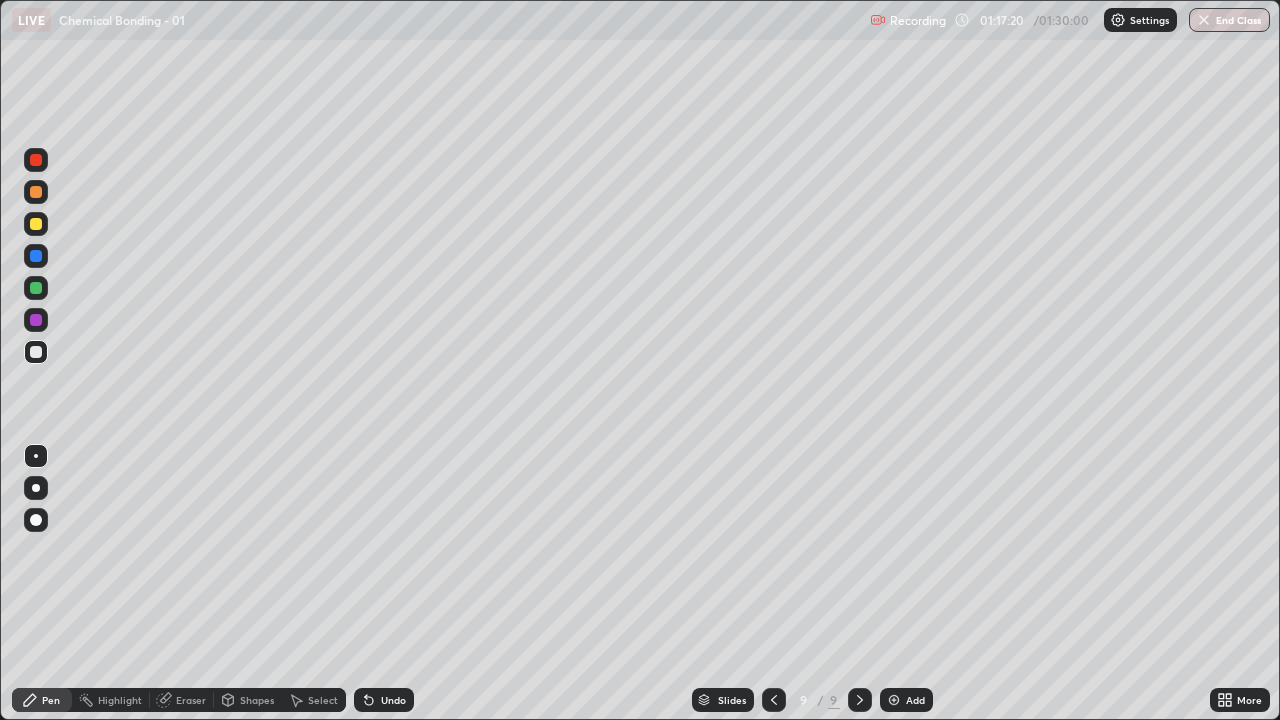 click 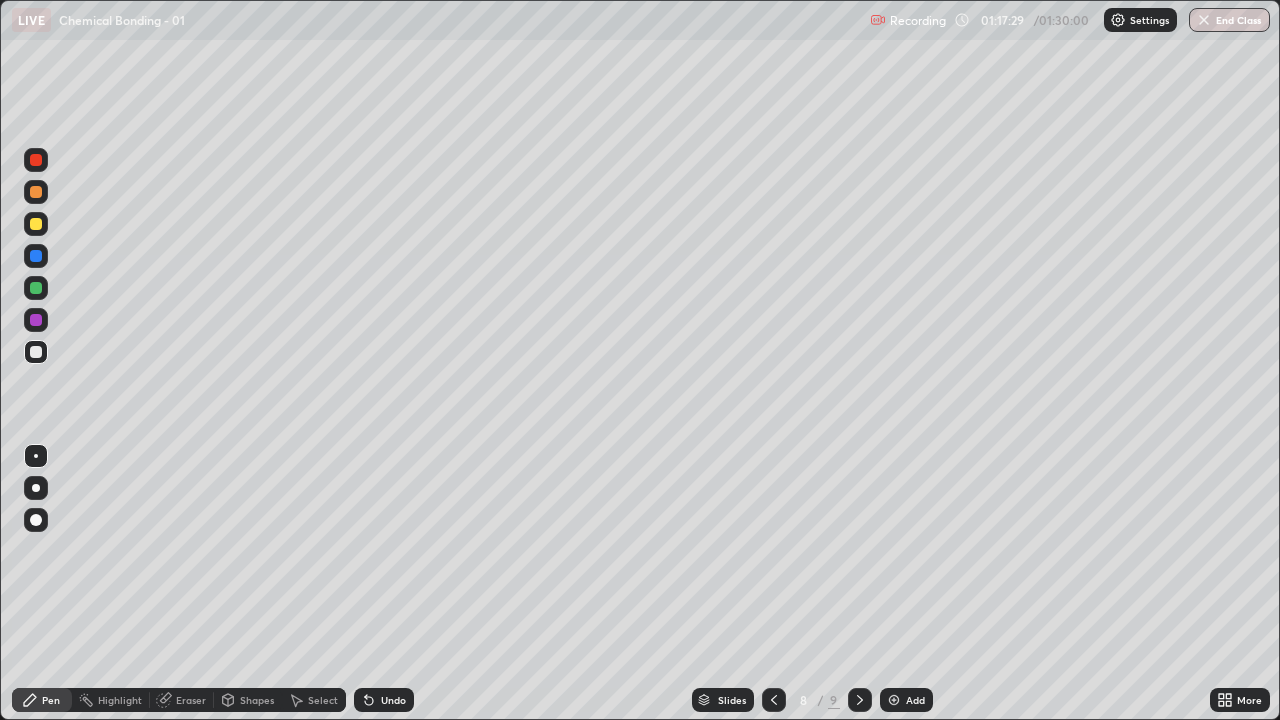 click 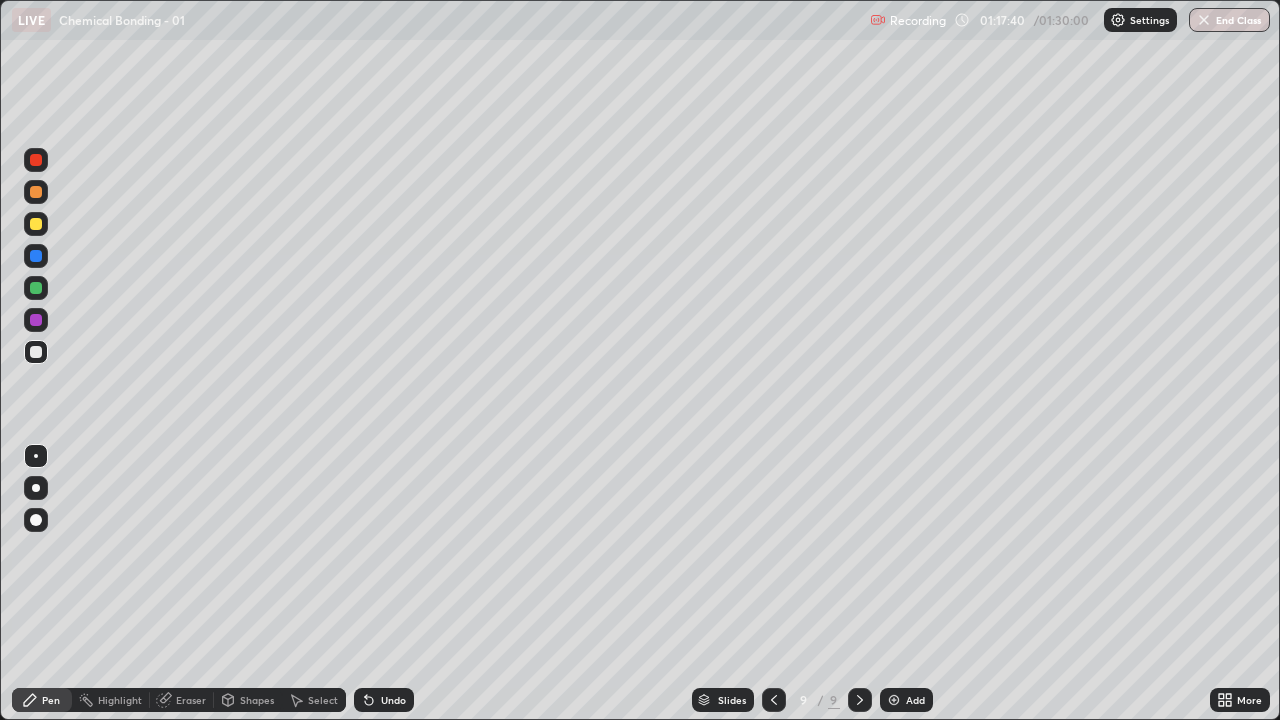 click at bounding box center [774, 700] 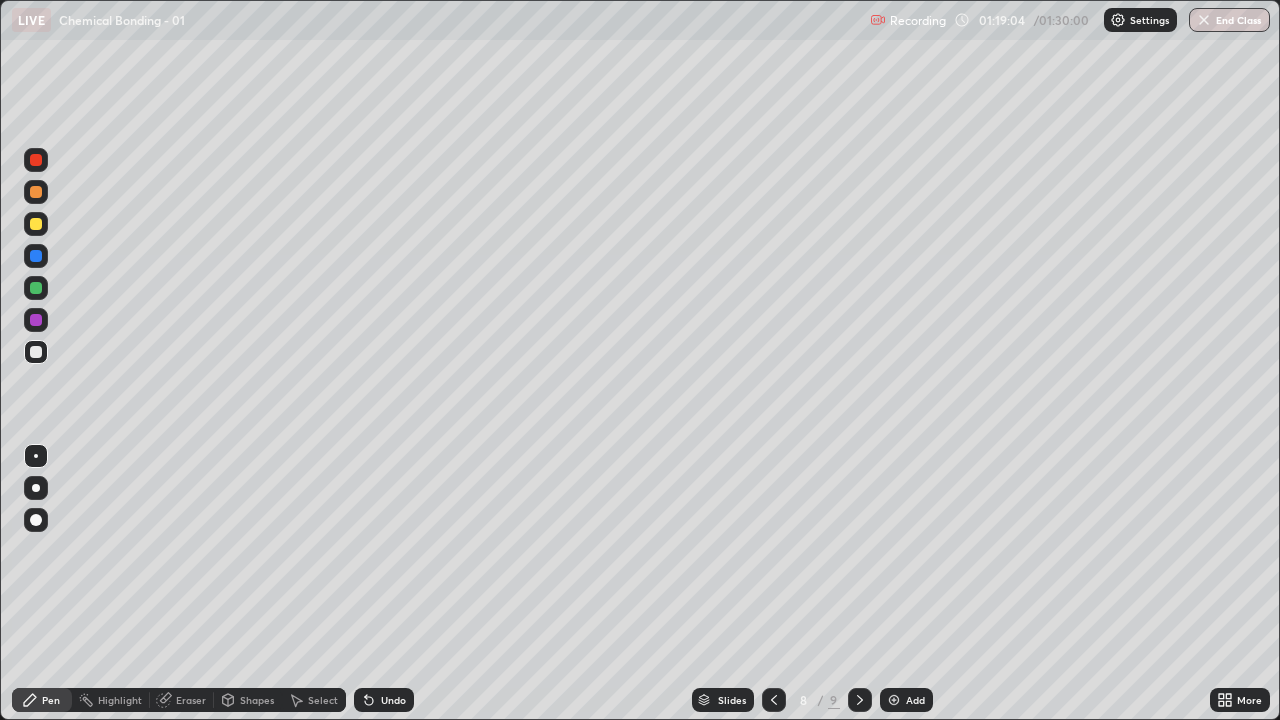 click on "Eraser" at bounding box center [191, 700] 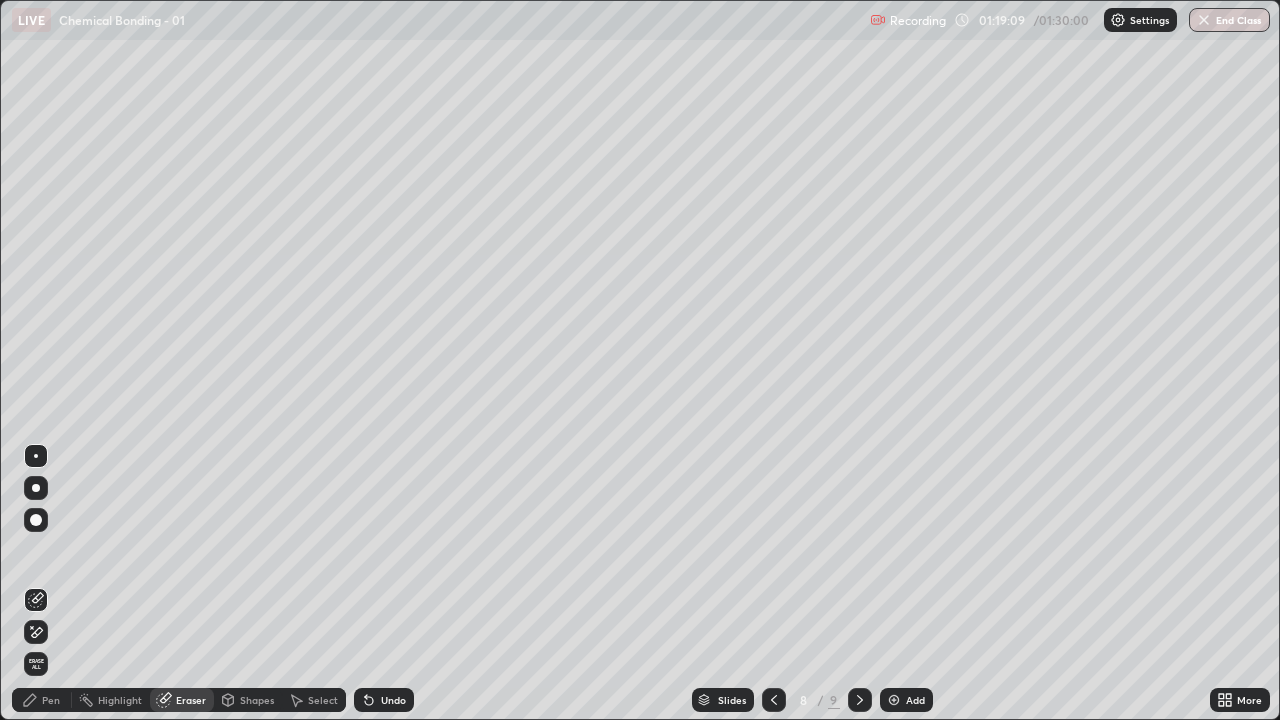 click on "Pen" at bounding box center (42, 700) 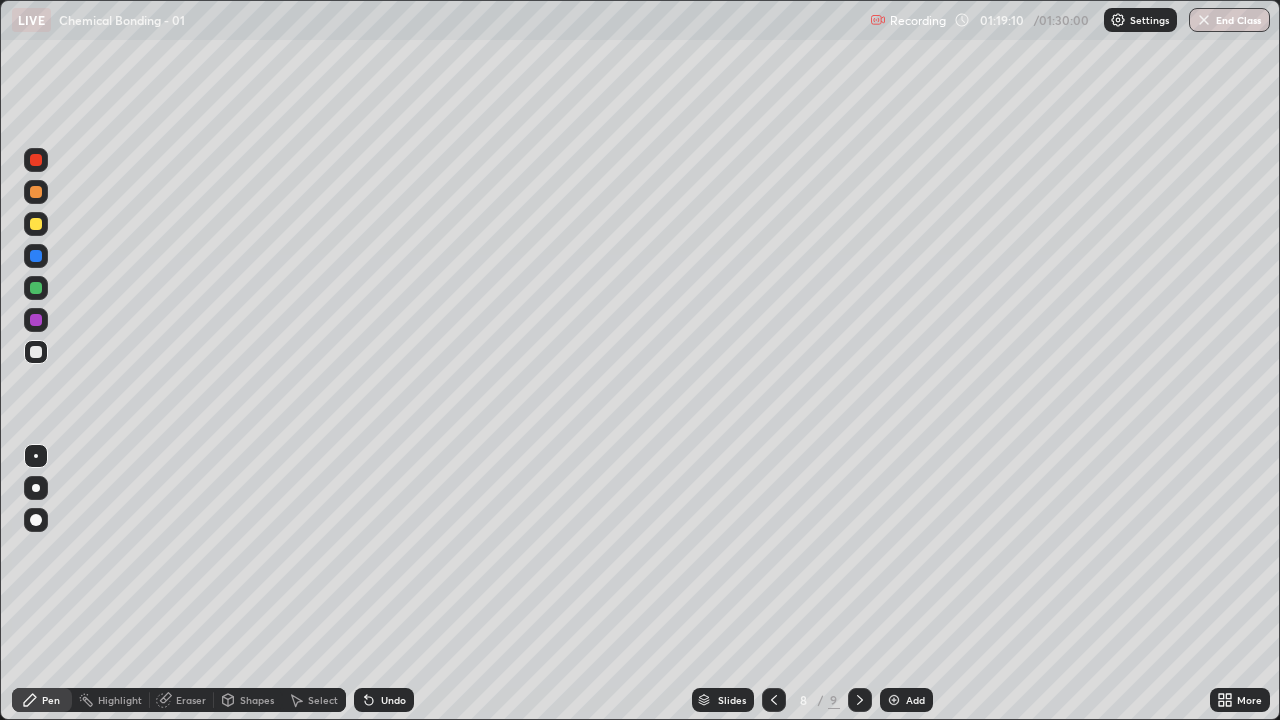 click on "Pen" at bounding box center (51, 700) 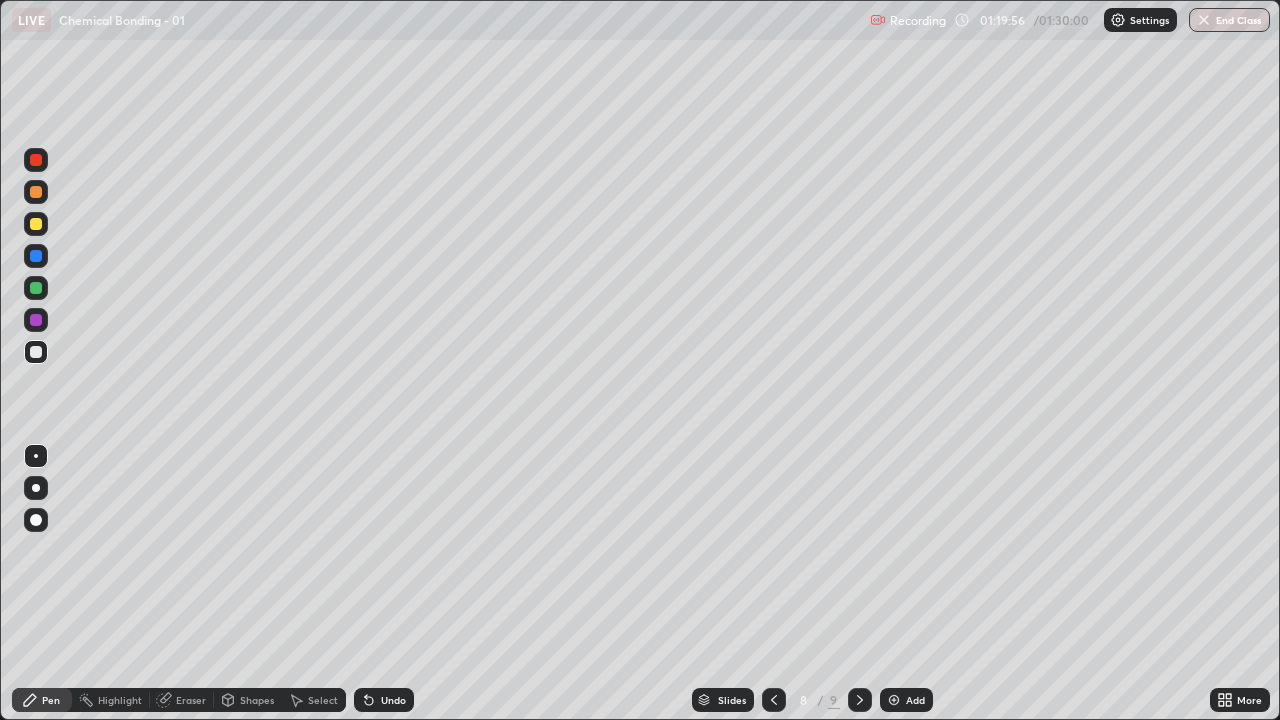click 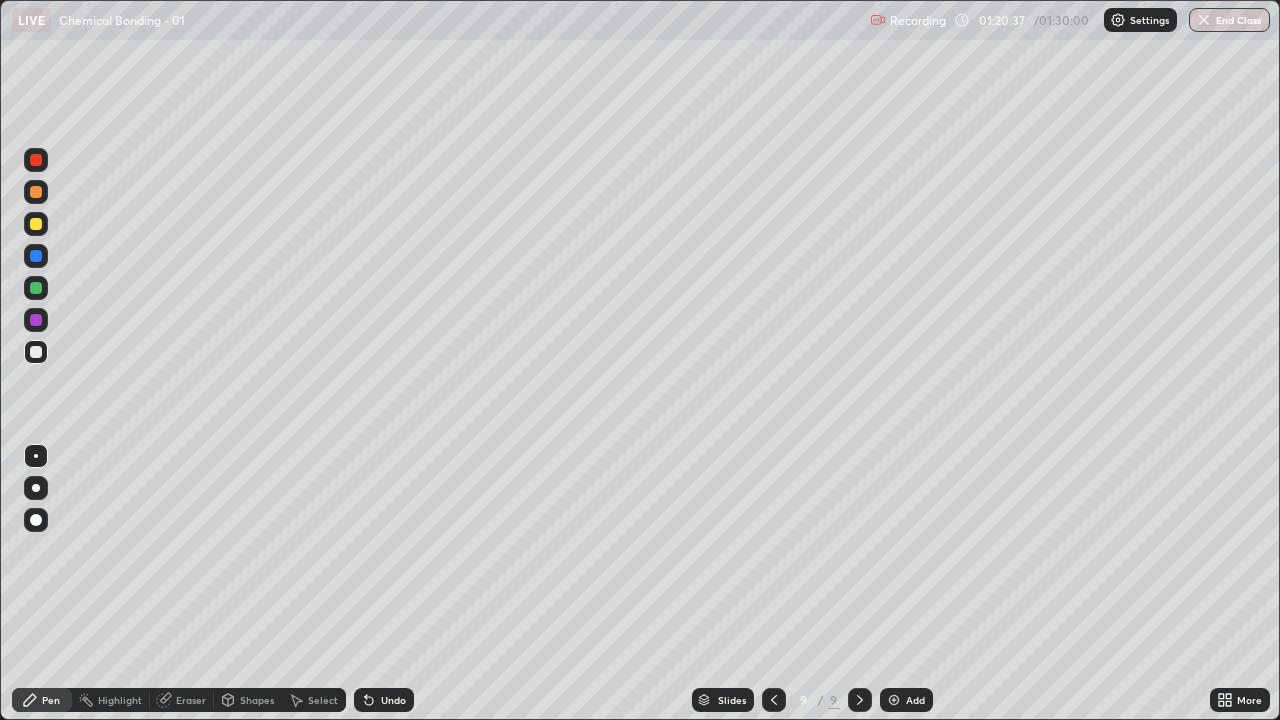 click 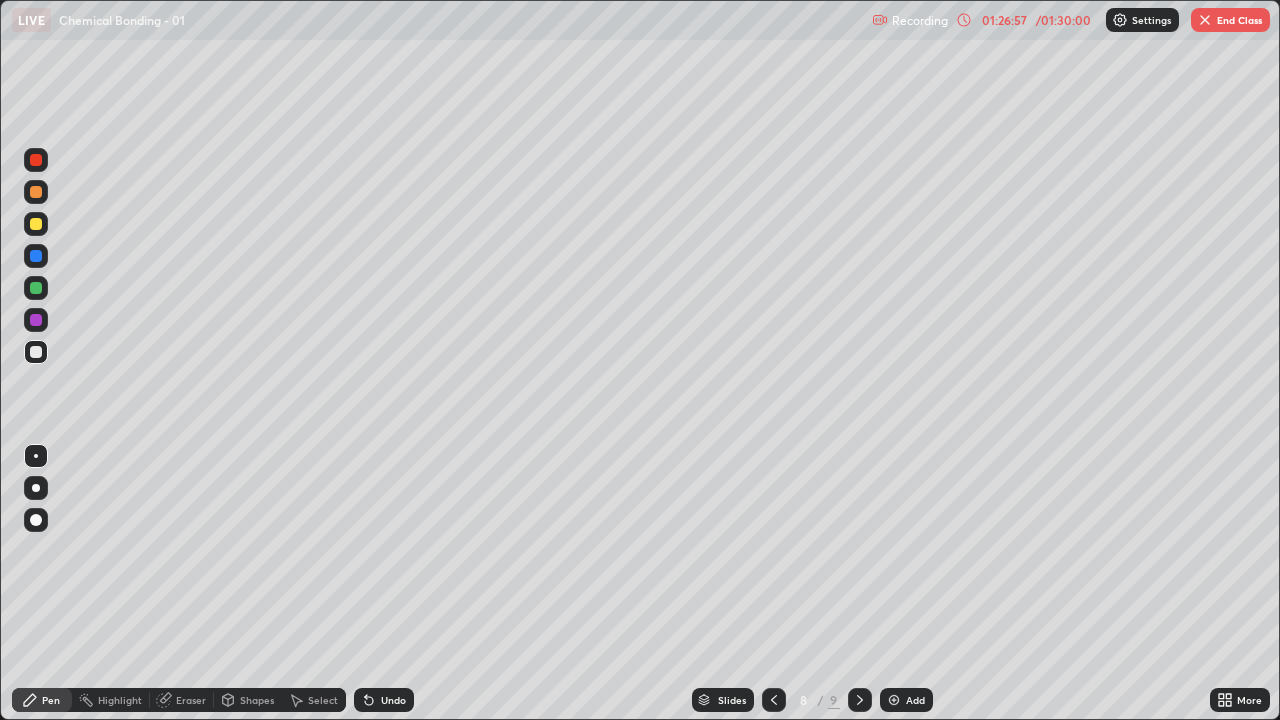 click on "End Class" at bounding box center (1230, 20) 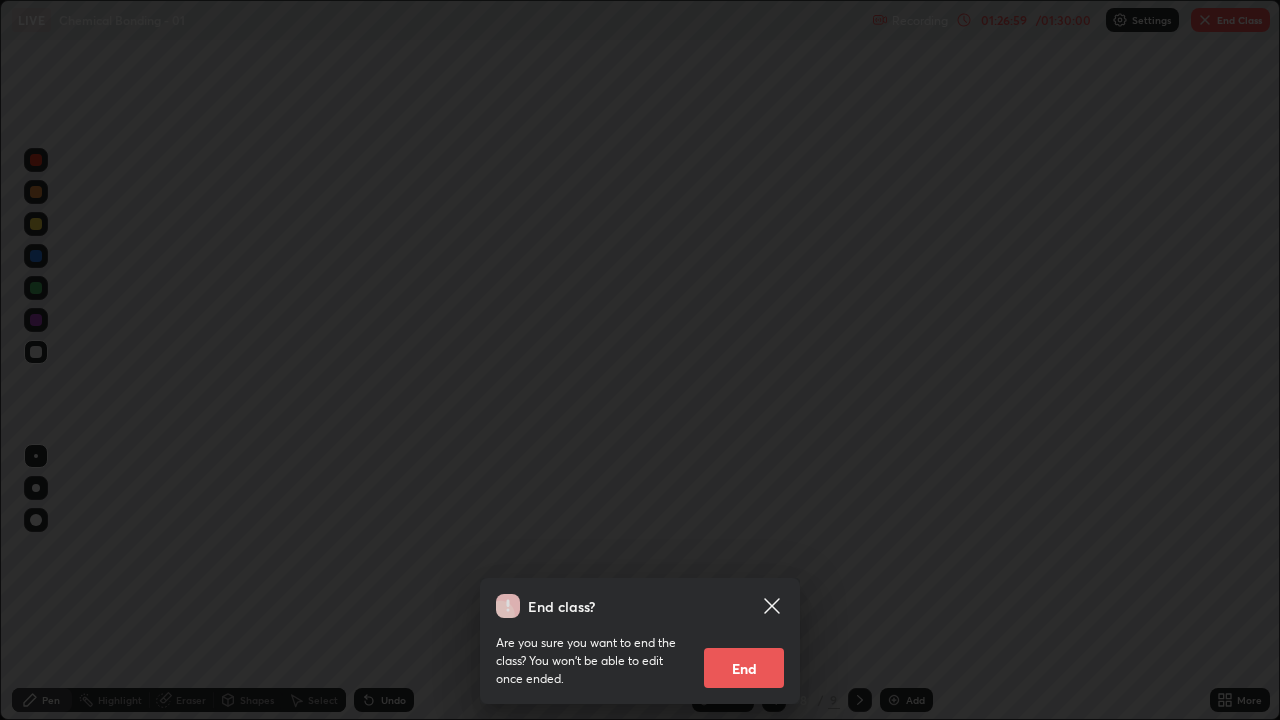 click on "End" at bounding box center [744, 668] 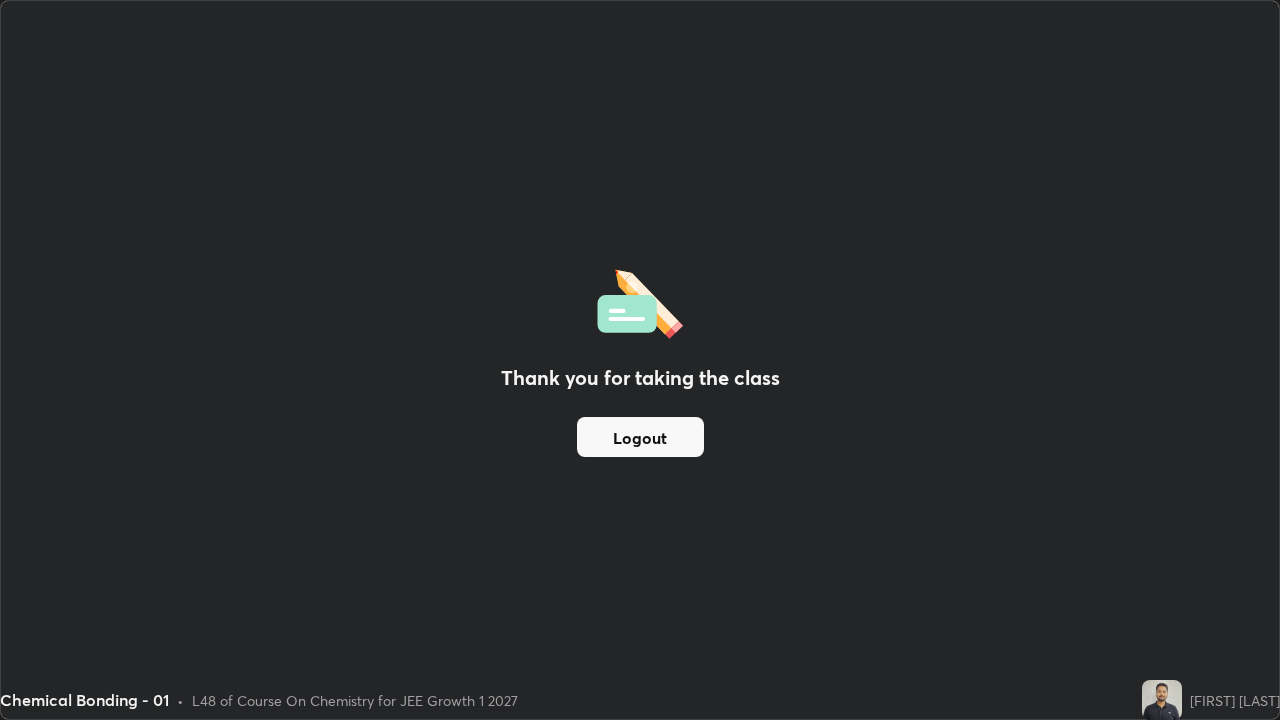 click on "Logout" at bounding box center (640, 437) 